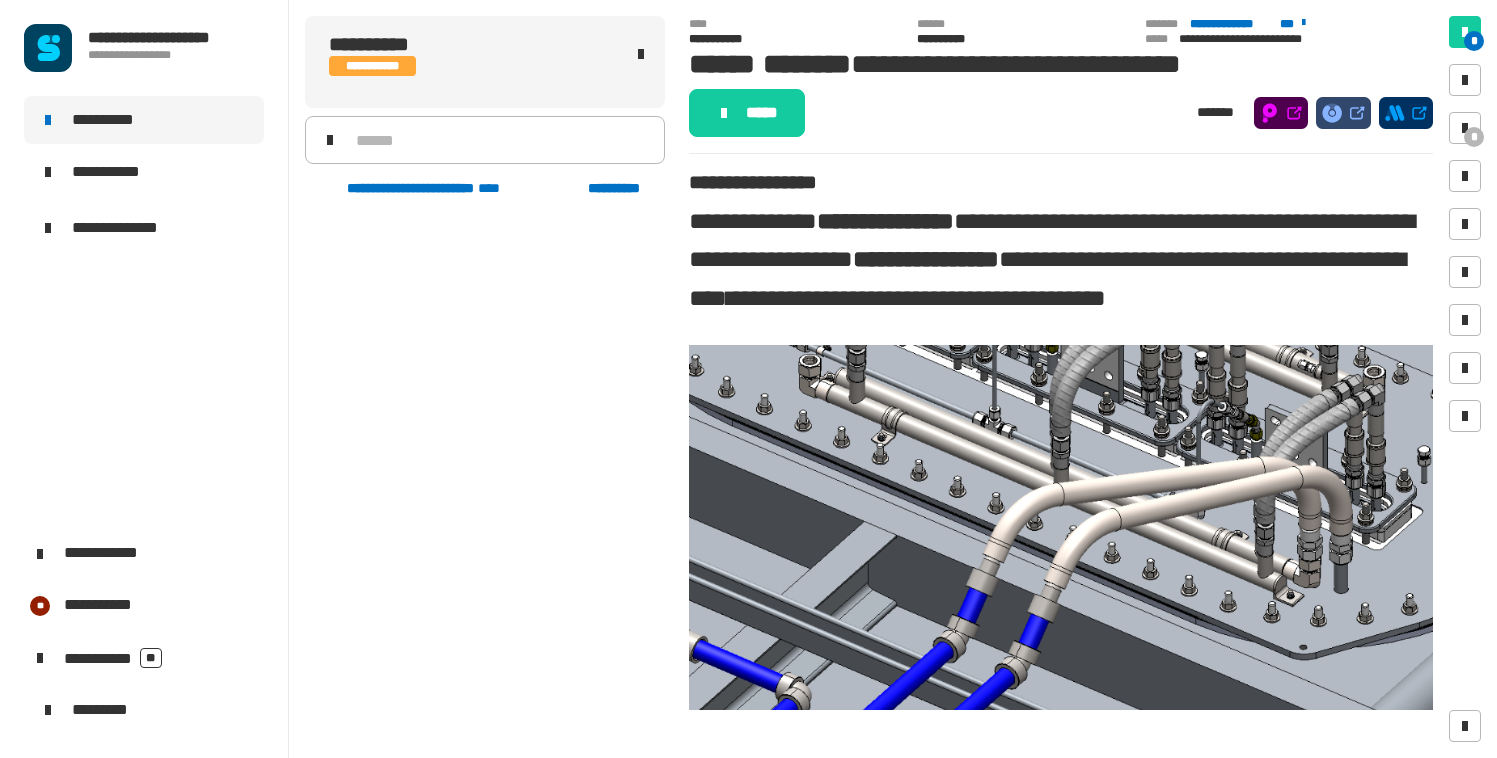 scroll, scrollTop: 0, scrollLeft: 0, axis: both 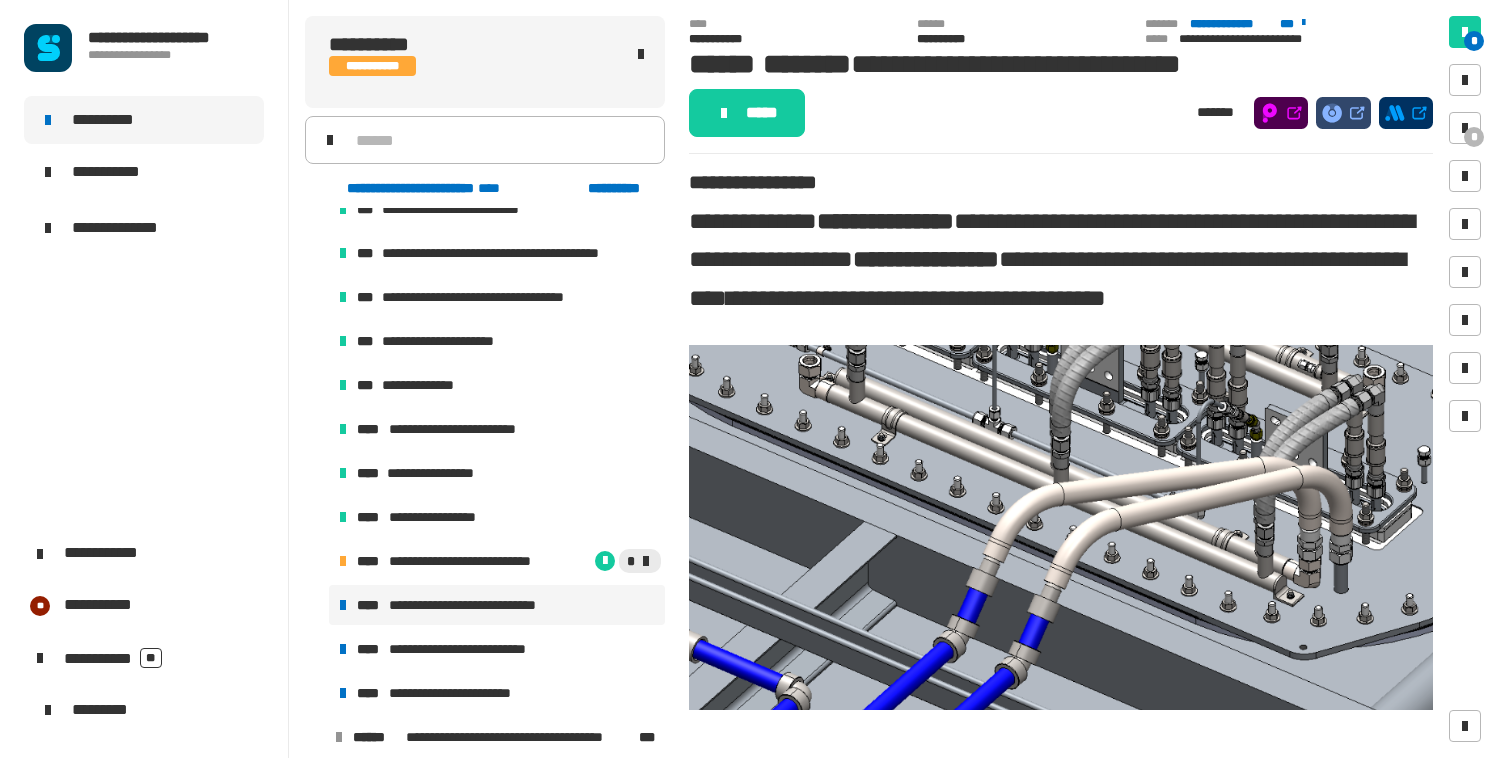 click on "*** [FIRST] [LAST] *** [STREET] *** [CITY], [STATE] *** [POSTAL_CODE] *** [COUNTRY] **** [PHONE] **** [EMAIL] **** [CREDIT_CARD] **** [PASSPORT] **** [DRIVER_LICENSE] **** [BIRTH_DATE] **** [AGE] **** [SSN]" at bounding box center (497, 363) 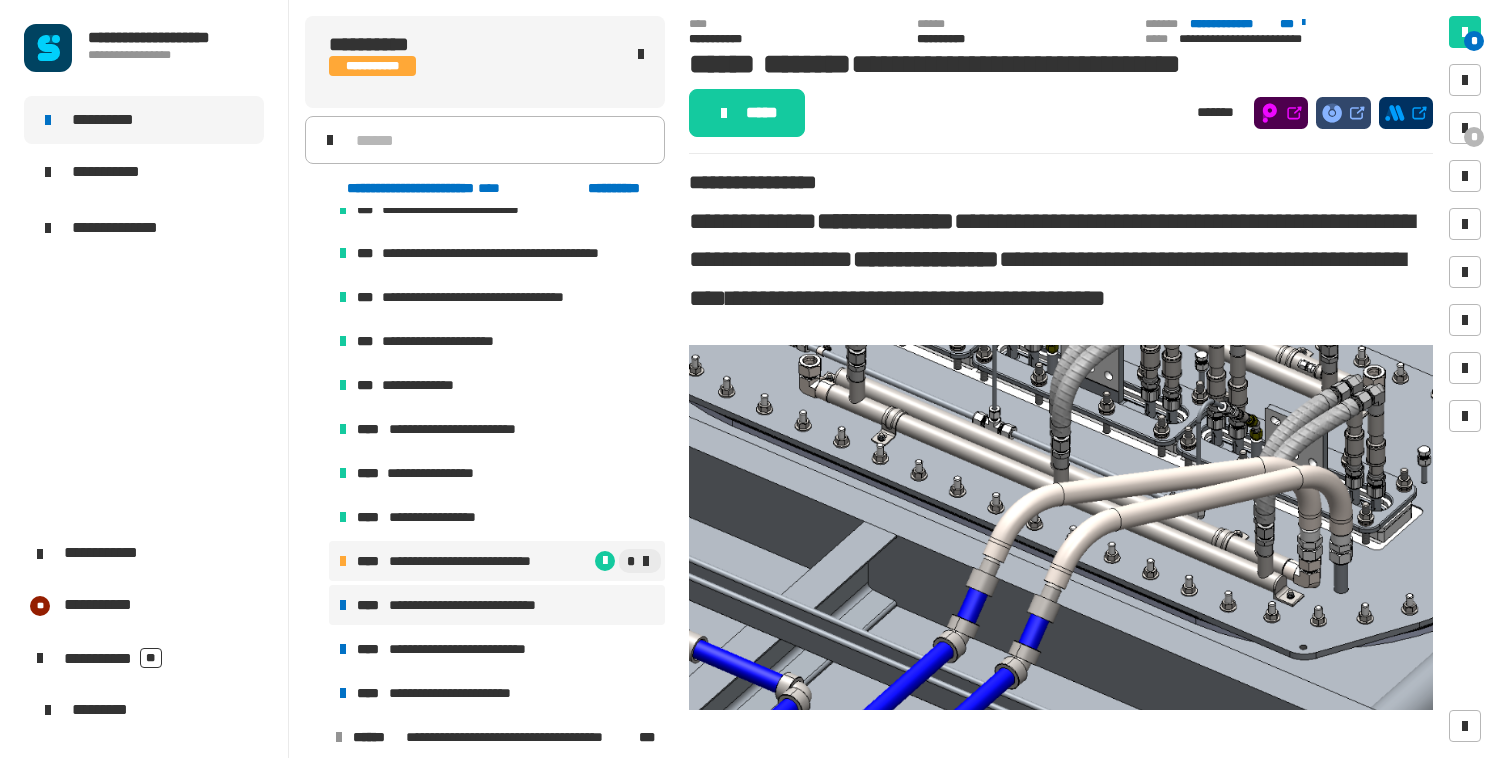 click on "**********" at bounding box center [474, 561] 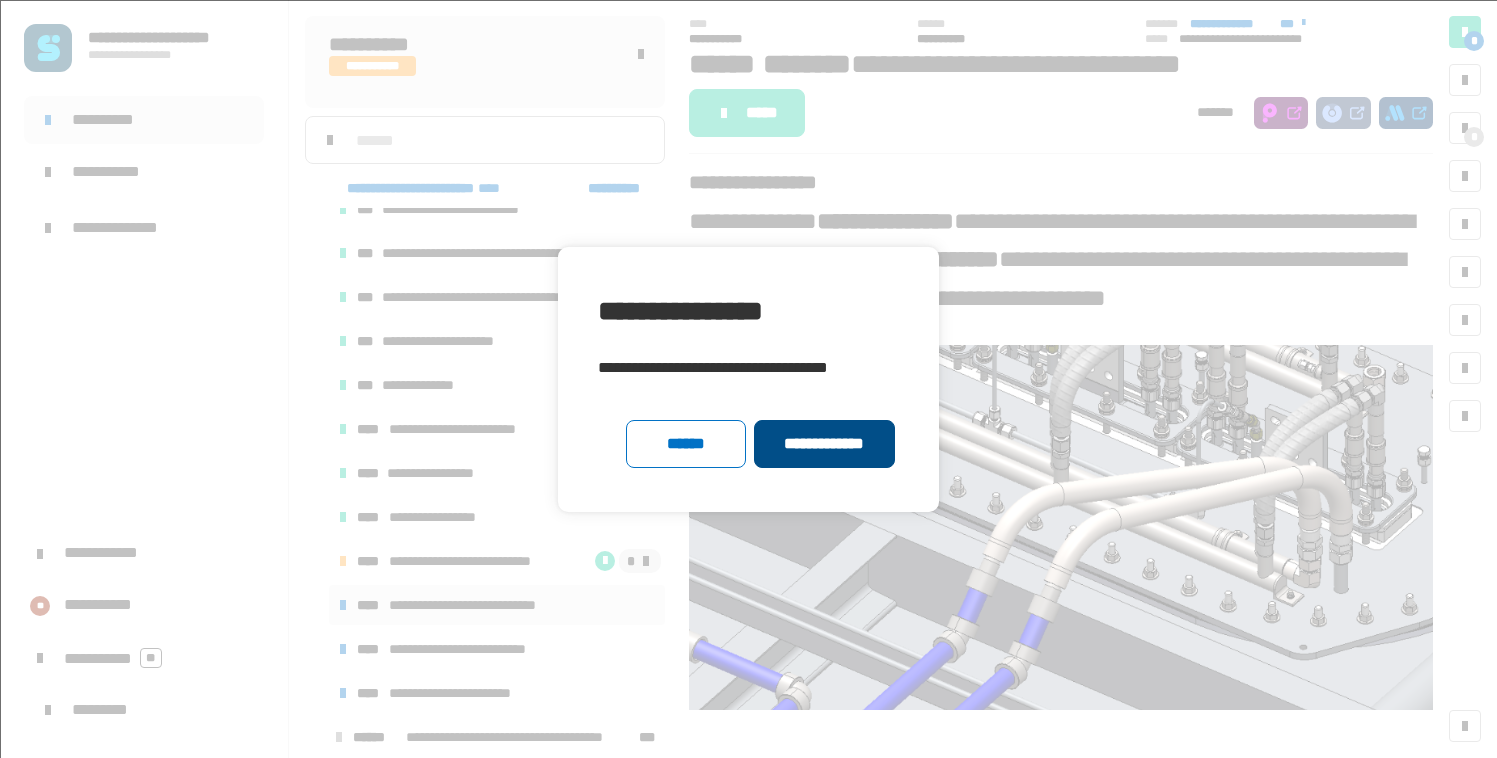 click on "**********" 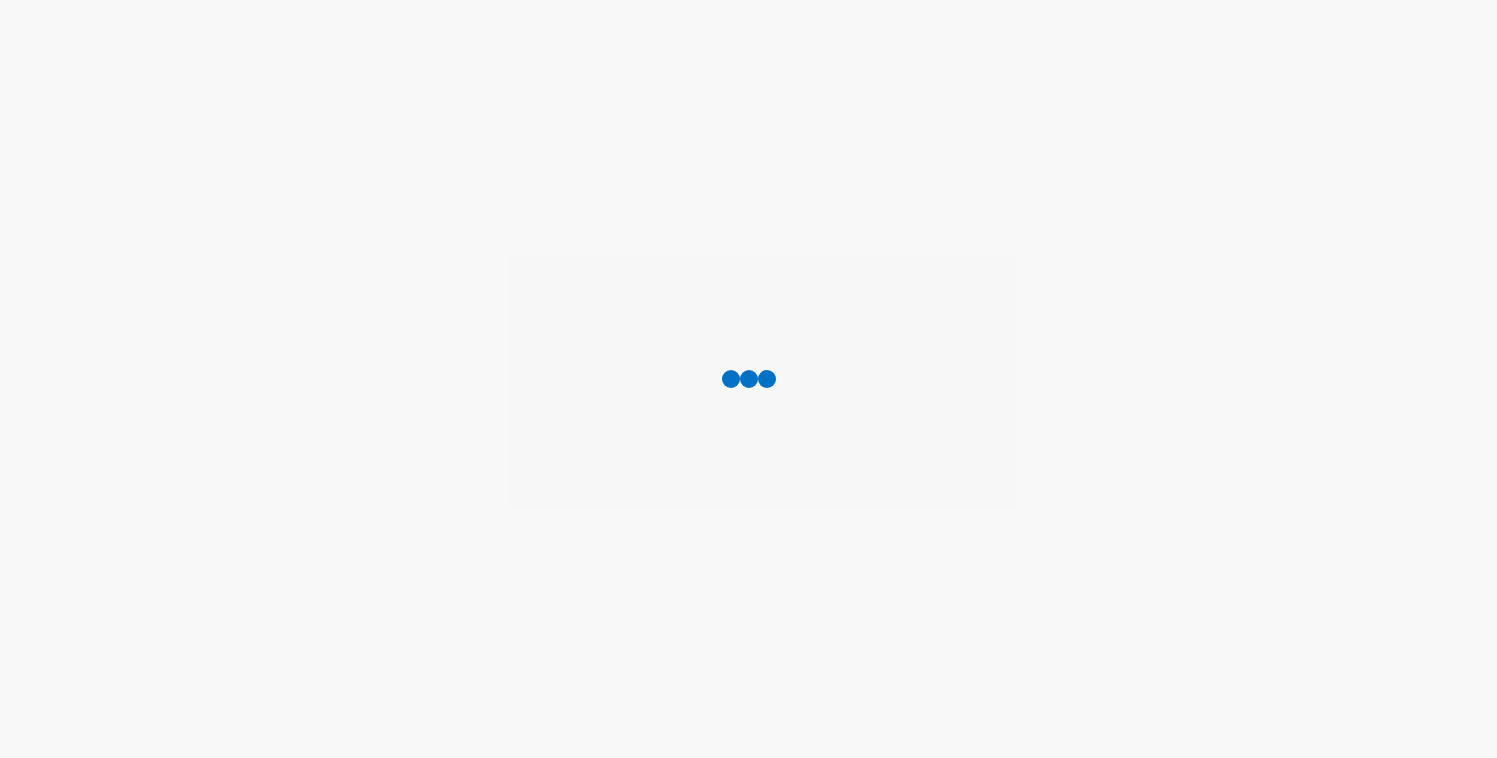 scroll, scrollTop: 0, scrollLeft: 0, axis: both 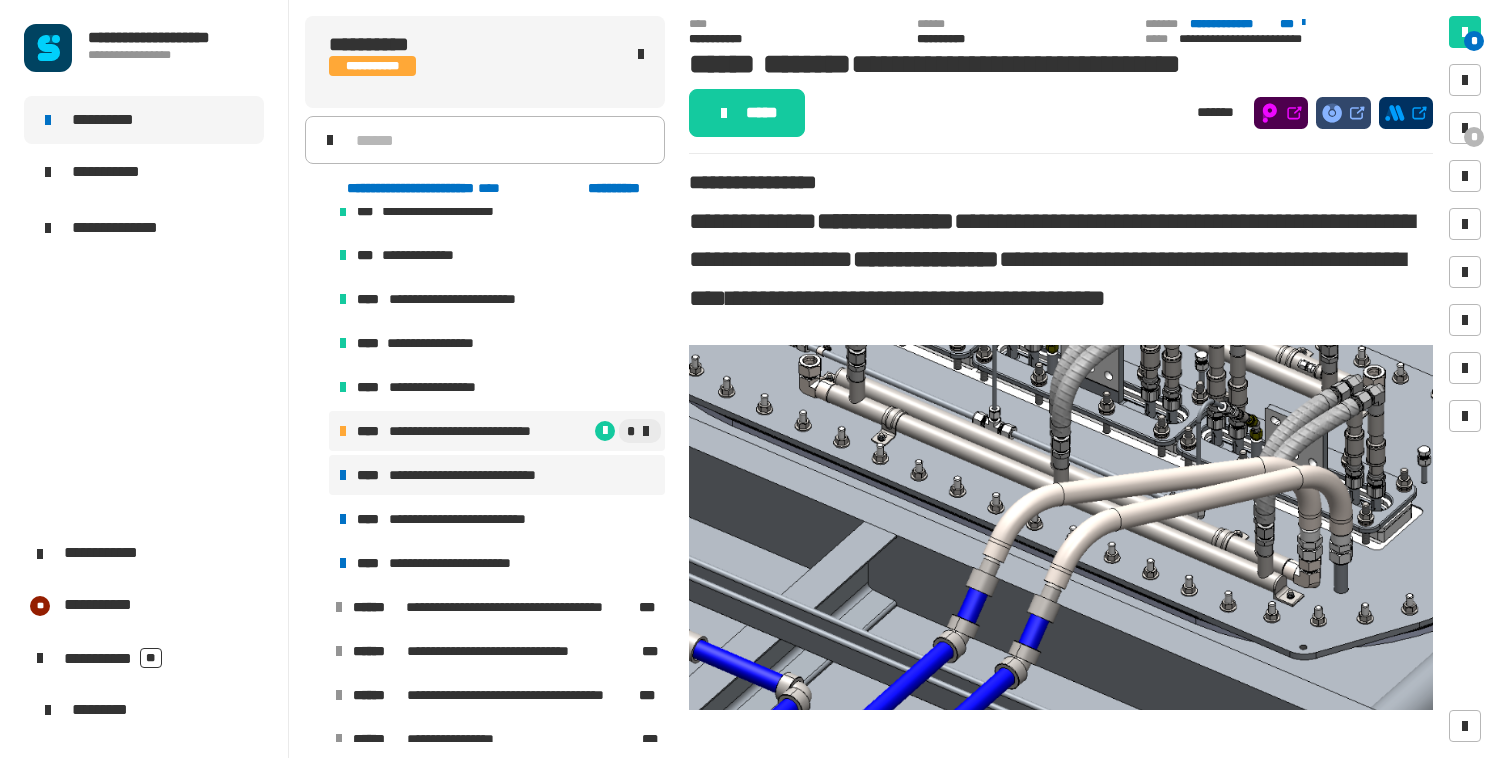 click on "*" at bounding box center [612, 431] 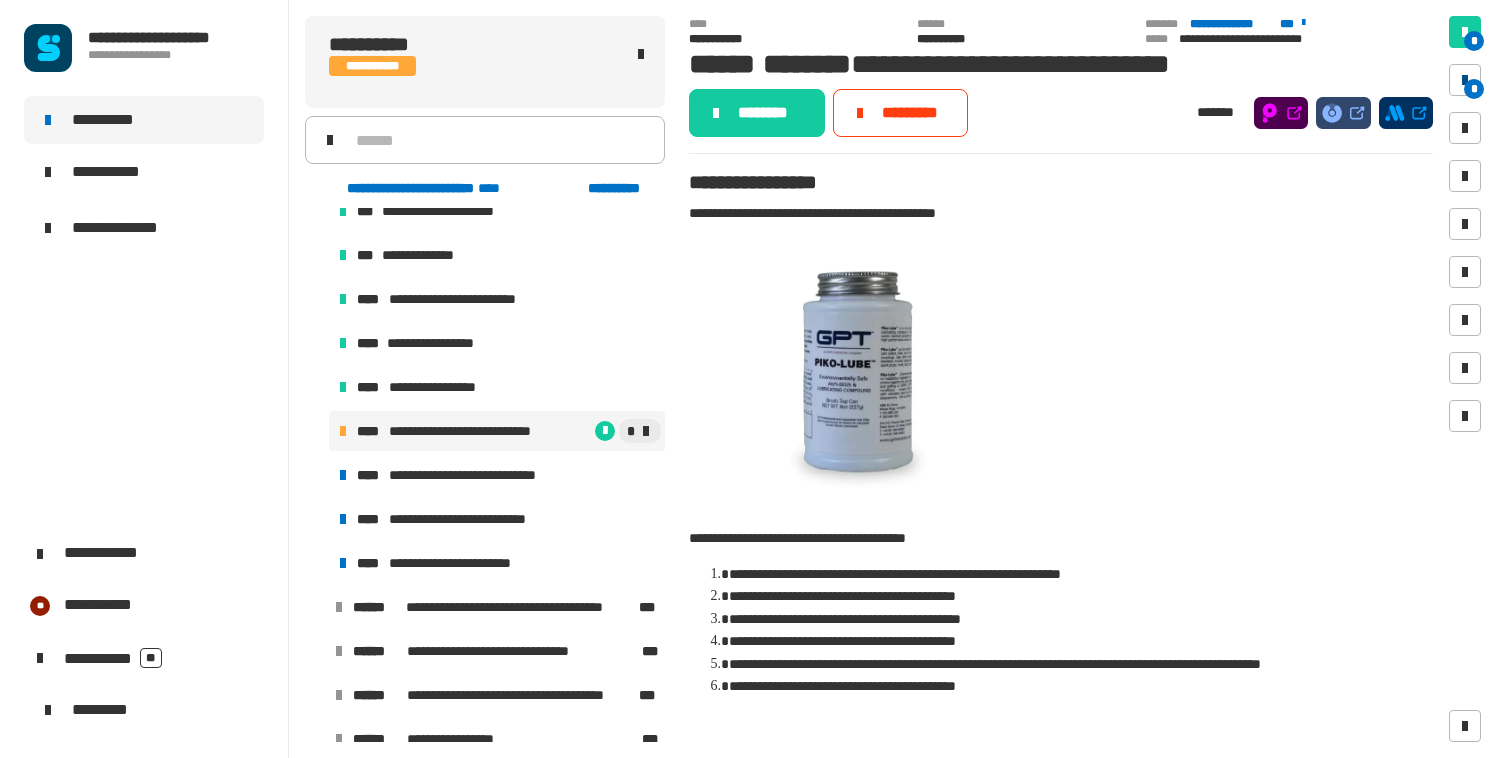 click at bounding box center [1465, 80] 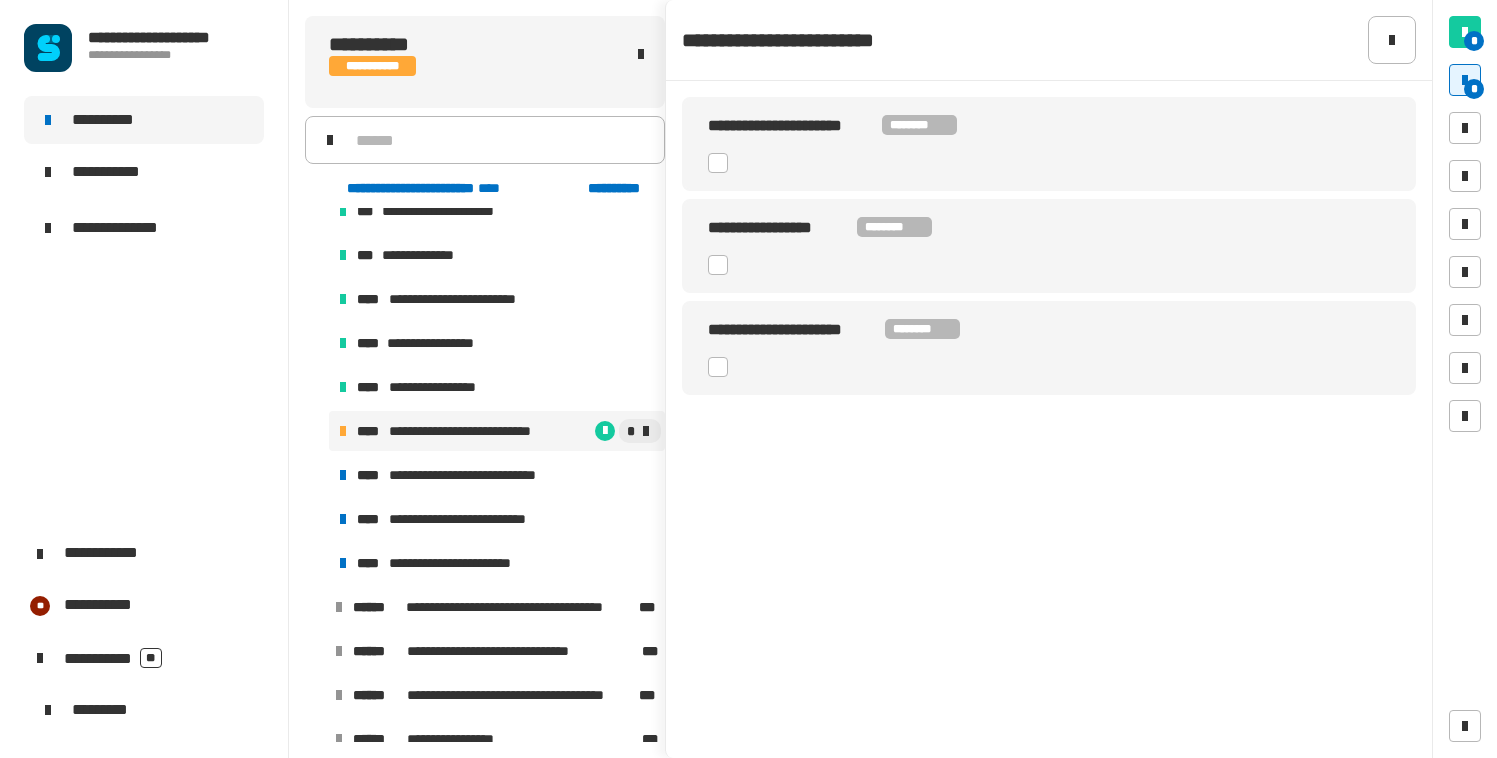 click 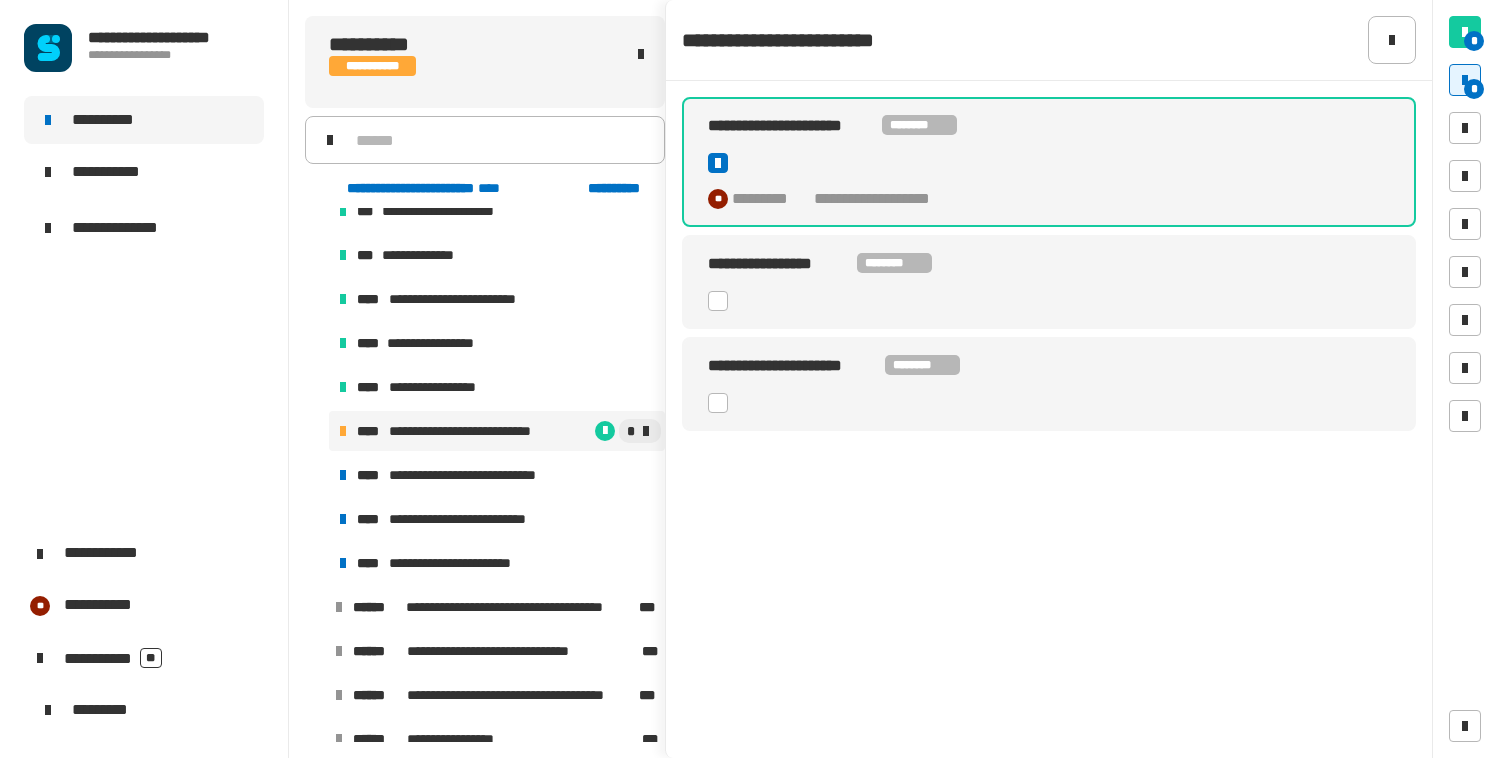 click 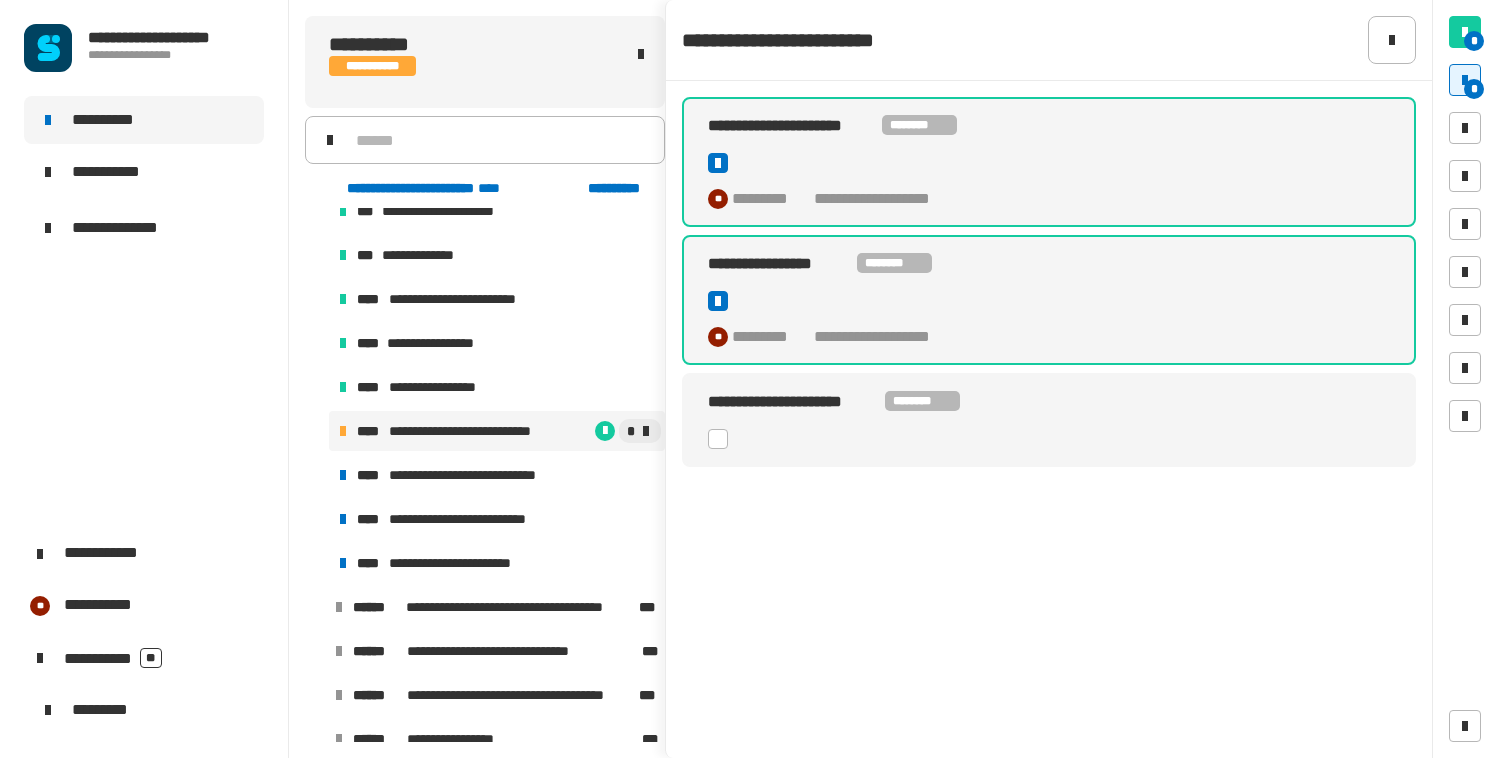click 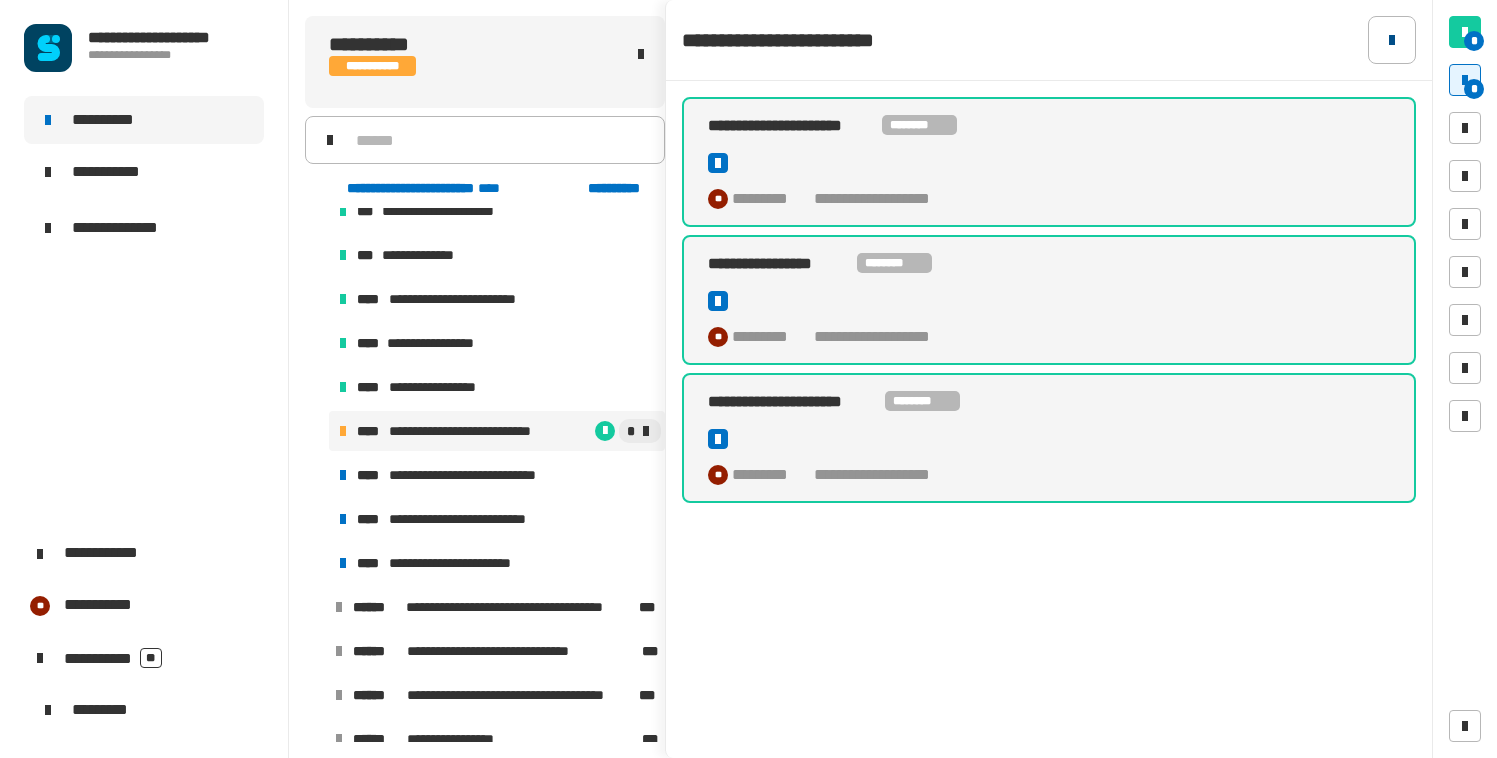click 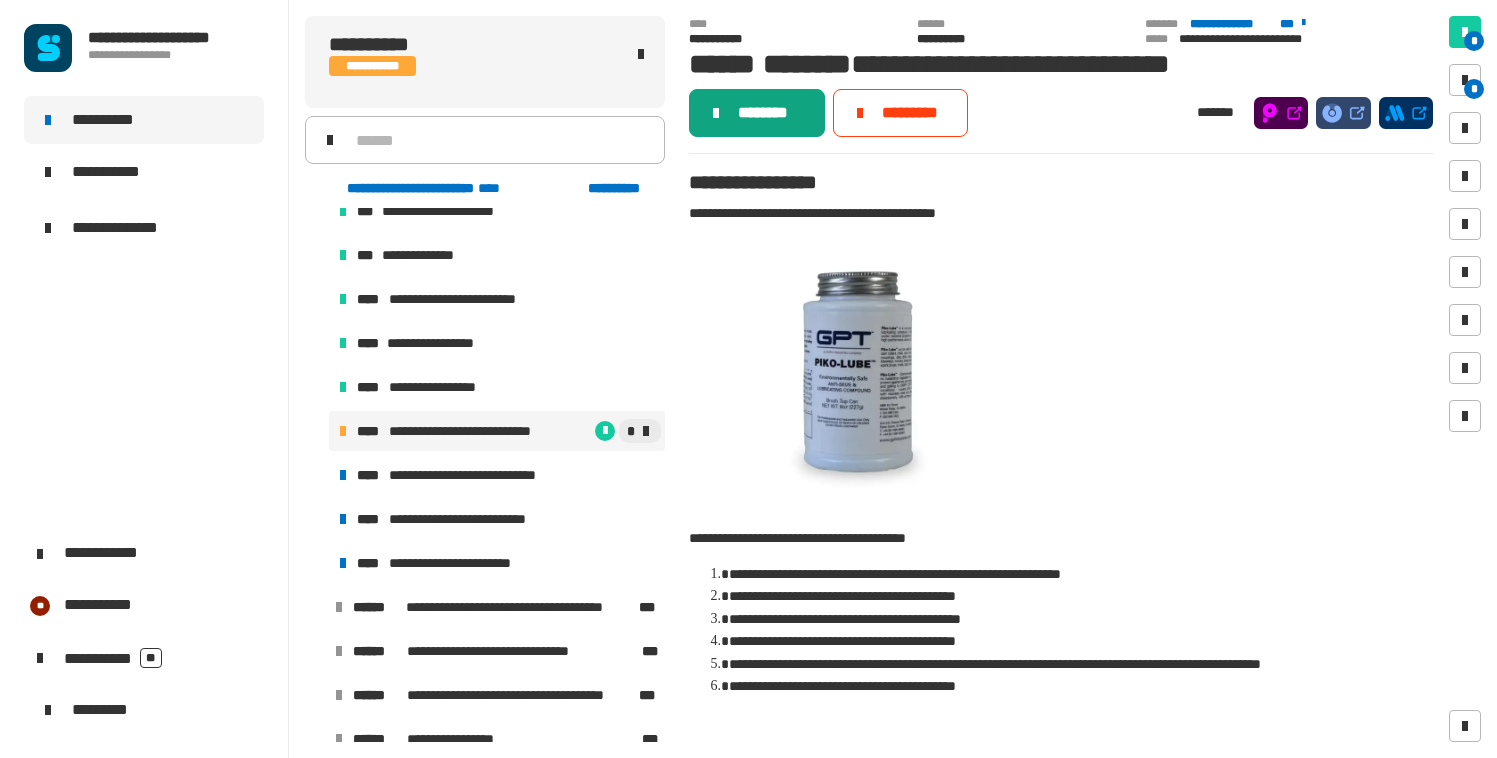 click on "********" 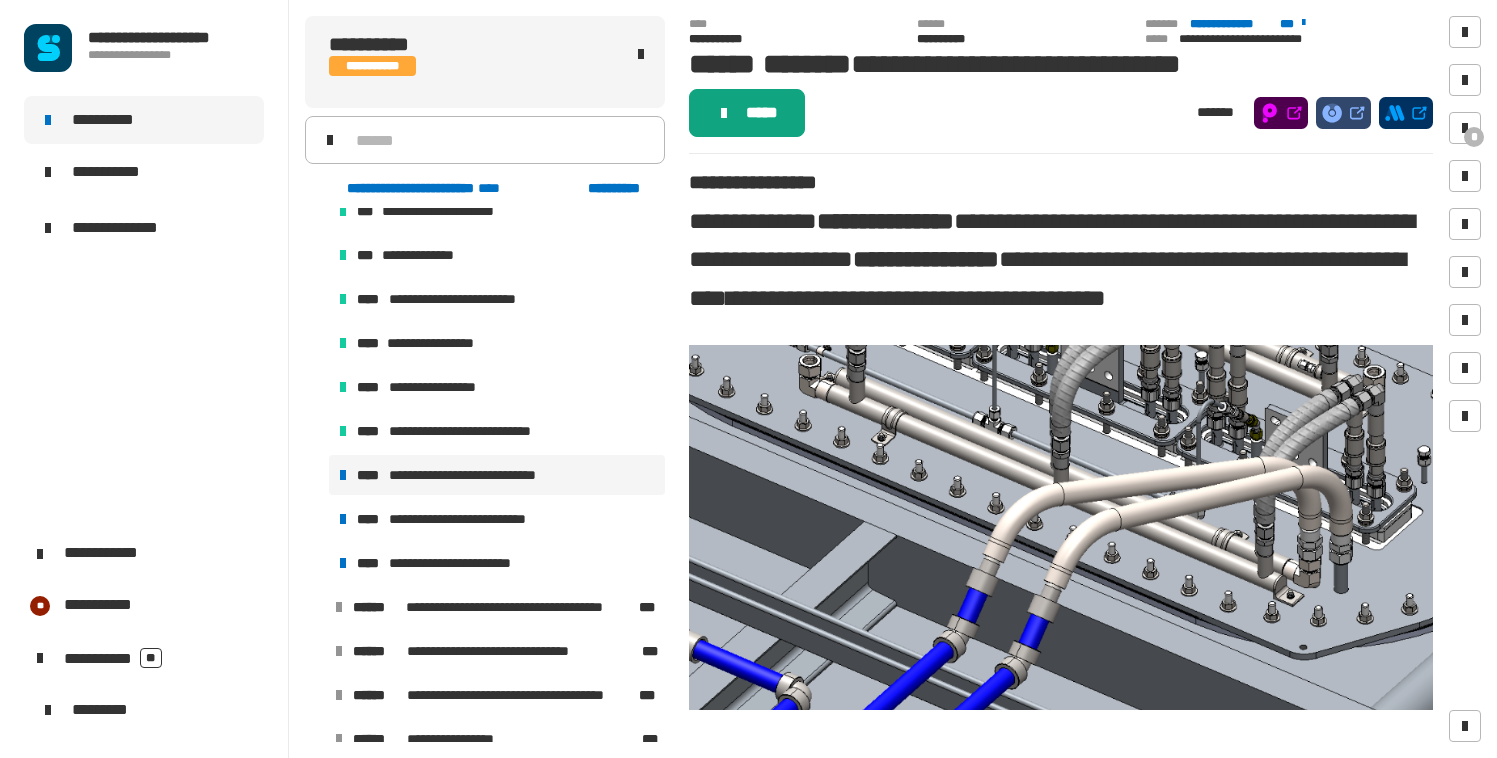 click on "*****" 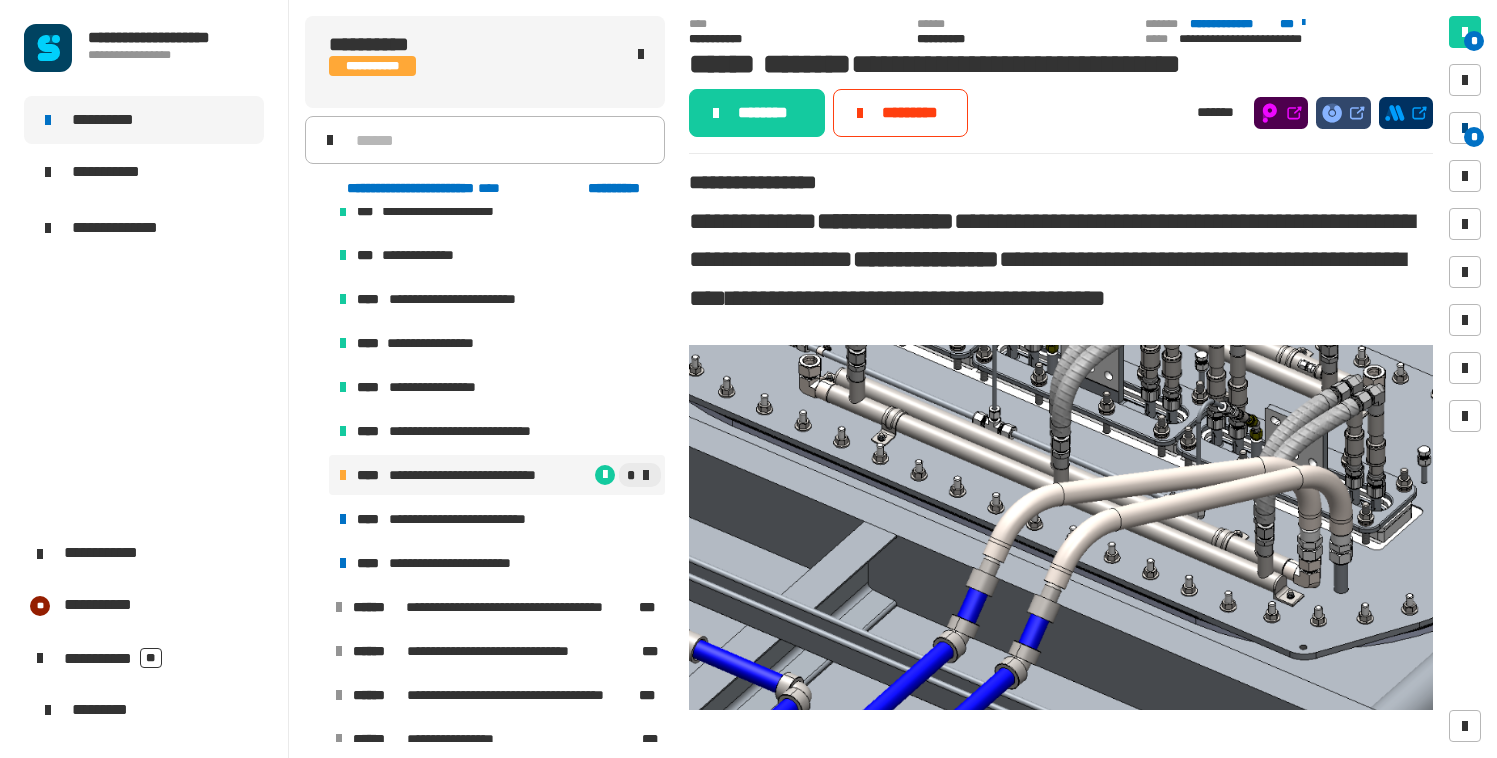 click at bounding box center [1465, 128] 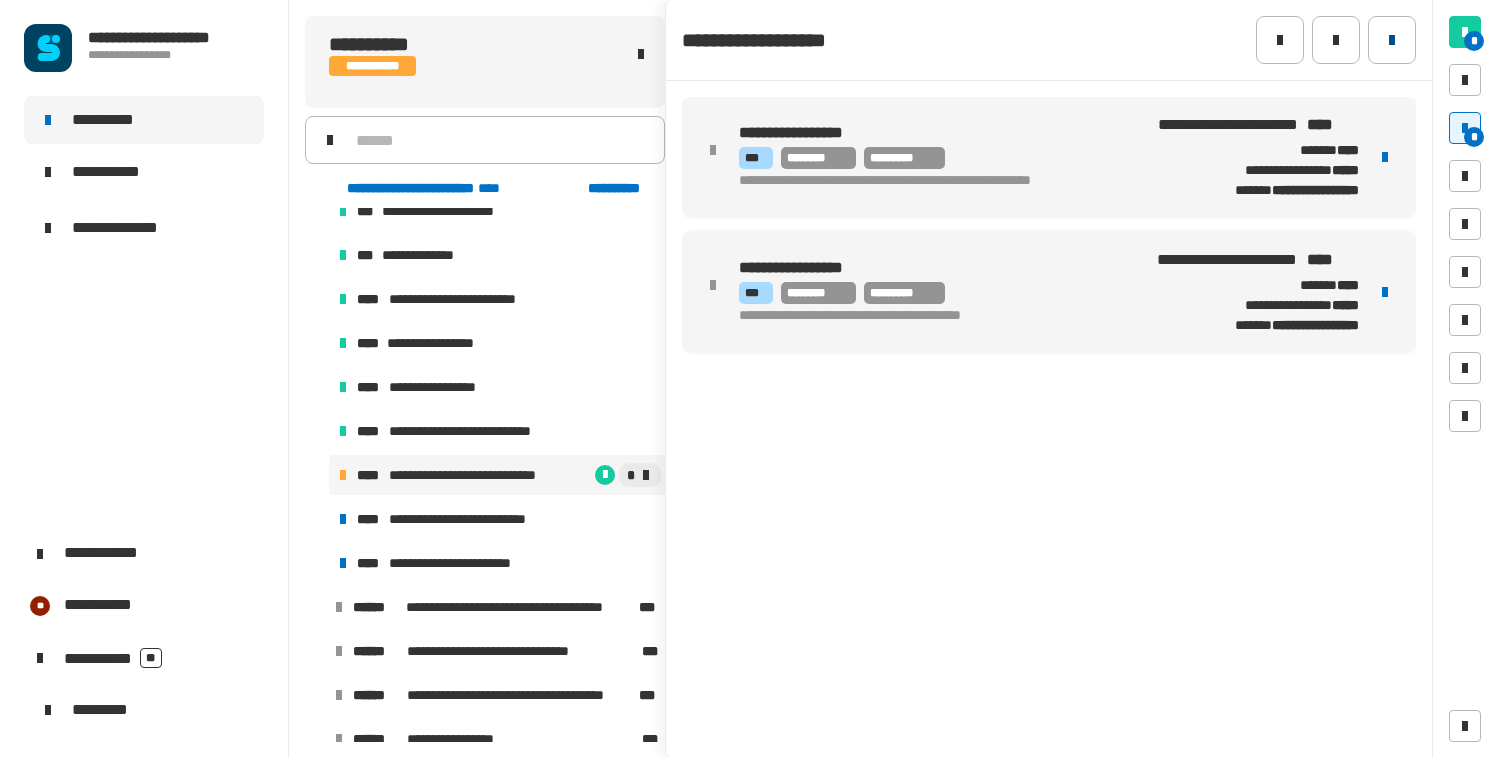 click 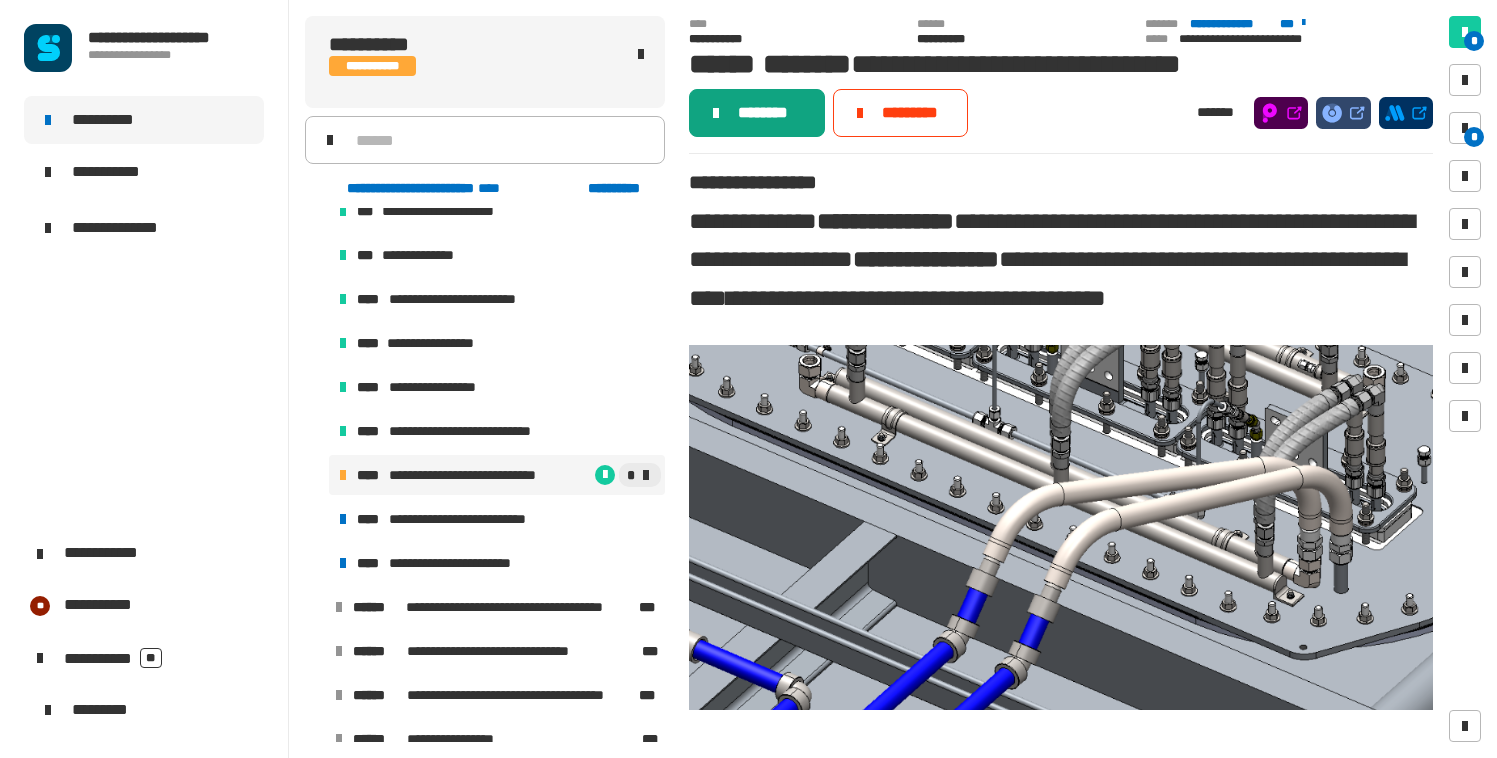 click on "********" 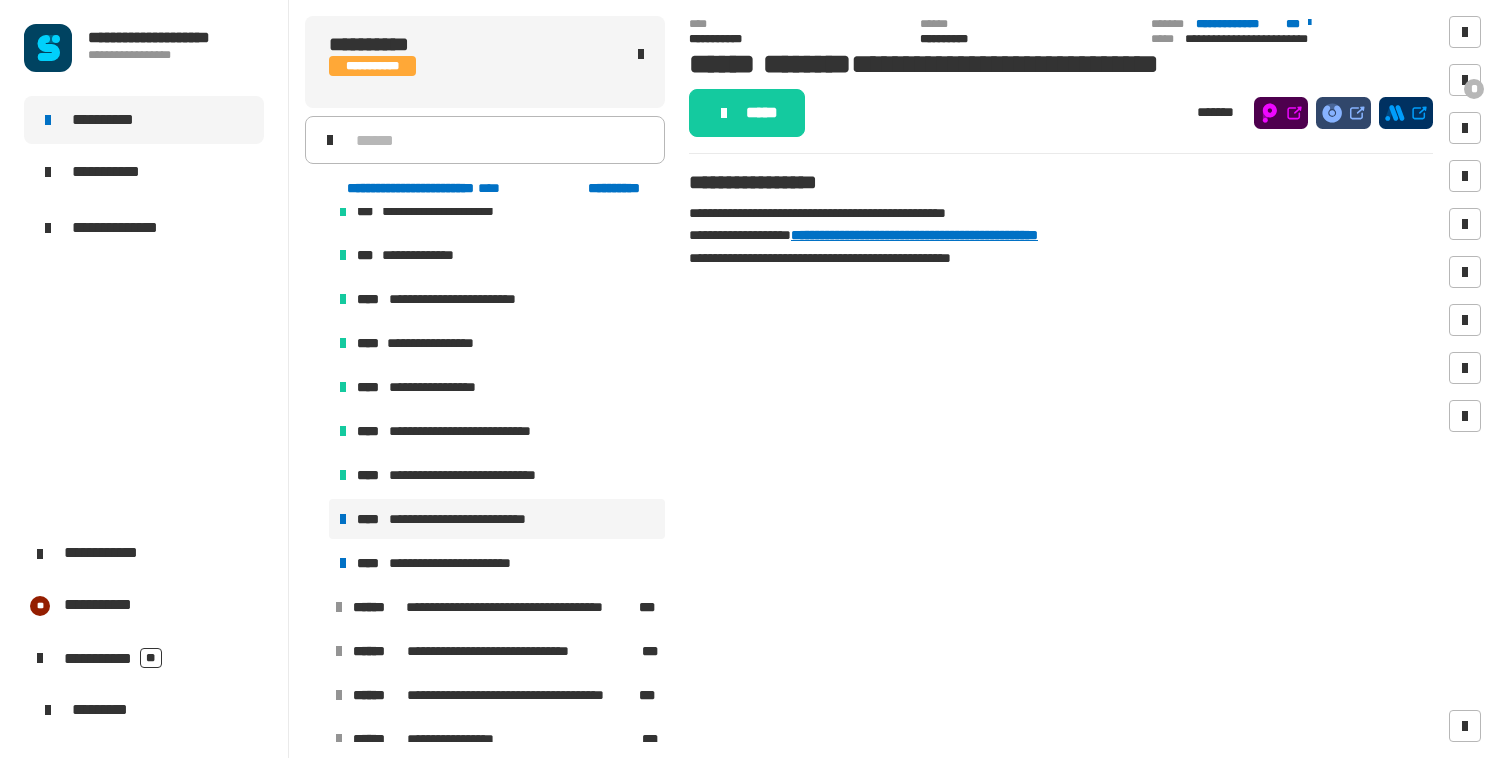 click on "**********" at bounding box center [468, 519] 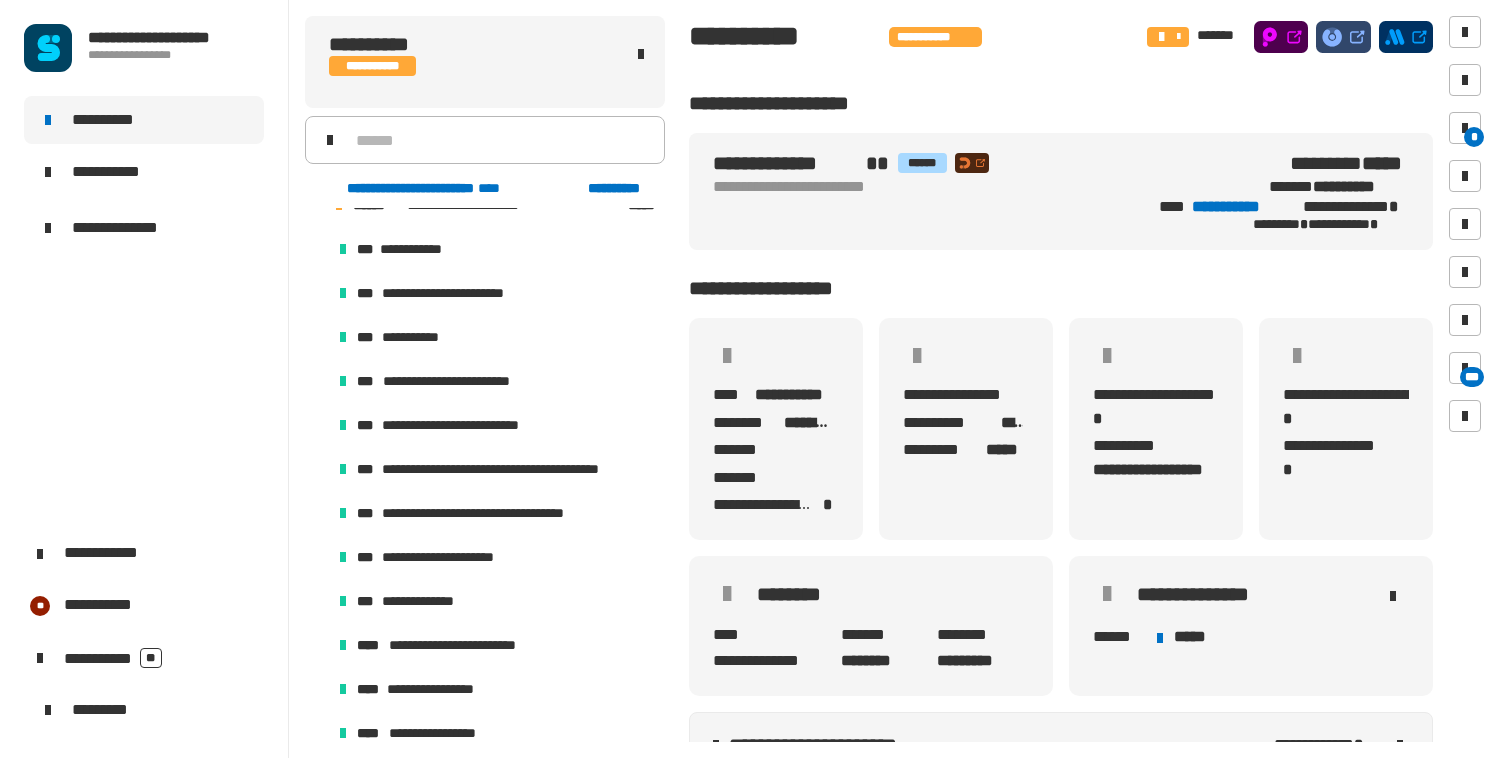 scroll, scrollTop: 1161, scrollLeft: 0, axis: vertical 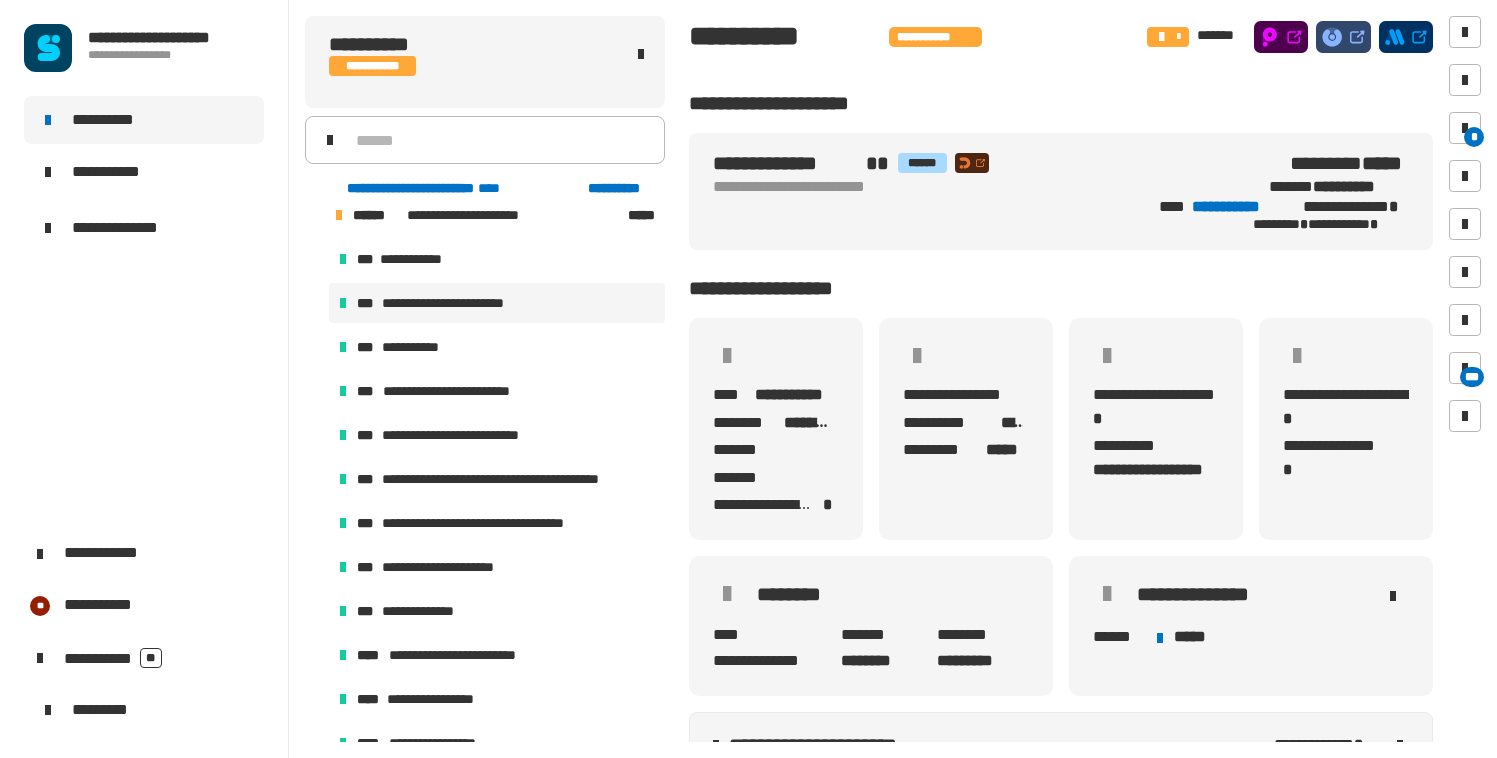 click on "**********" at bounding box center [453, 303] 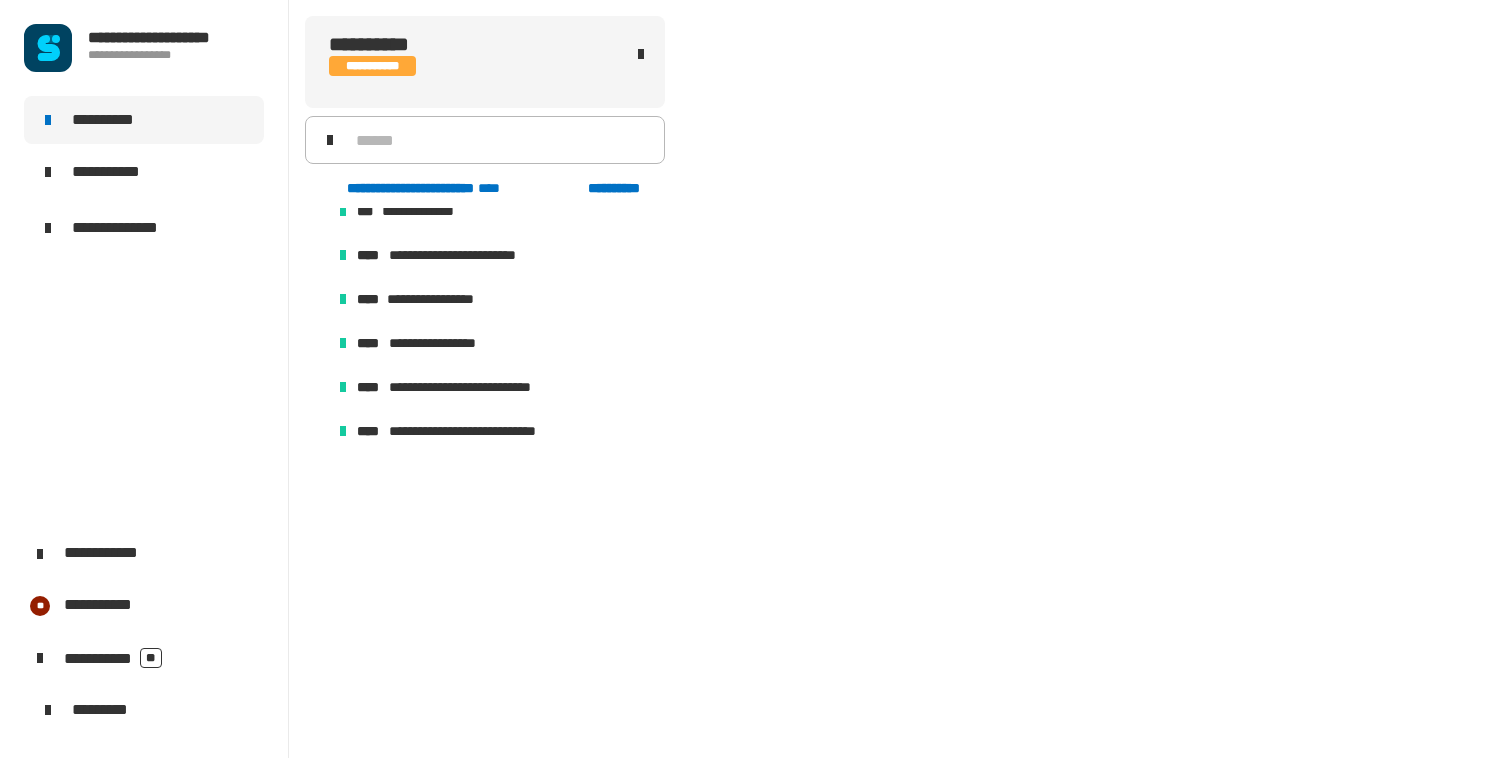scroll, scrollTop: 1253, scrollLeft: 0, axis: vertical 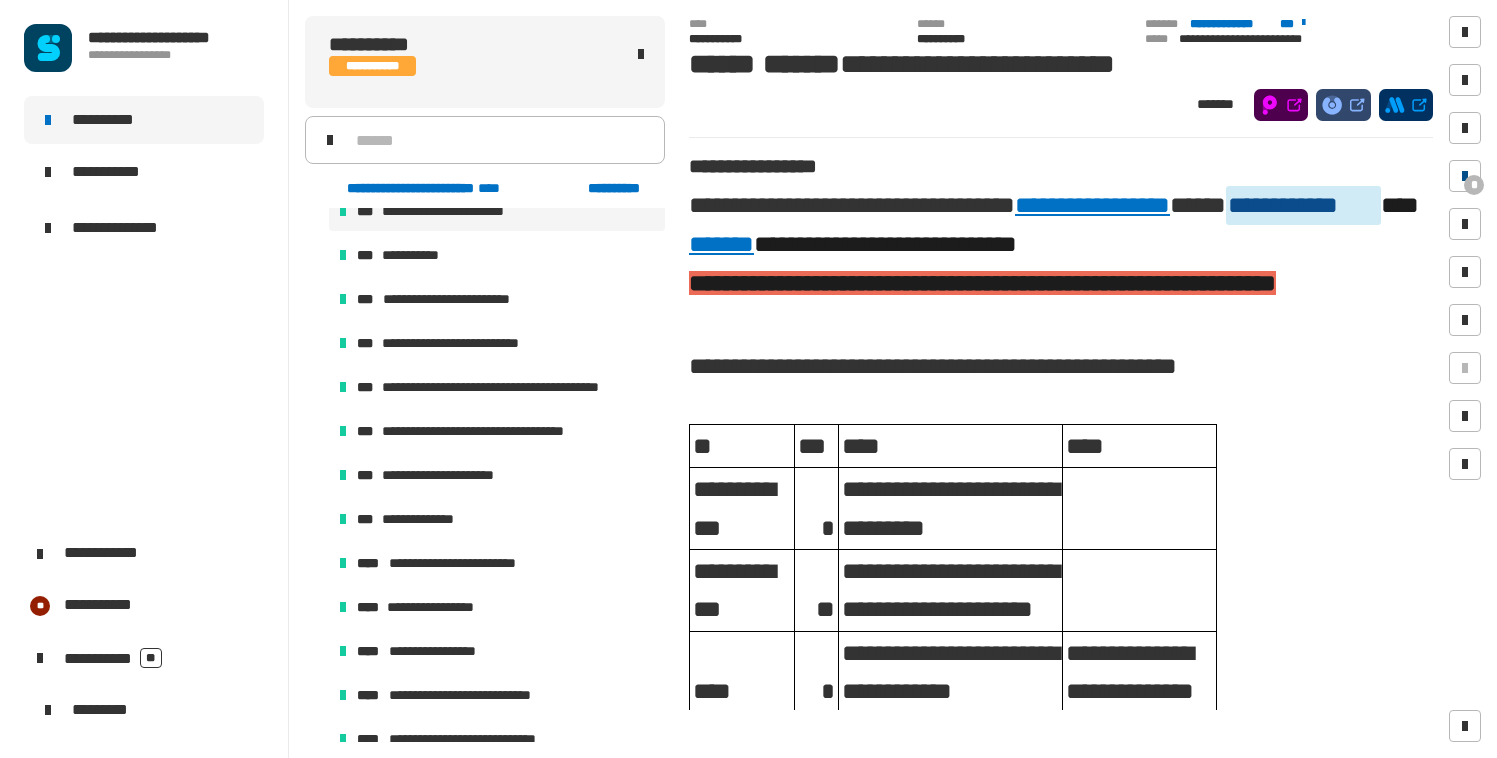 click at bounding box center (1465, 176) 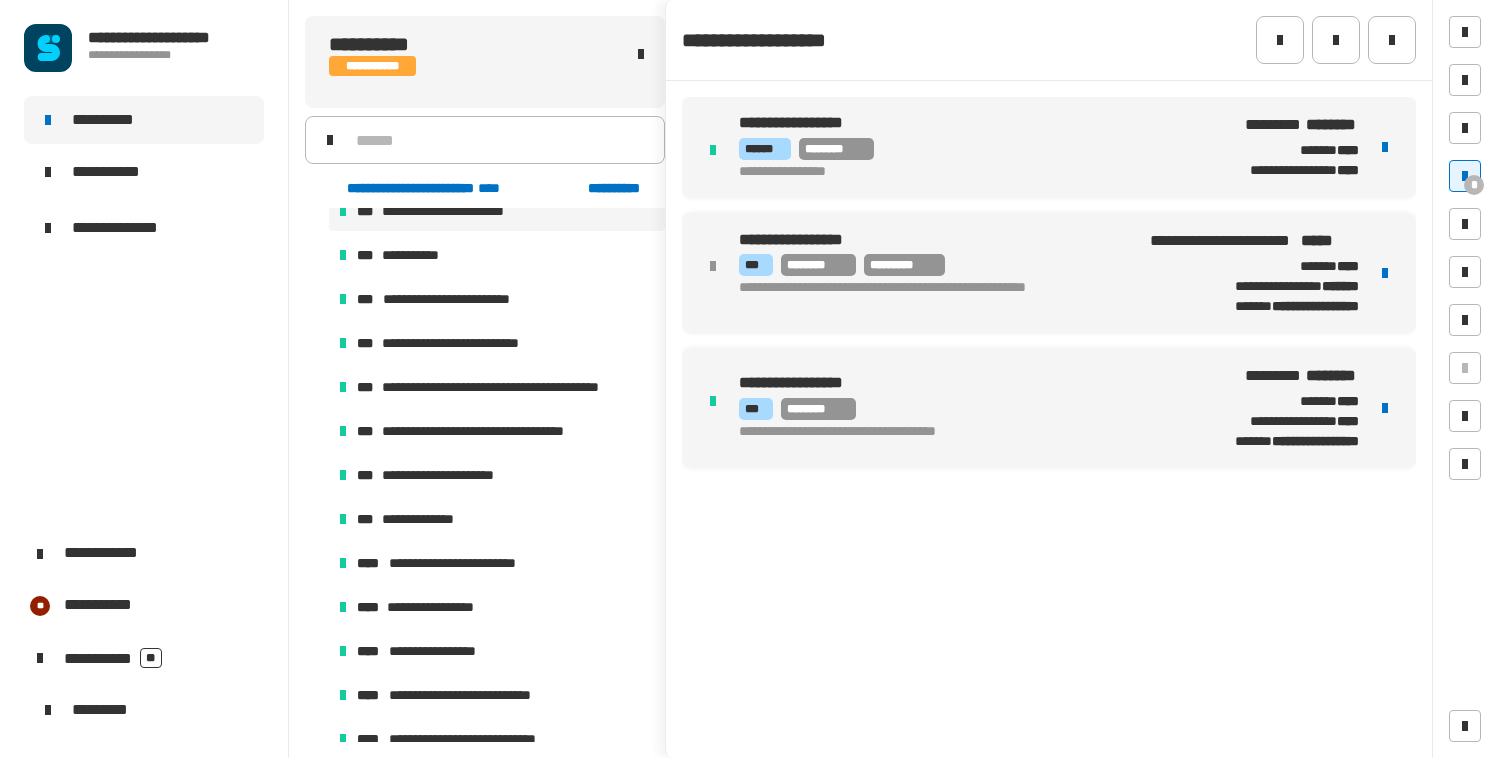 click on "**********" at bounding box center [977, 172] 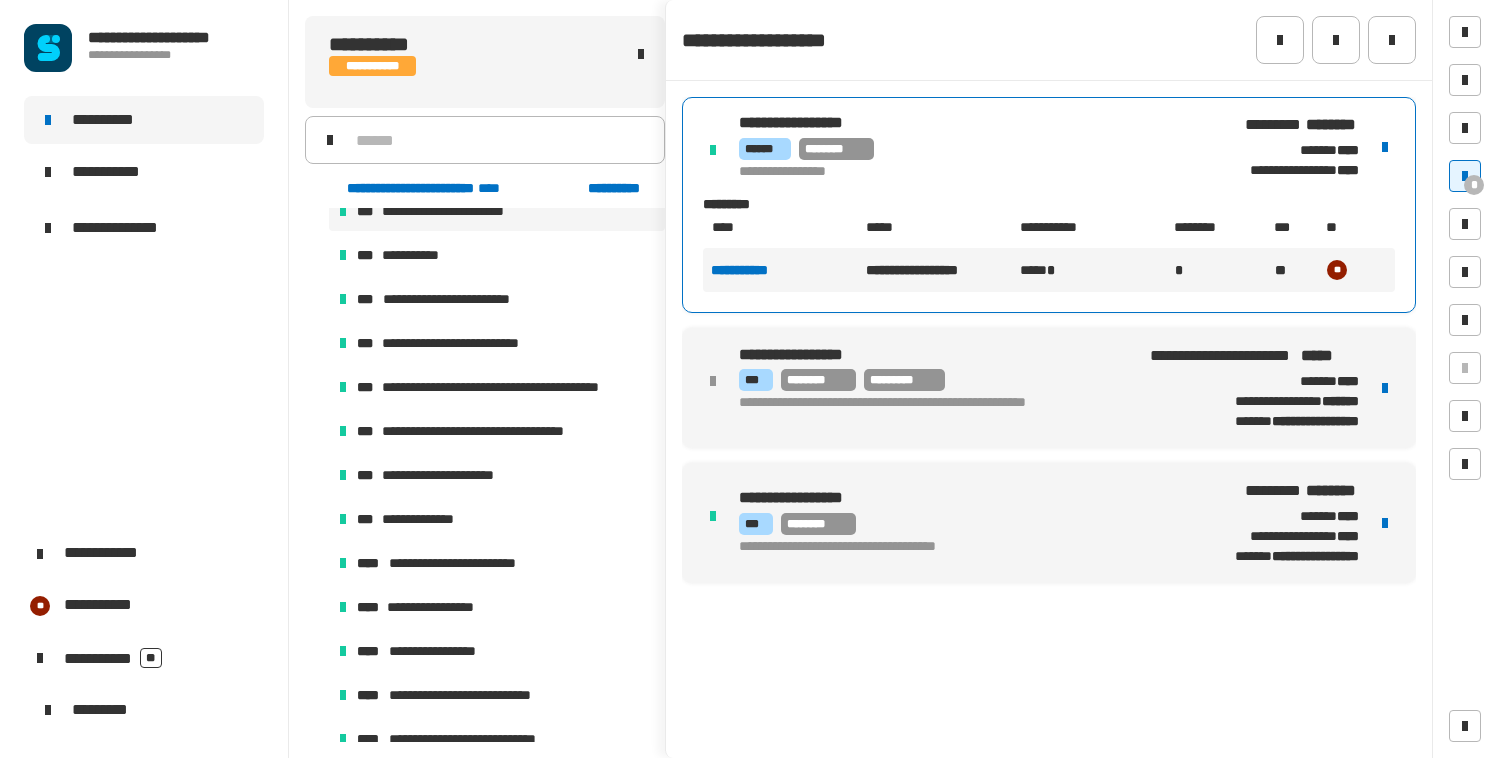 click at bounding box center (1385, 147) 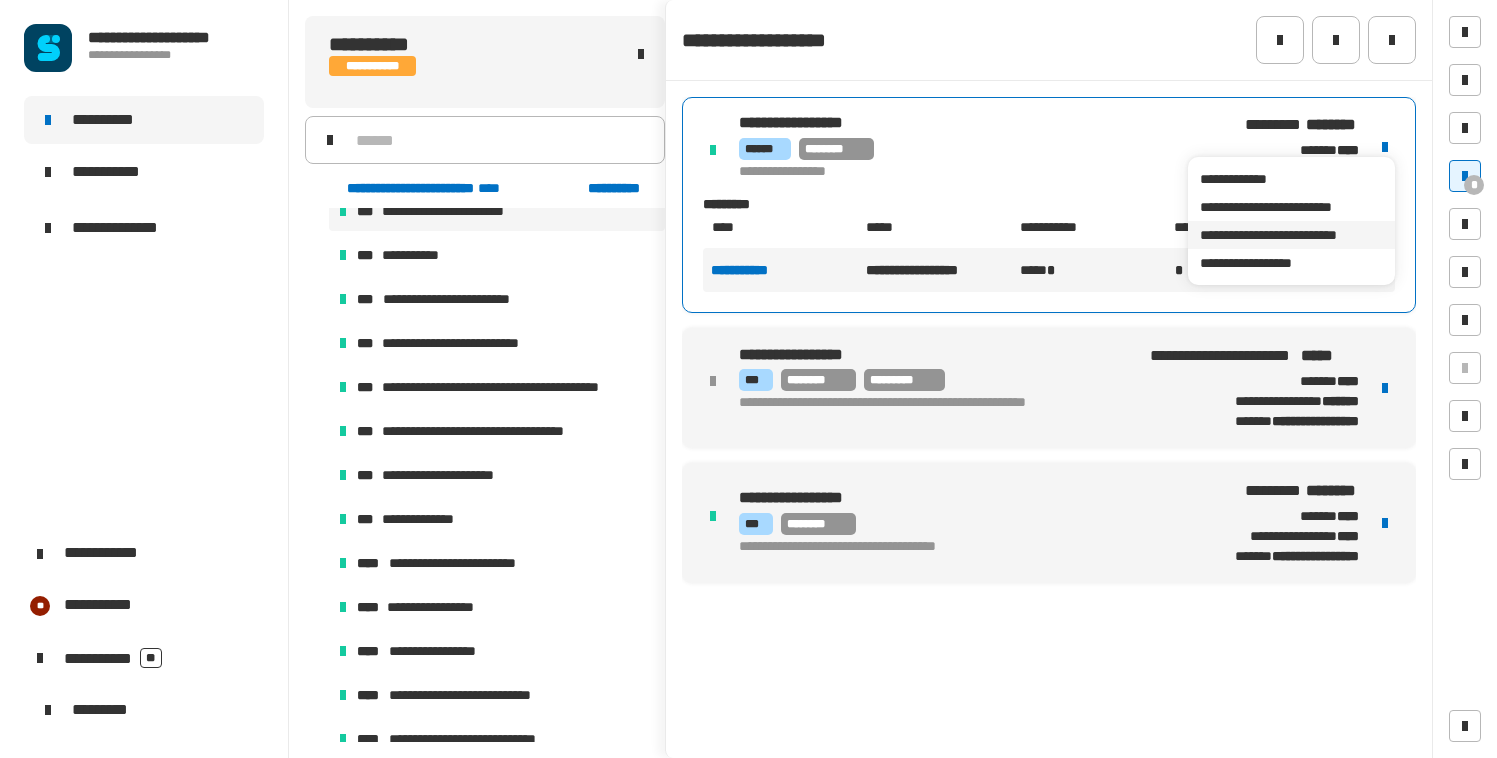 click on "**********" at bounding box center (1291, 235) 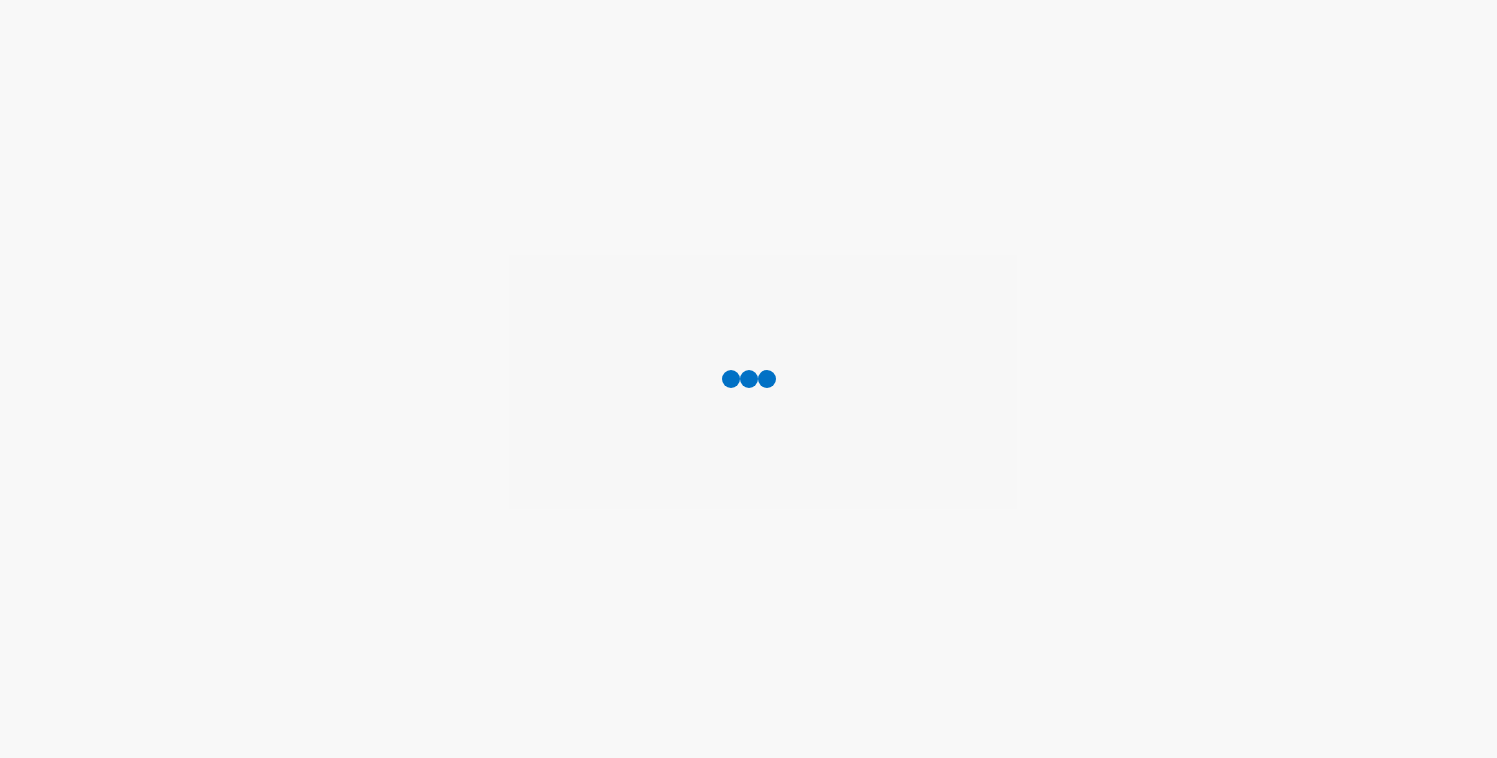 scroll, scrollTop: 0, scrollLeft: 0, axis: both 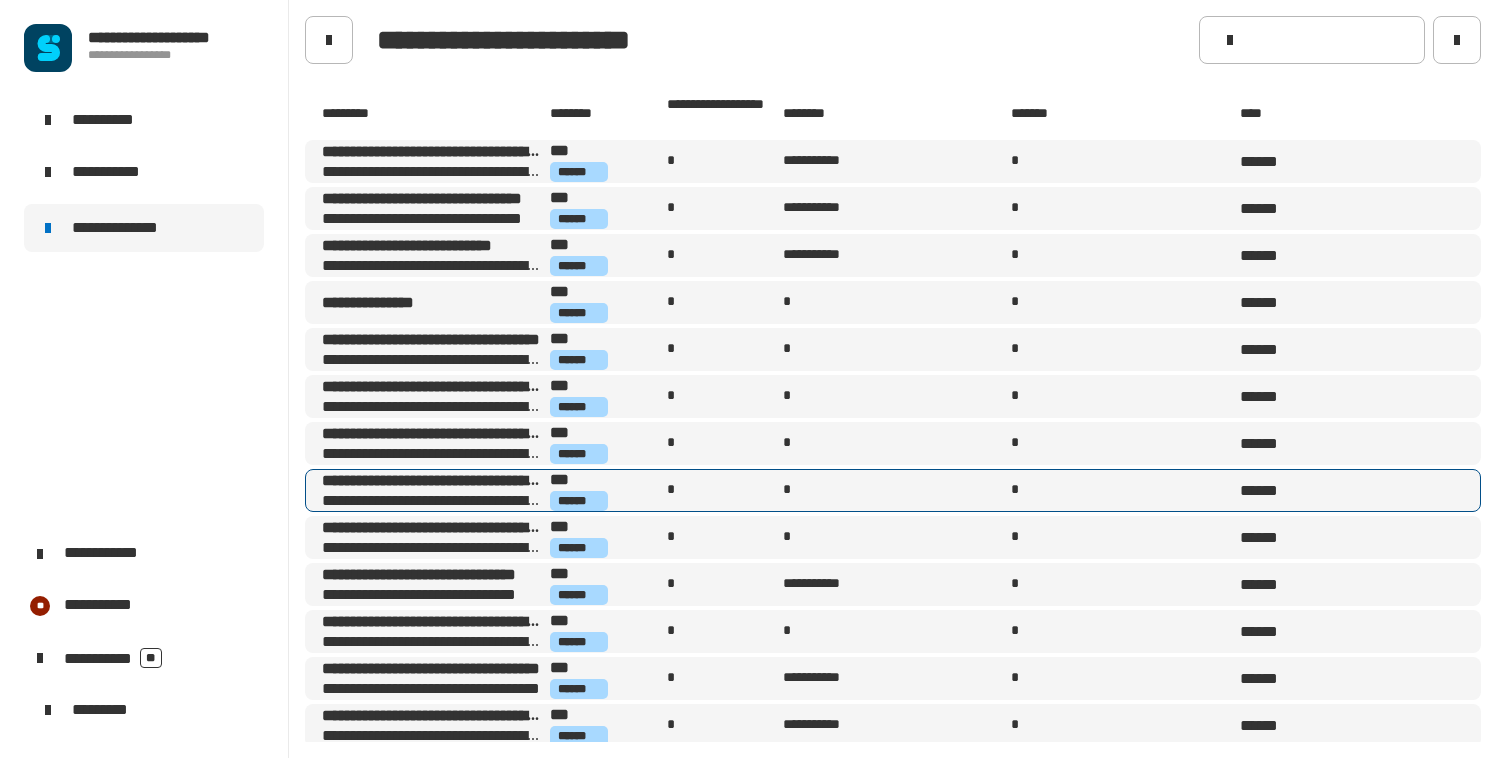 click on "**********" at bounding box center (432, 501) 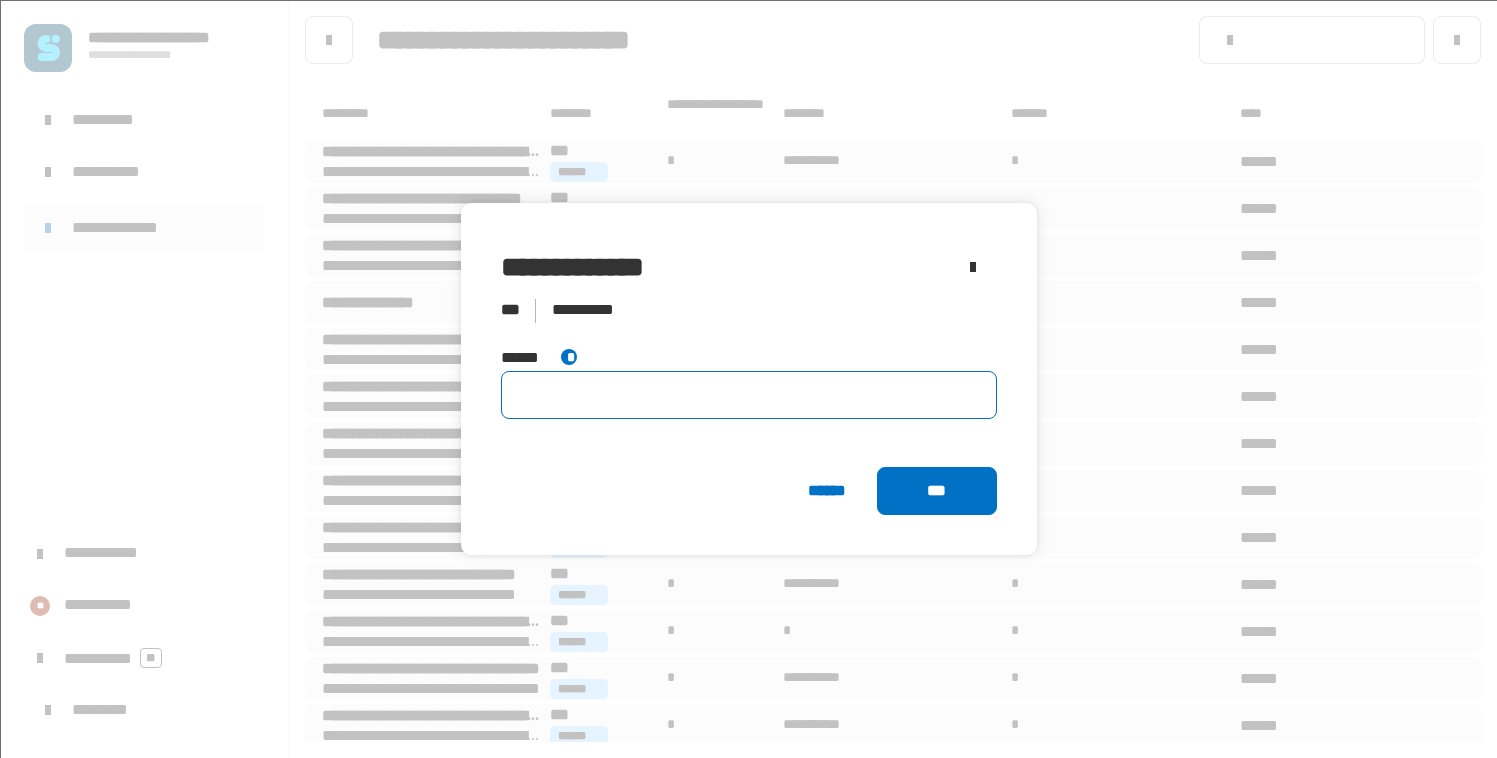 click 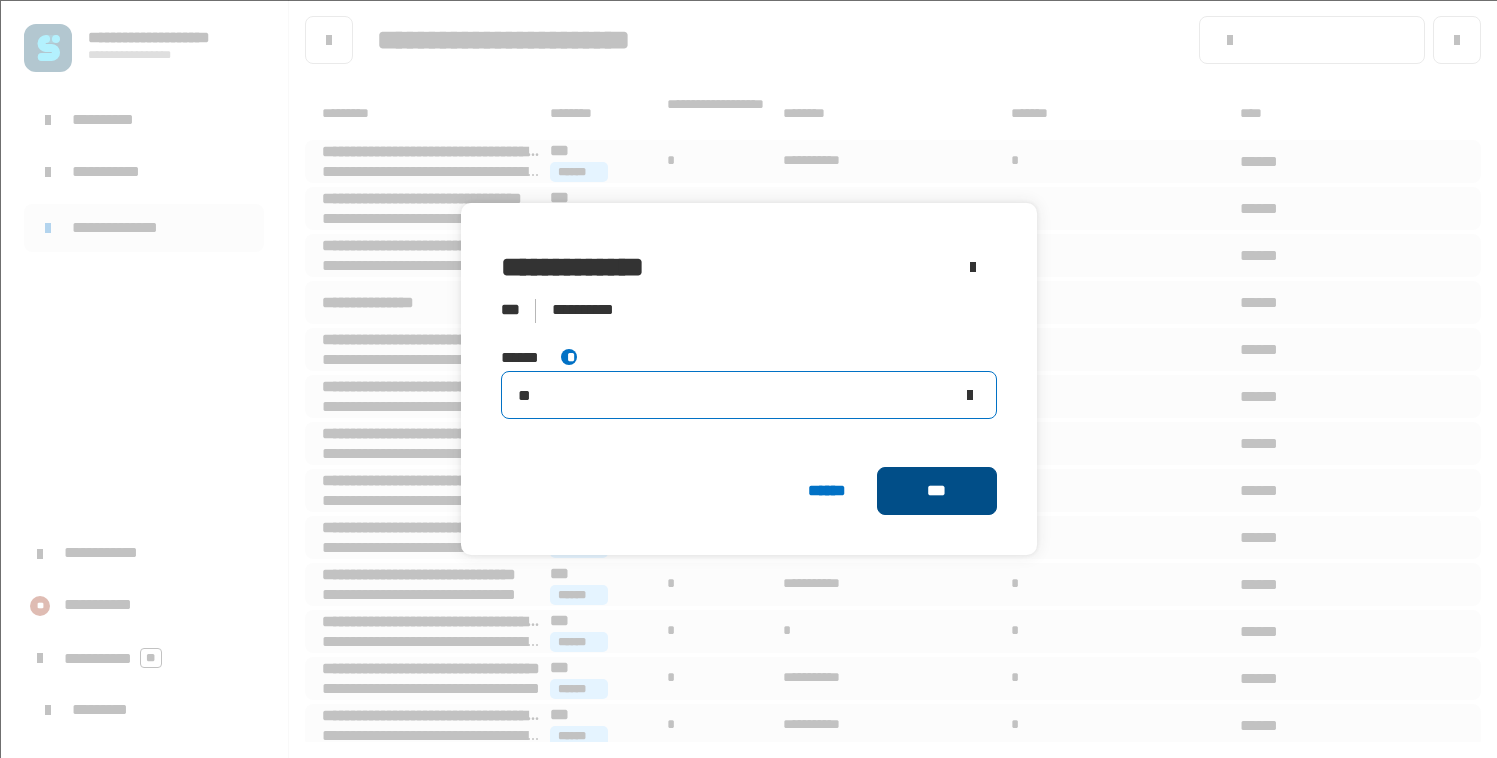 type on "**" 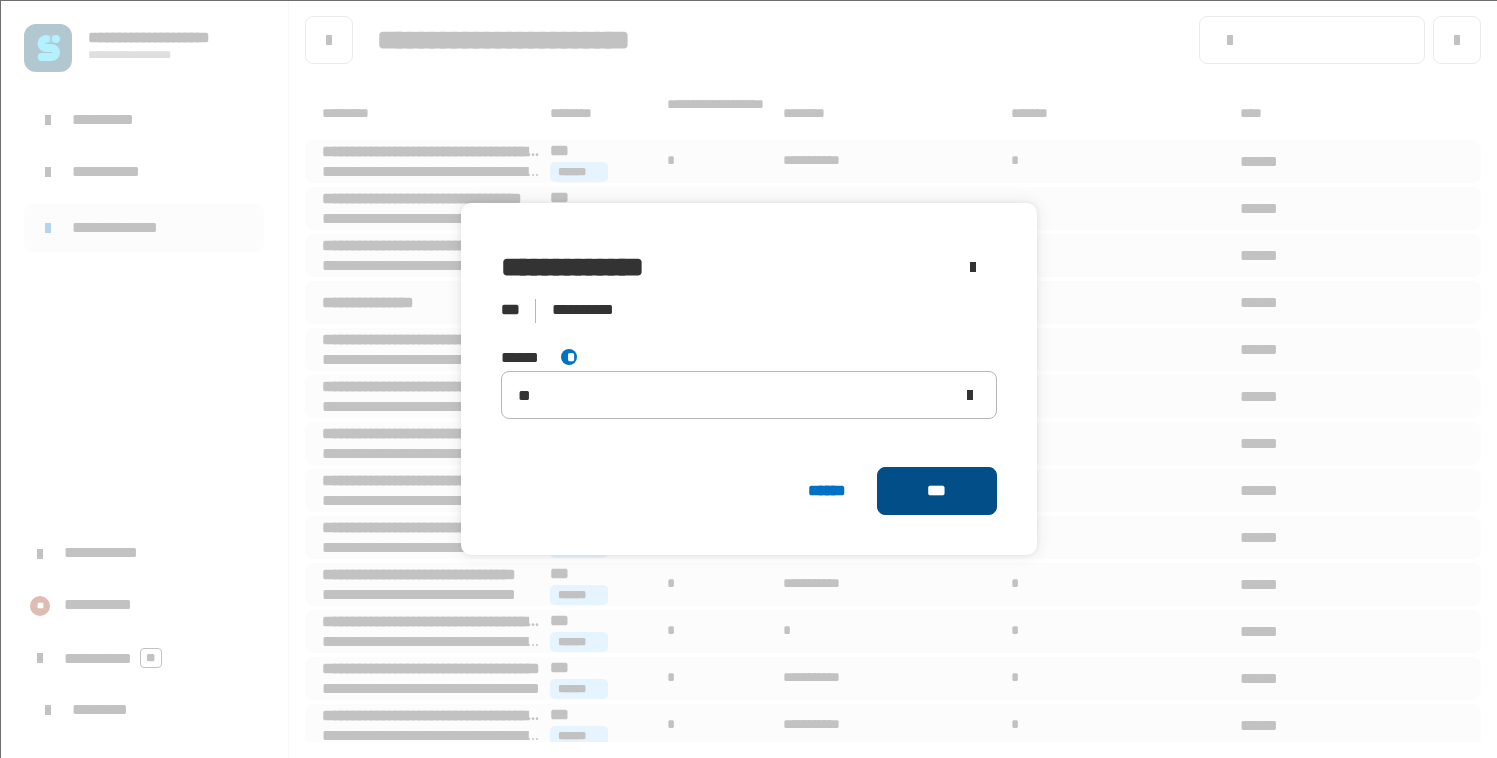 click on "***" 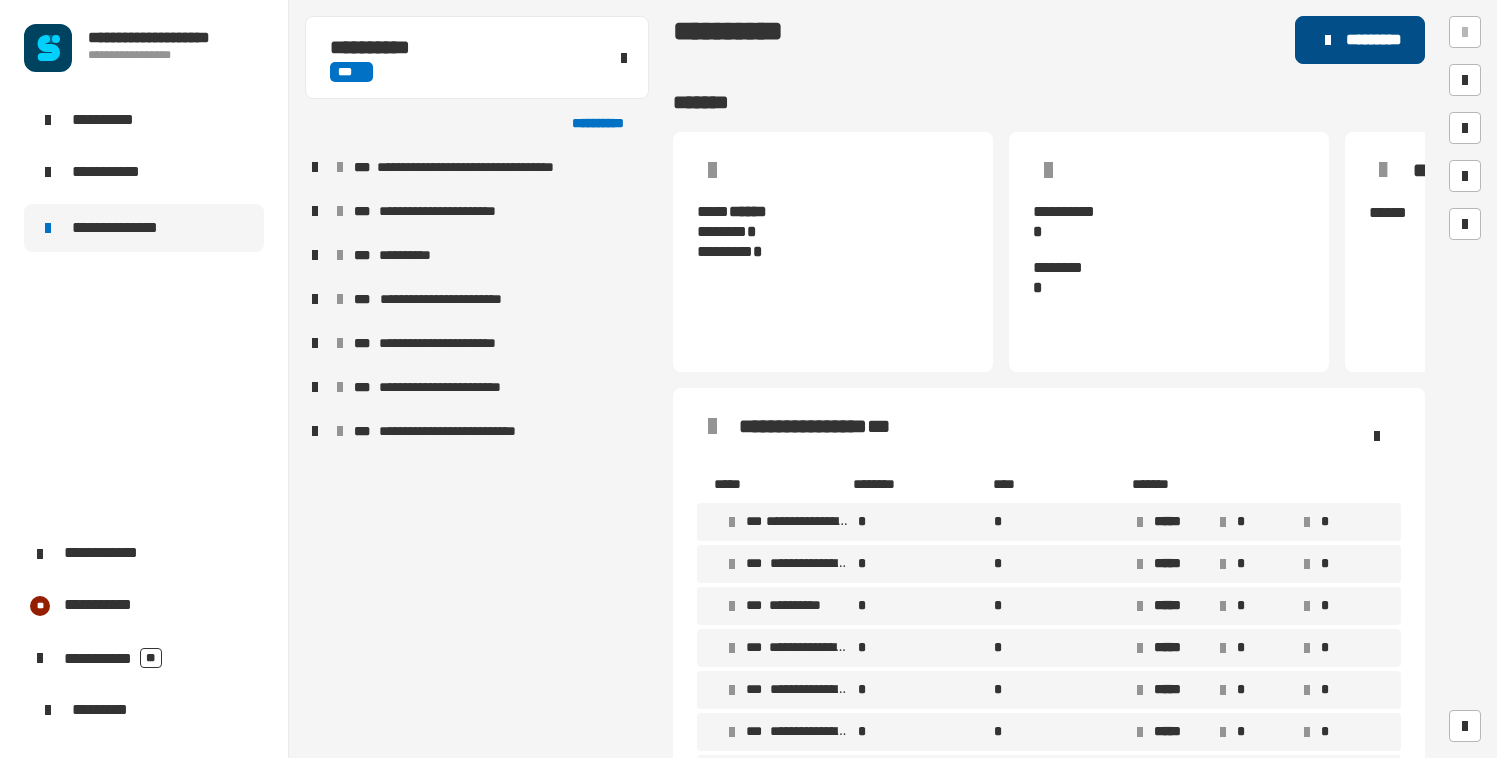 click on "*********" 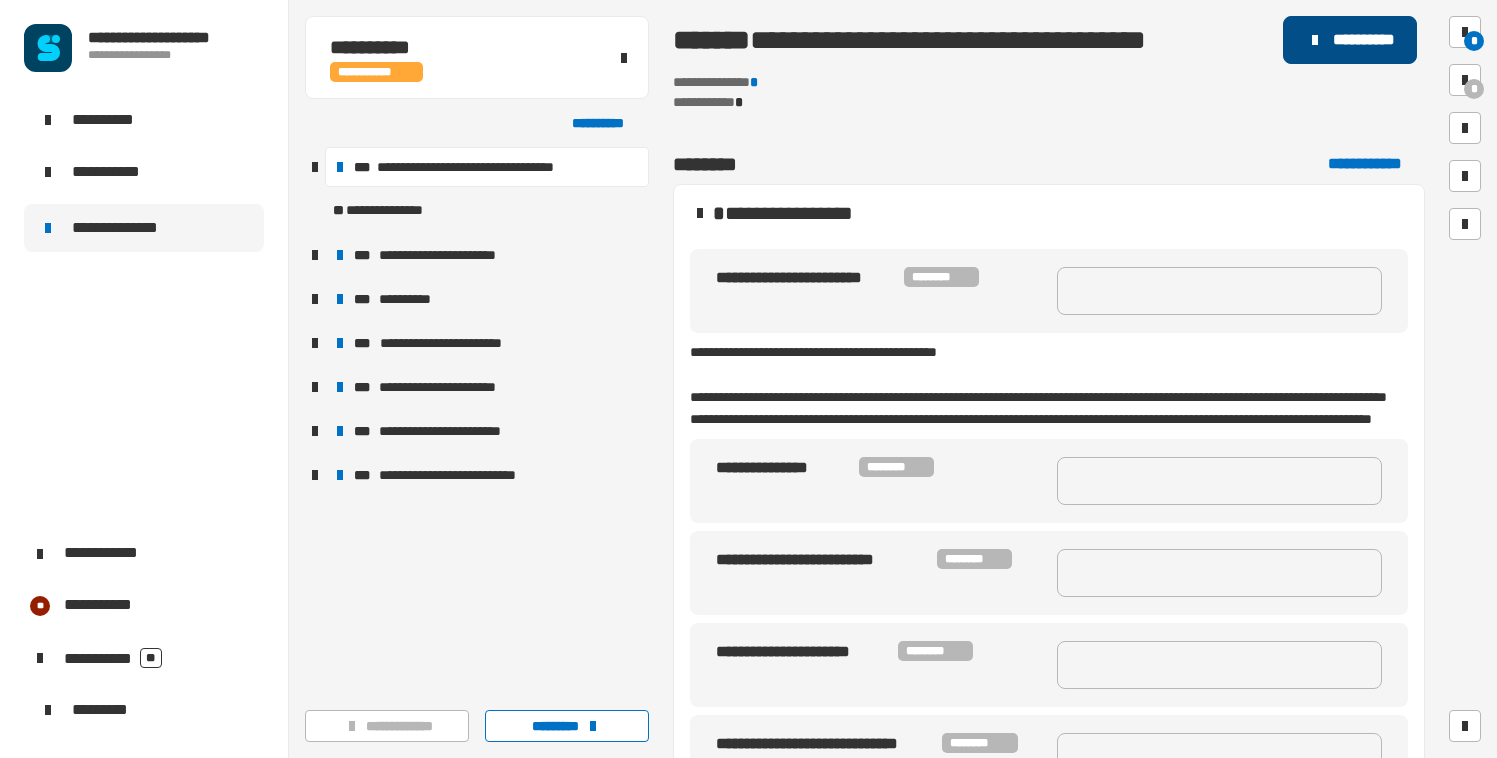 click on "**********" 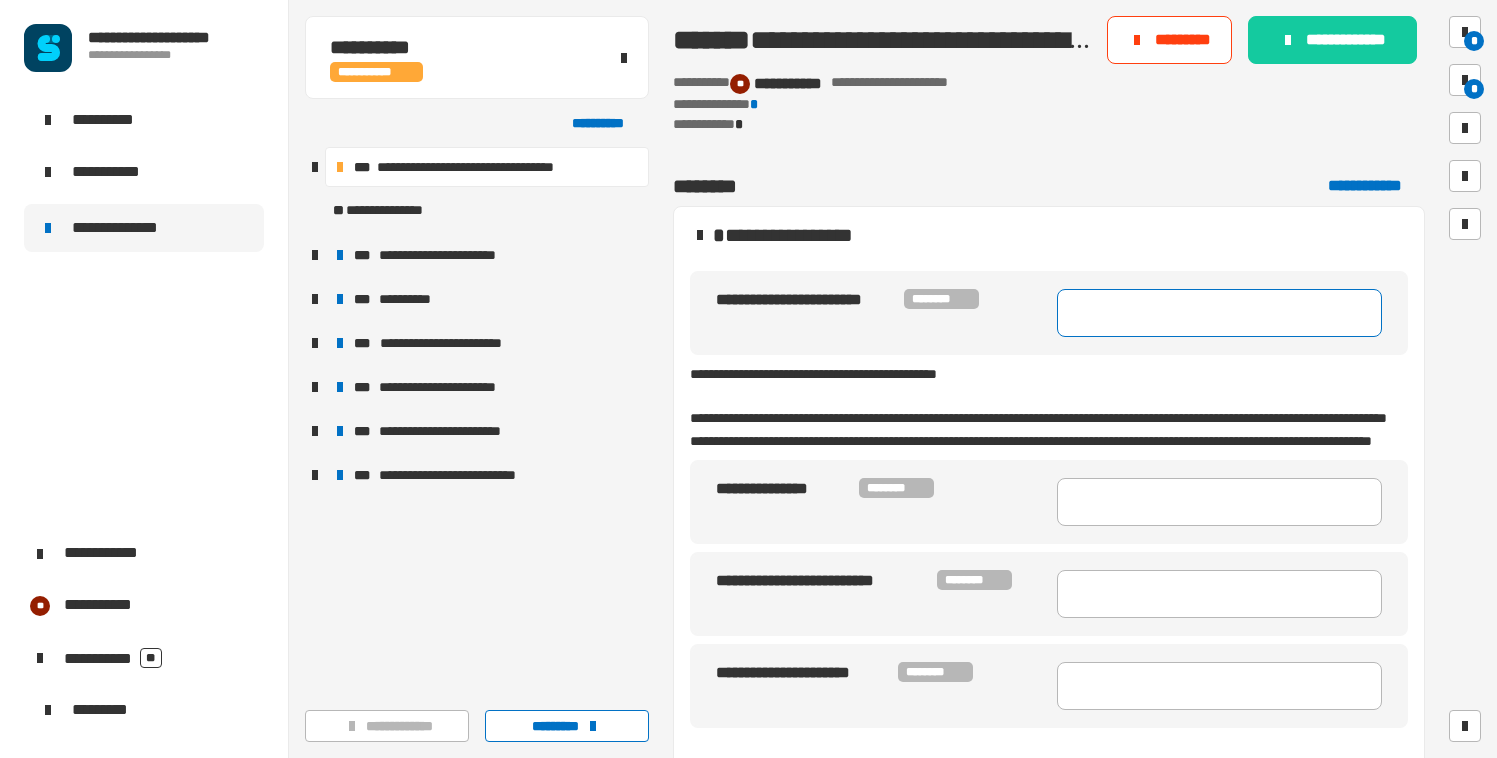 click at bounding box center [1219, 313] 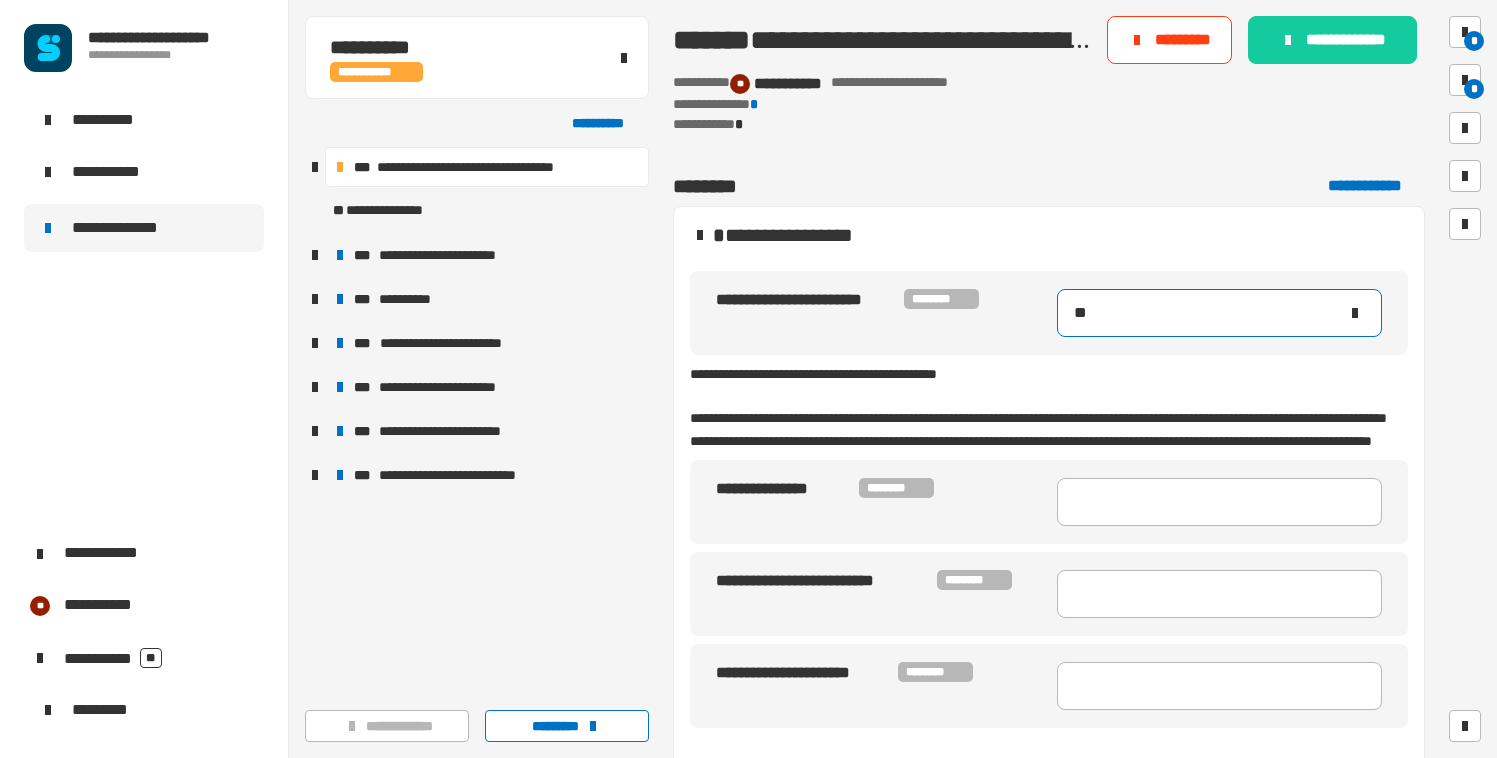 type on "*" 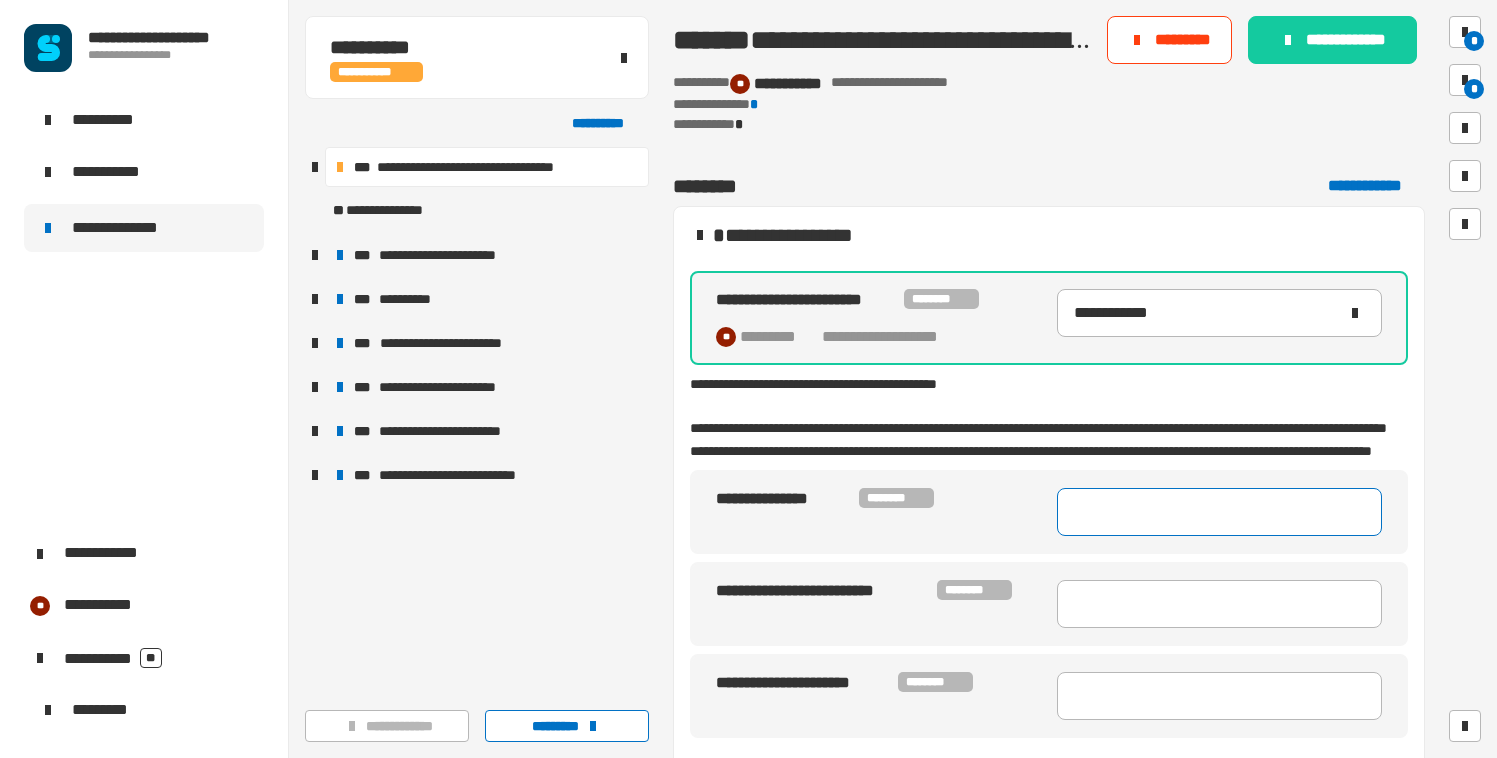 type on "**********" 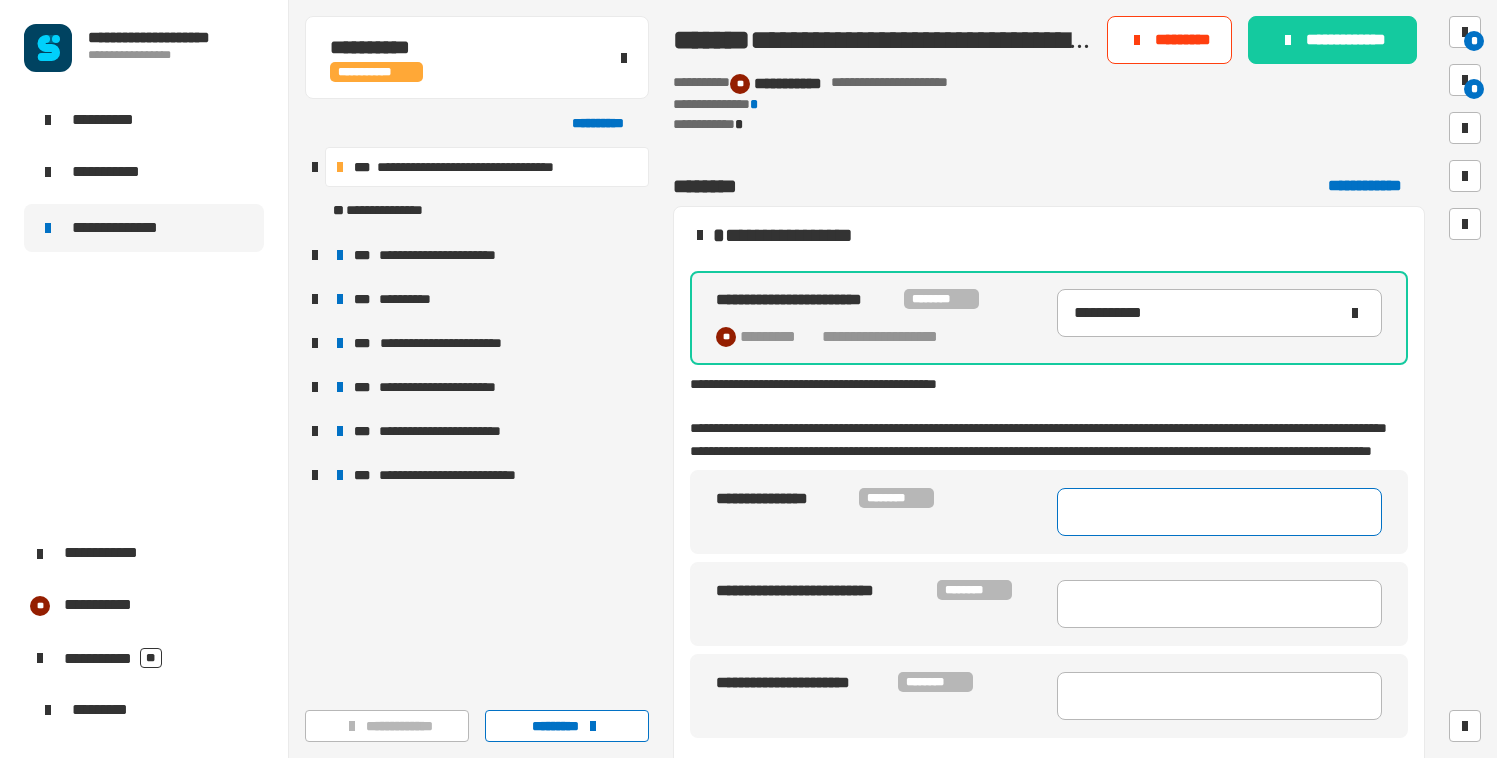 click at bounding box center [1219, 512] 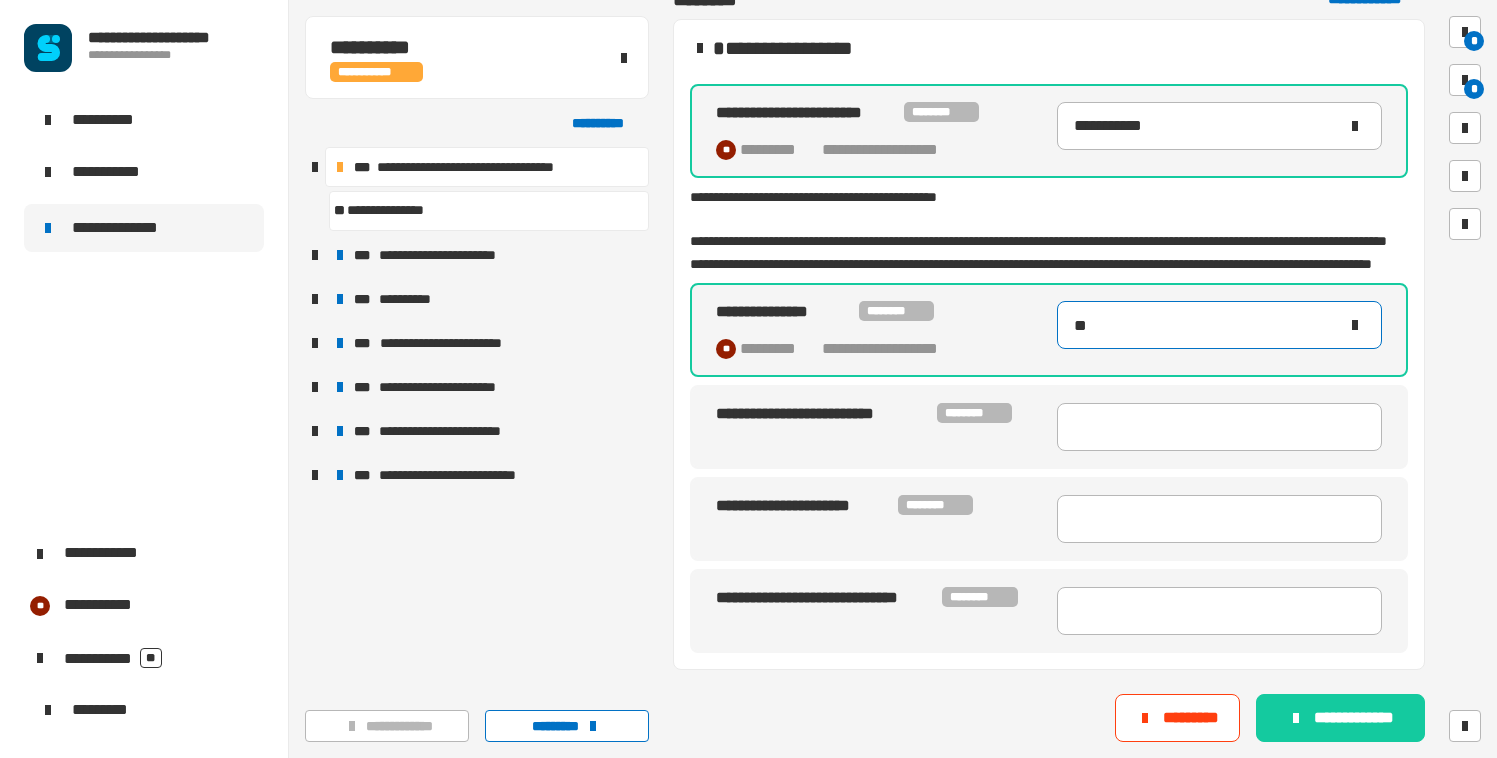 scroll, scrollTop: 209, scrollLeft: 0, axis: vertical 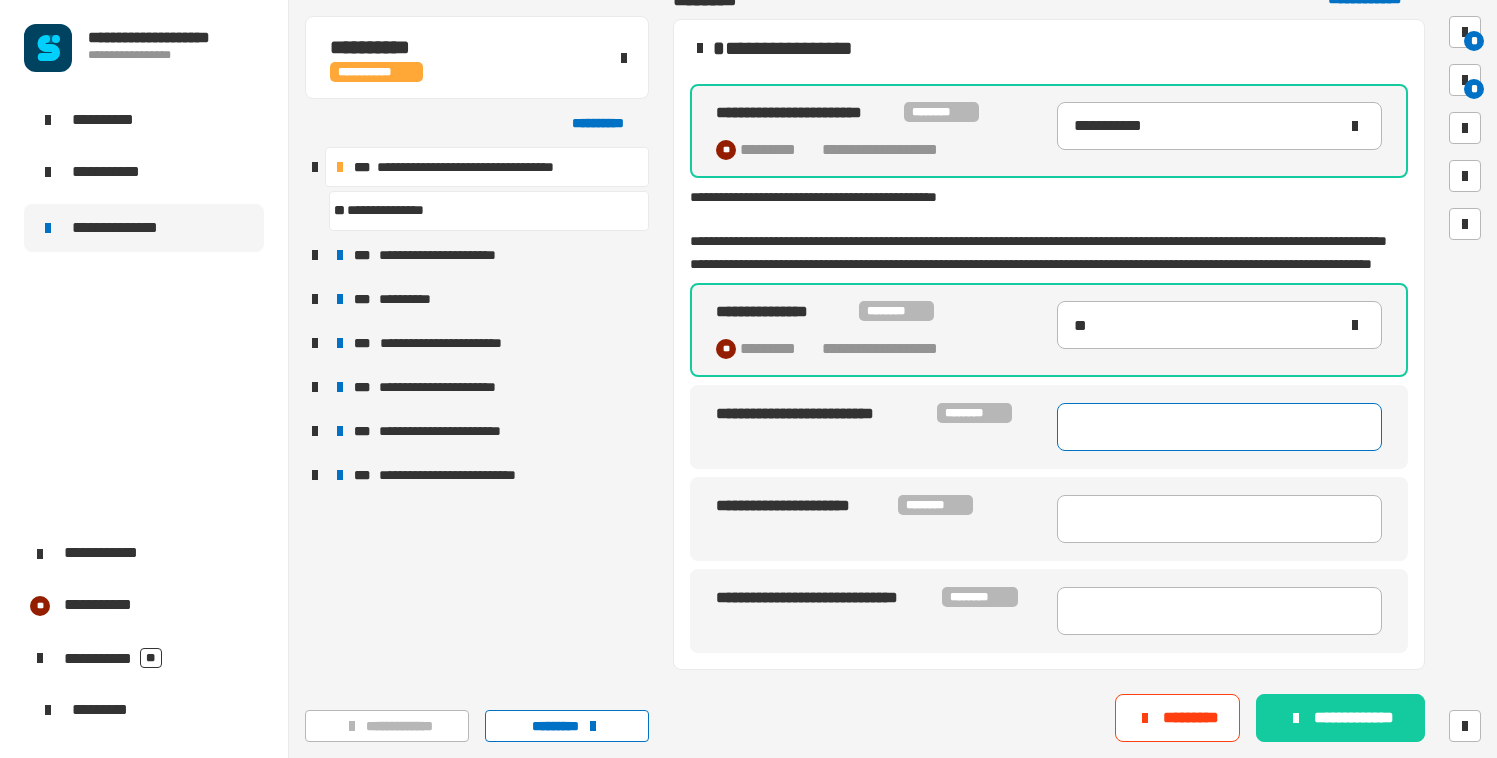click at bounding box center (1219, 427) 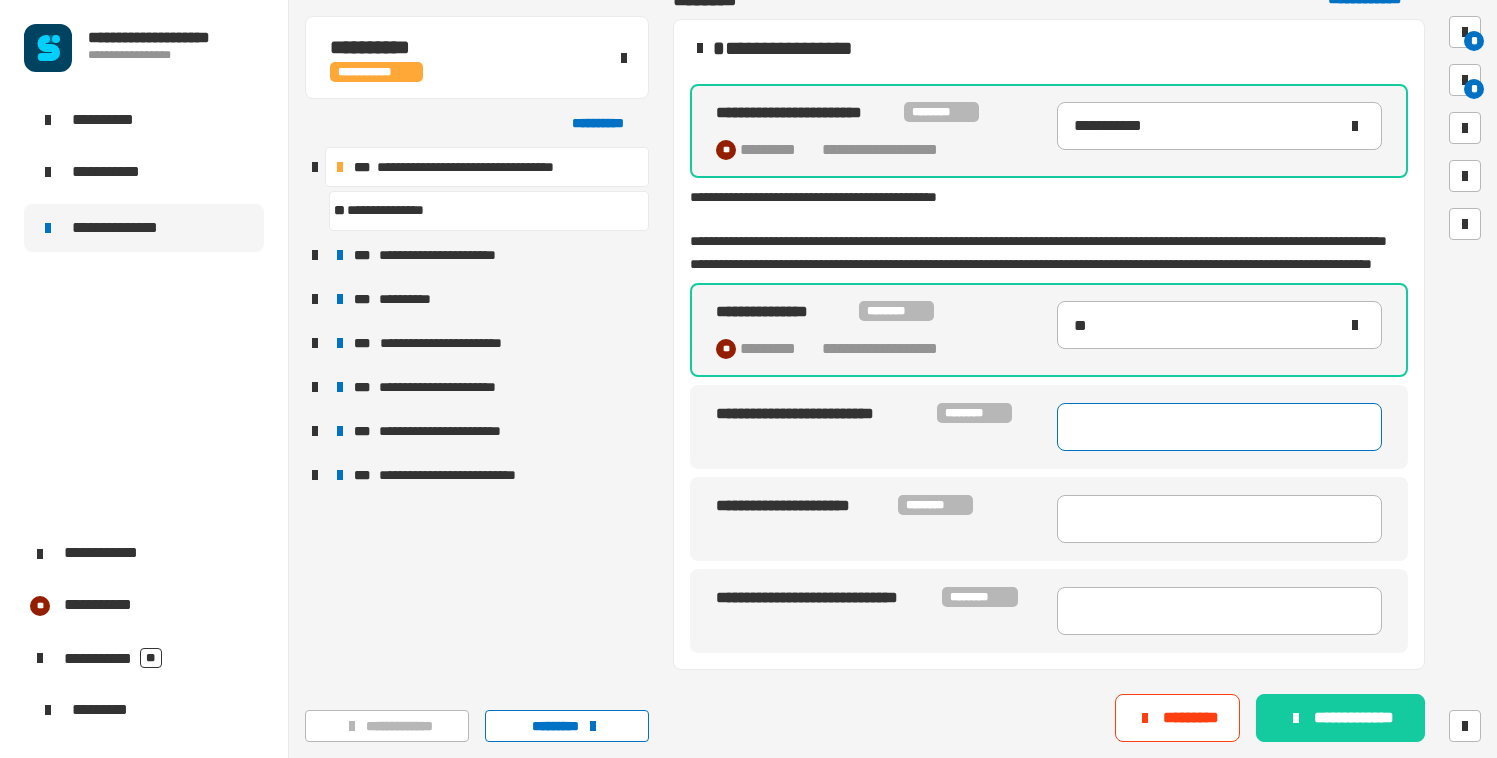 paste on "**********" 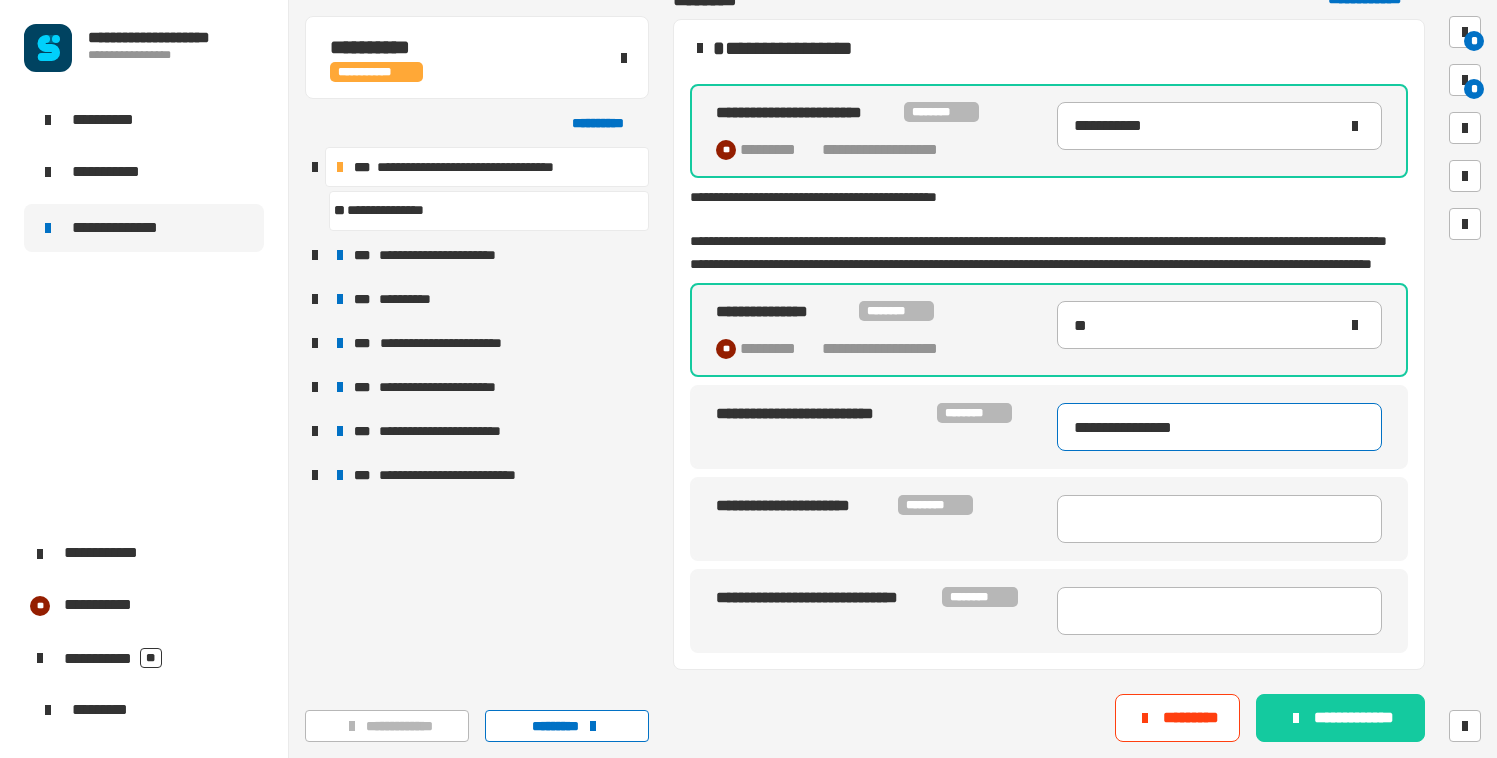 click on "**********" at bounding box center (1219, 427) 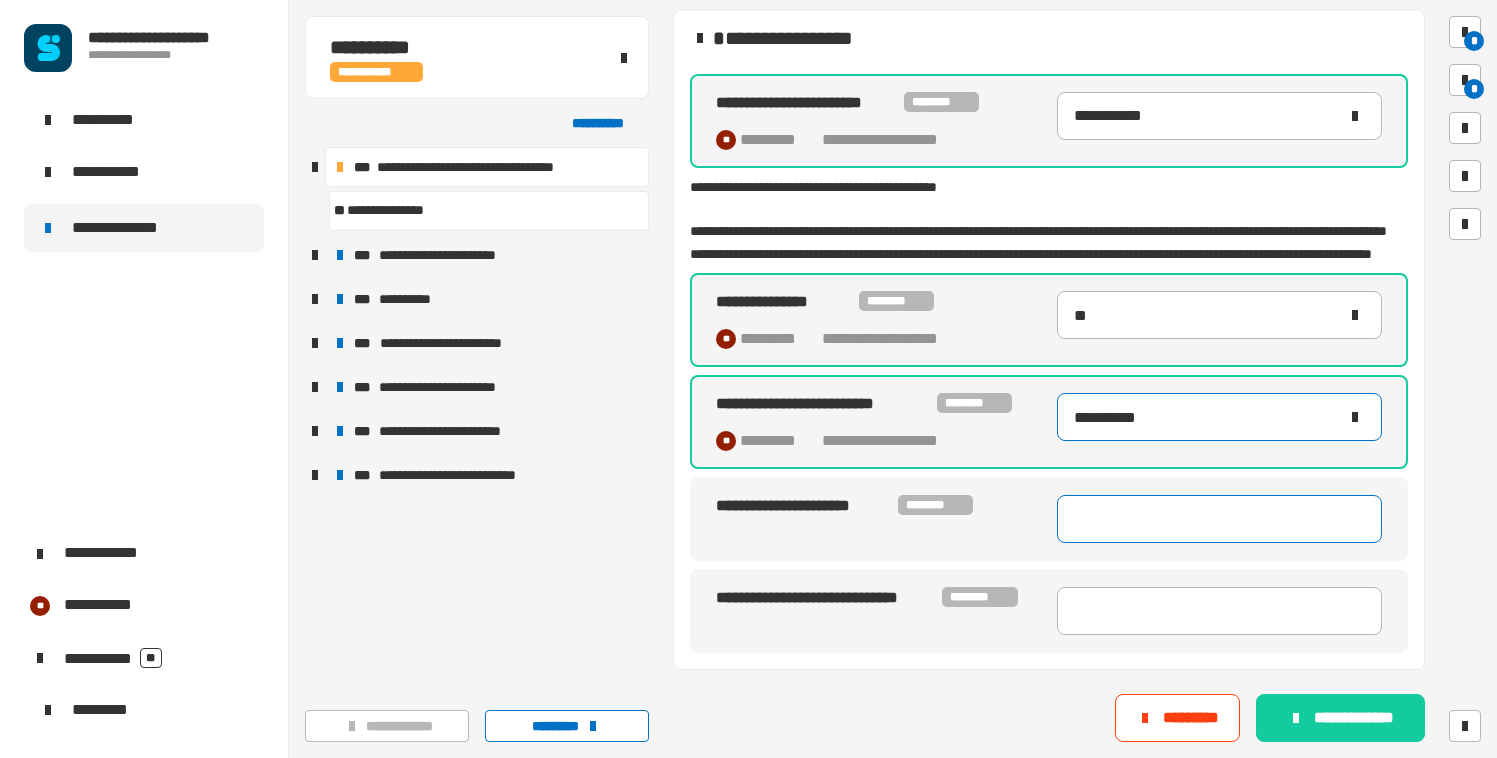 type on "**********" 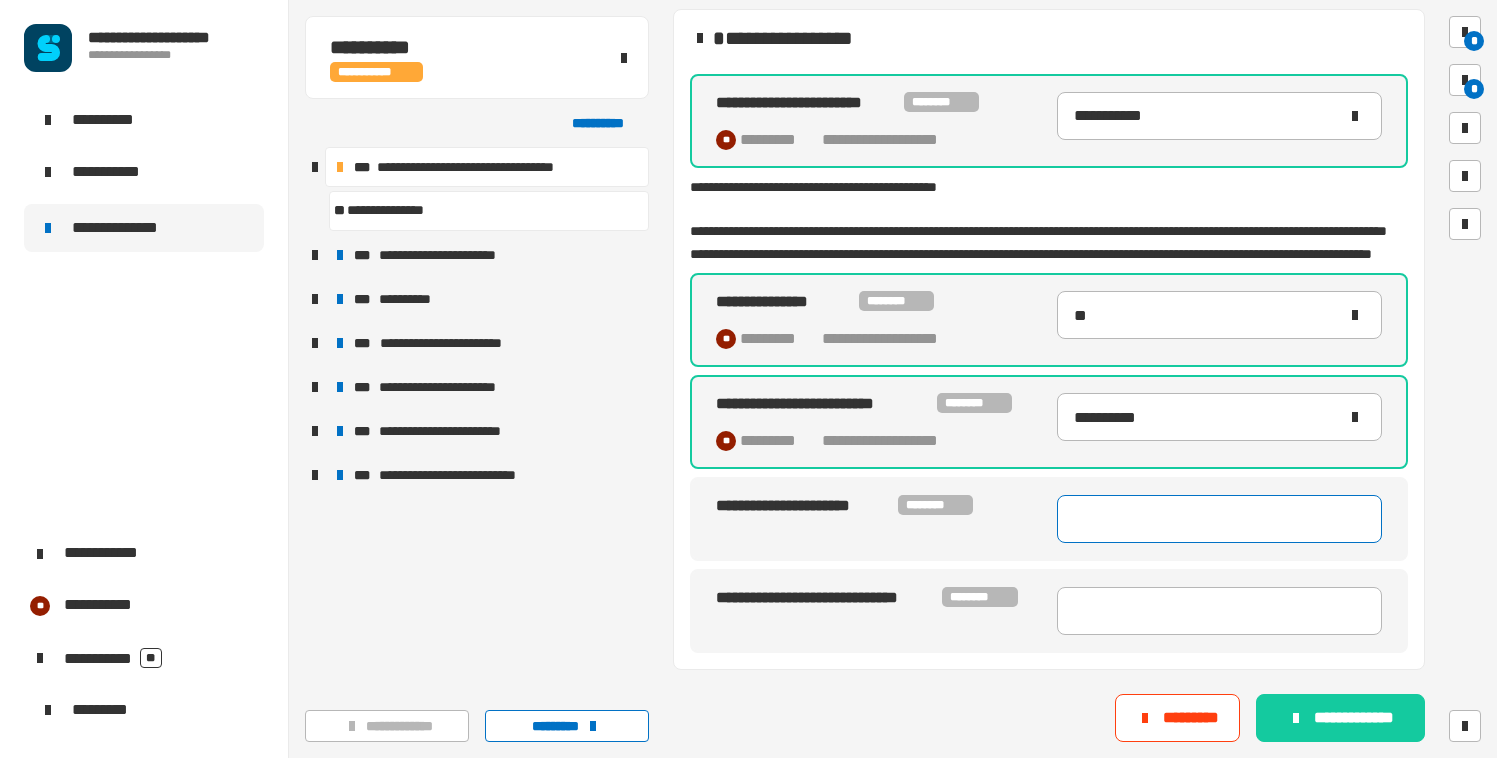 click at bounding box center [1219, 519] 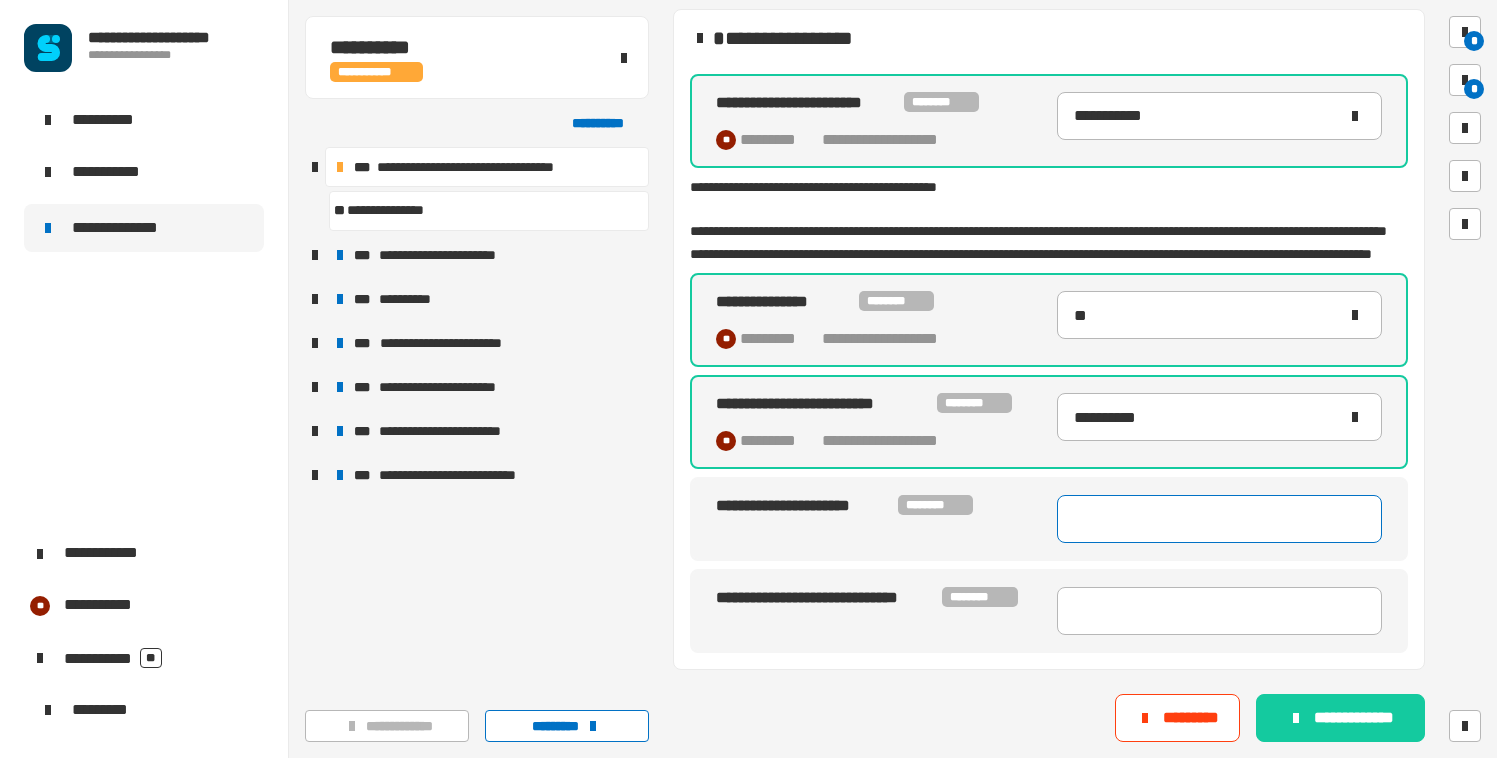 paste on "**********" 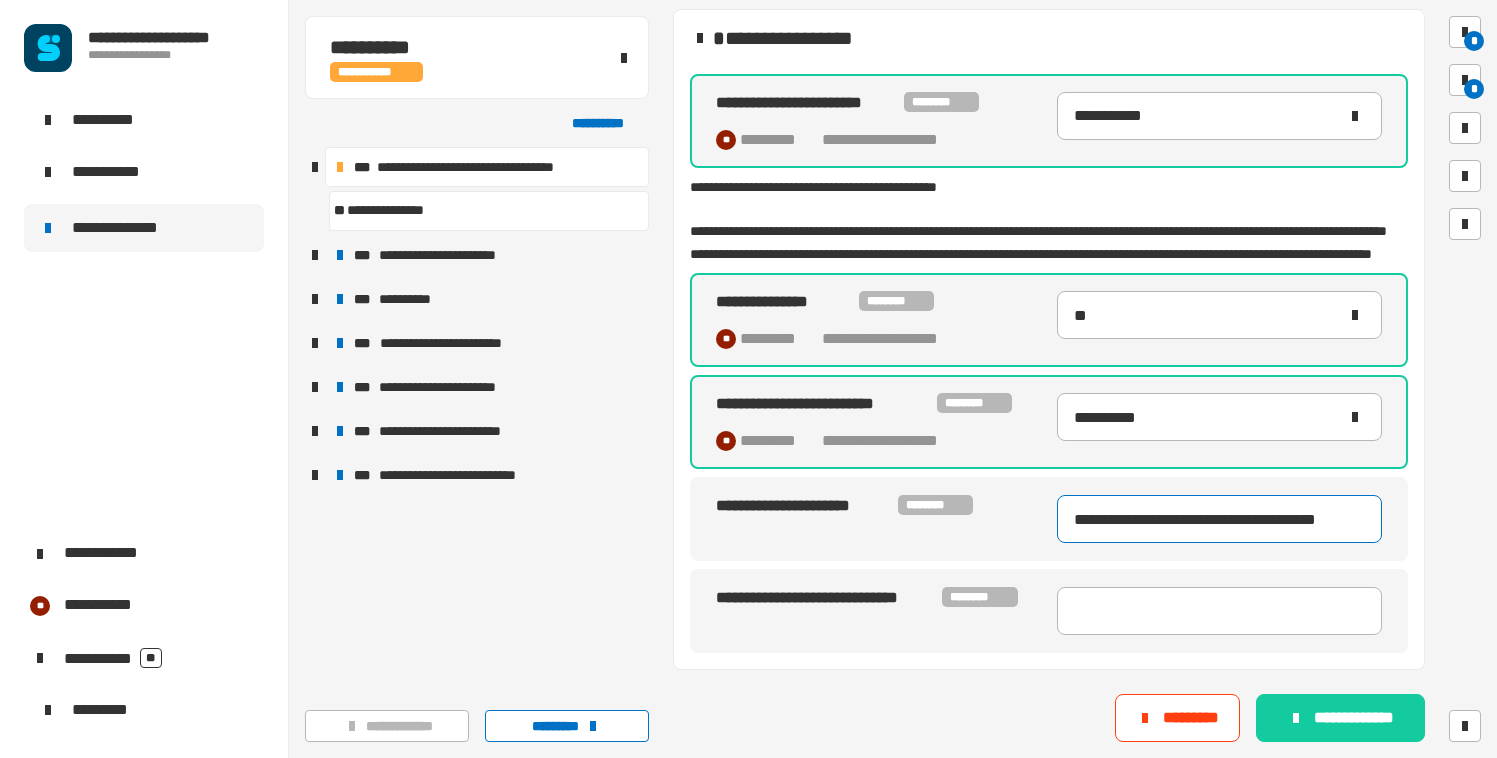scroll, scrollTop: 0, scrollLeft: 0, axis: both 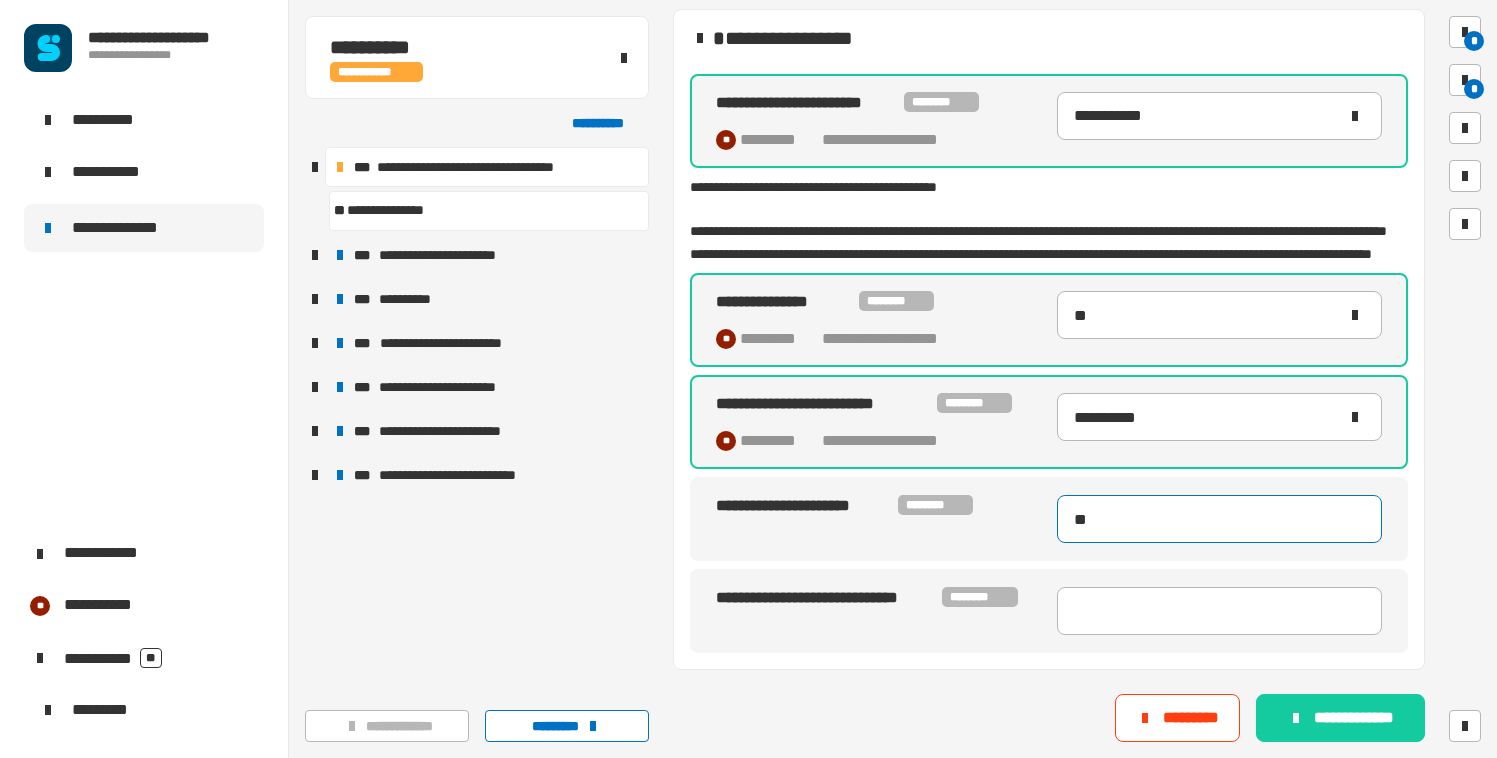 type on "*" 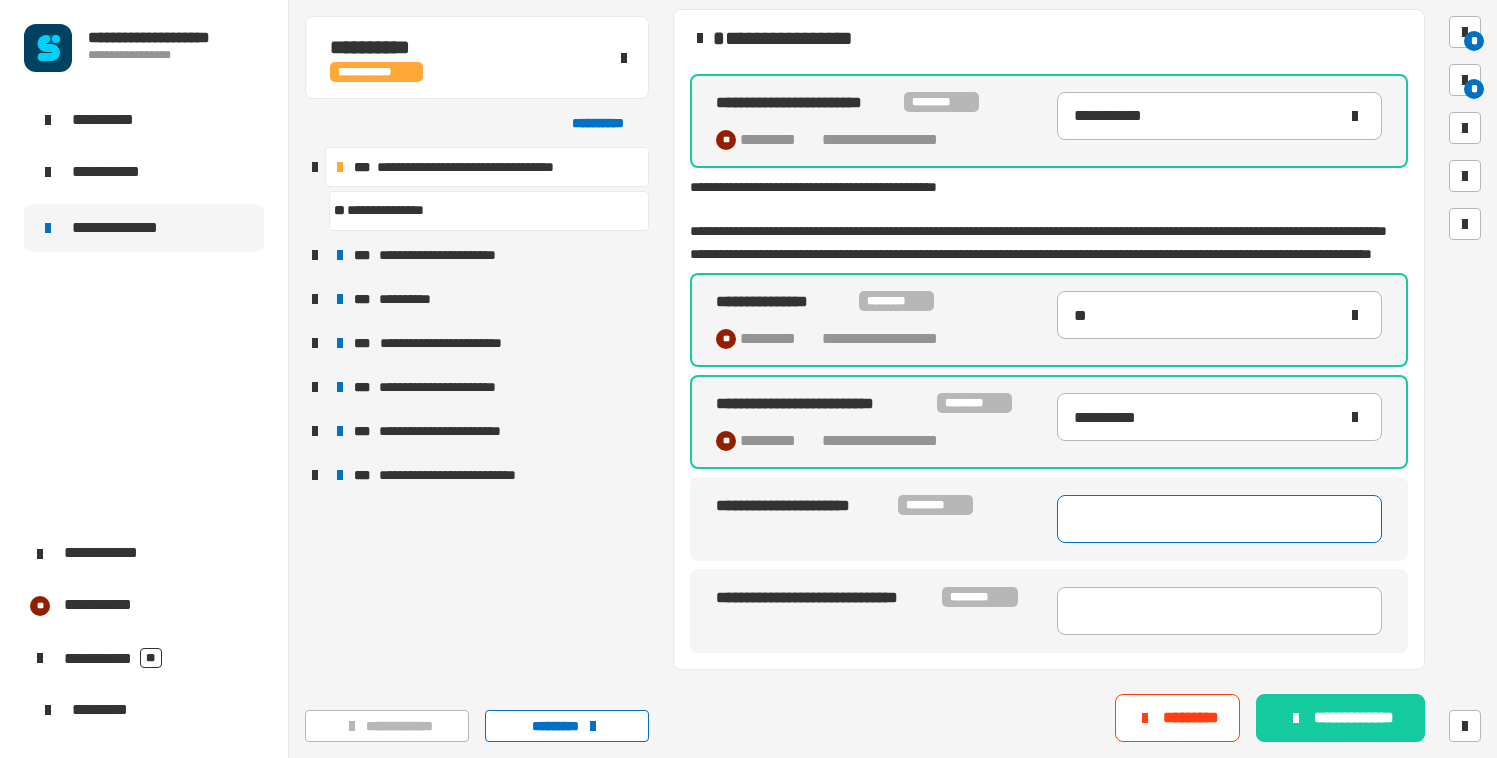 paste on "**********" 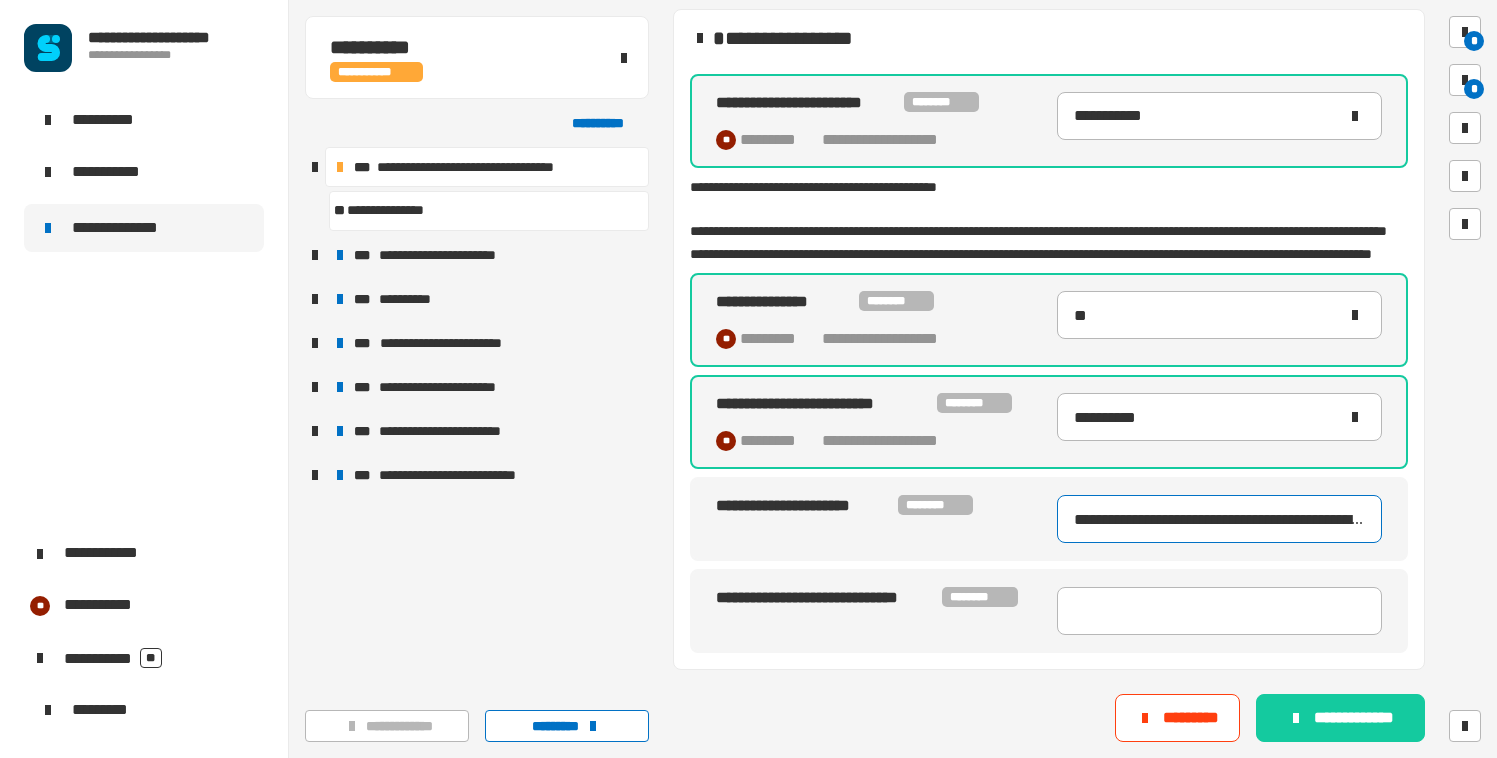 scroll, scrollTop: 0, scrollLeft: 1025, axis: horizontal 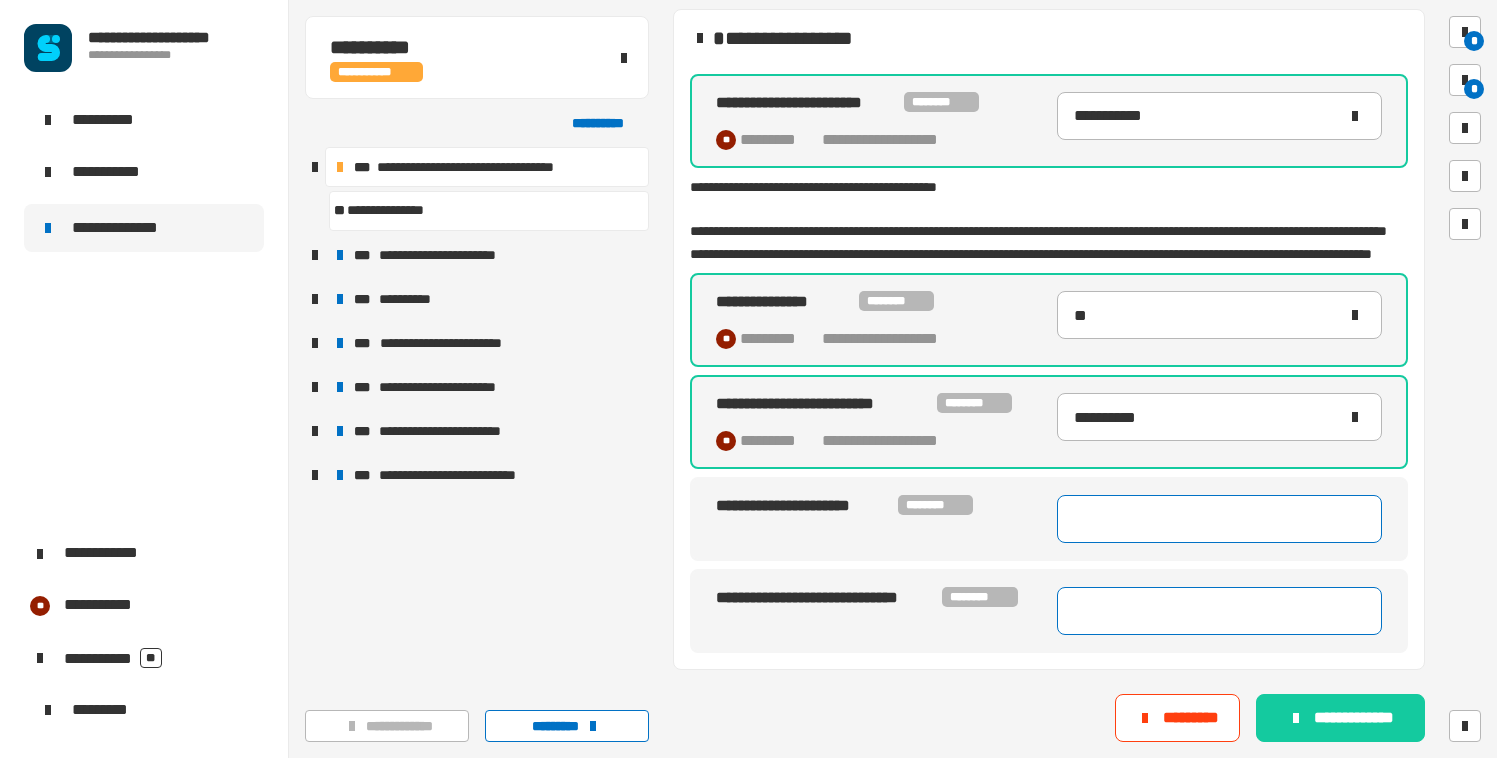 type on "**********" 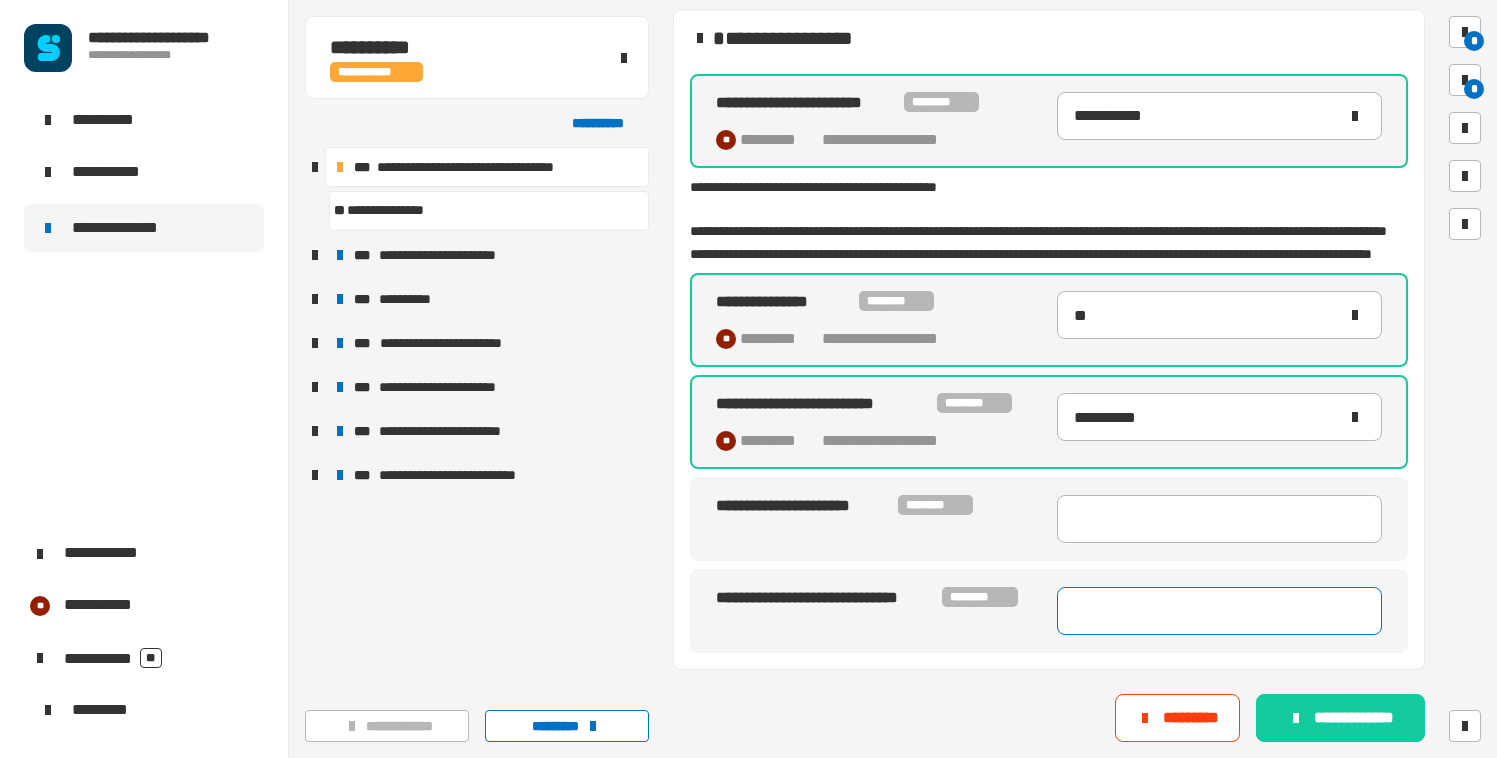 click at bounding box center (1219, 611) 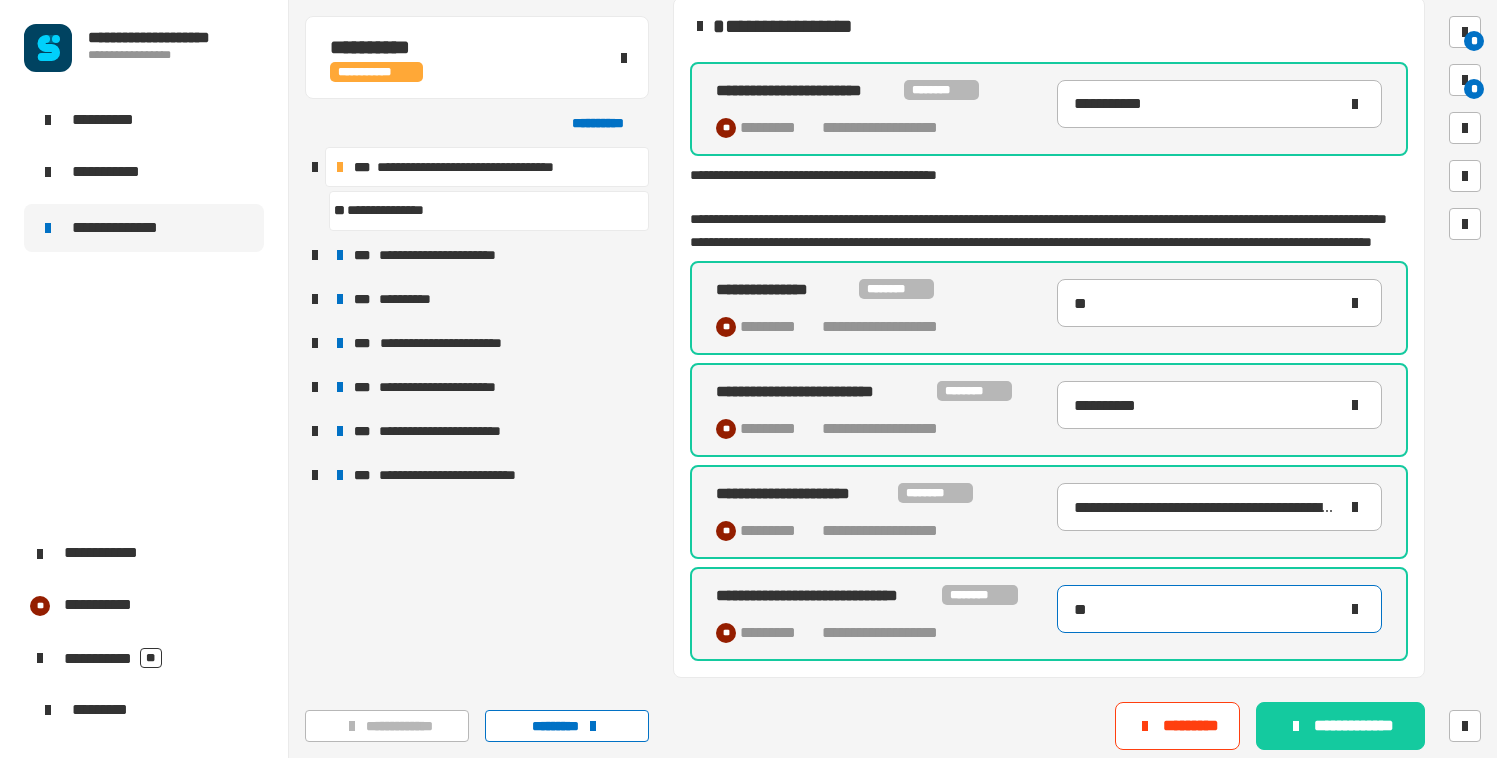 type on "*" 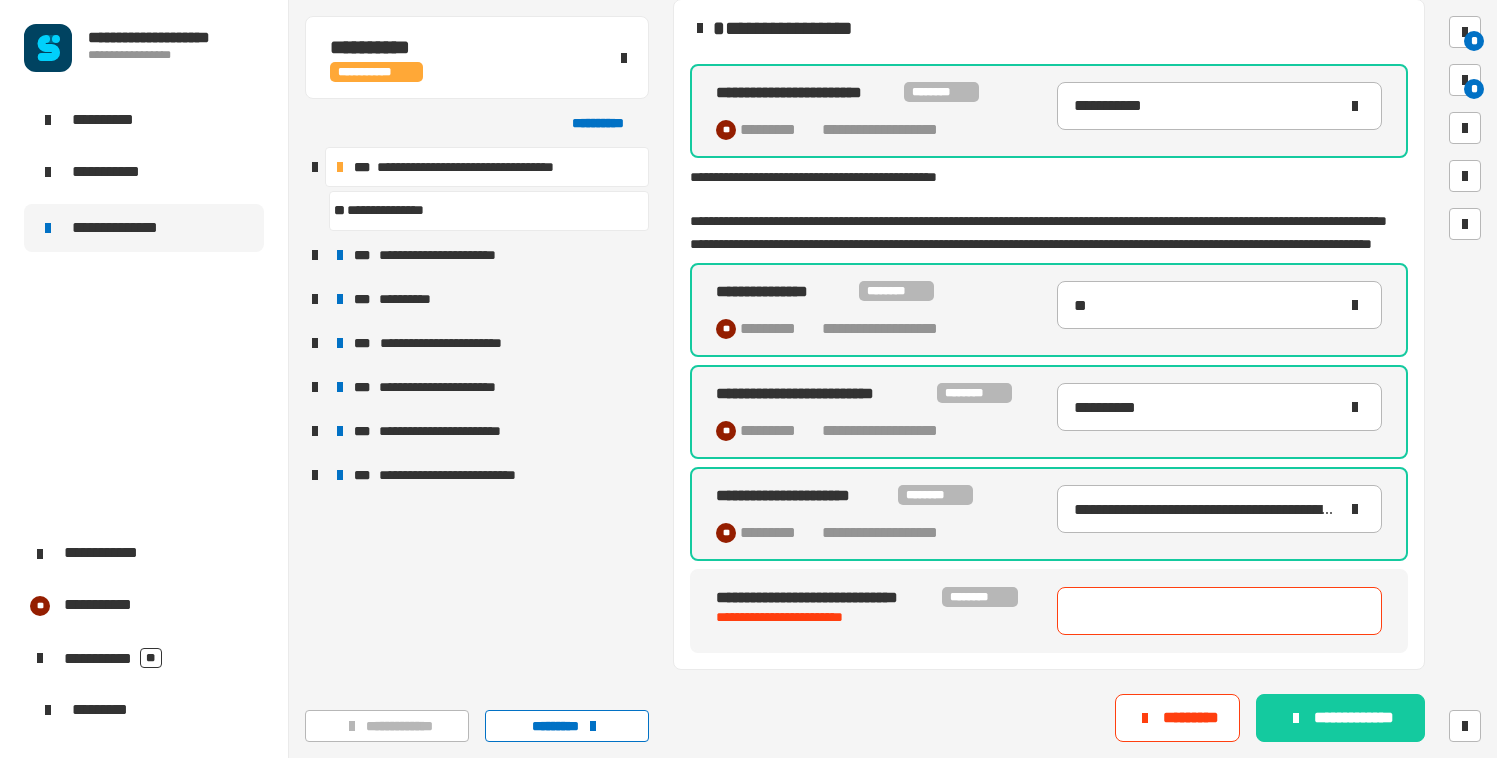 paste on "**********" 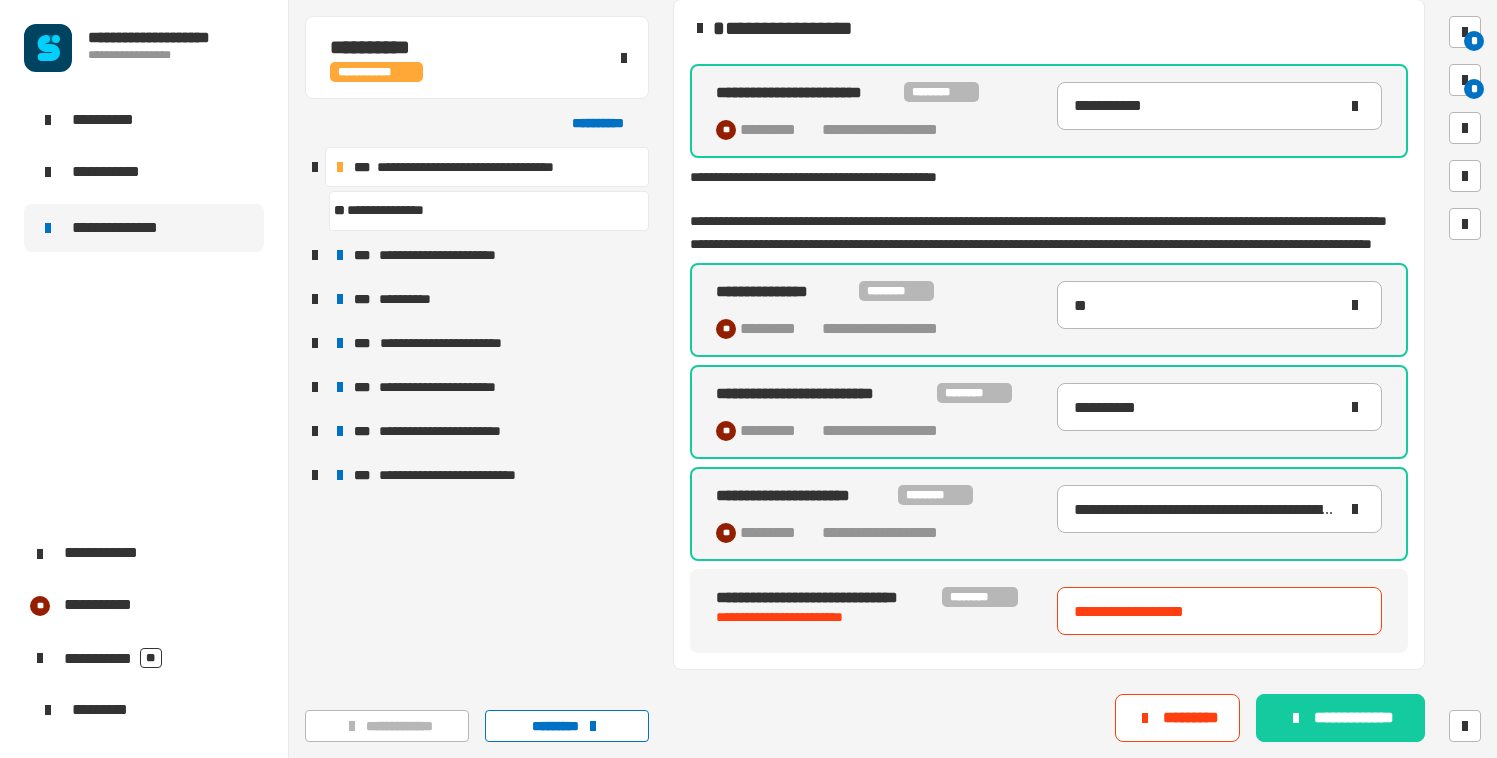 type on "**********" 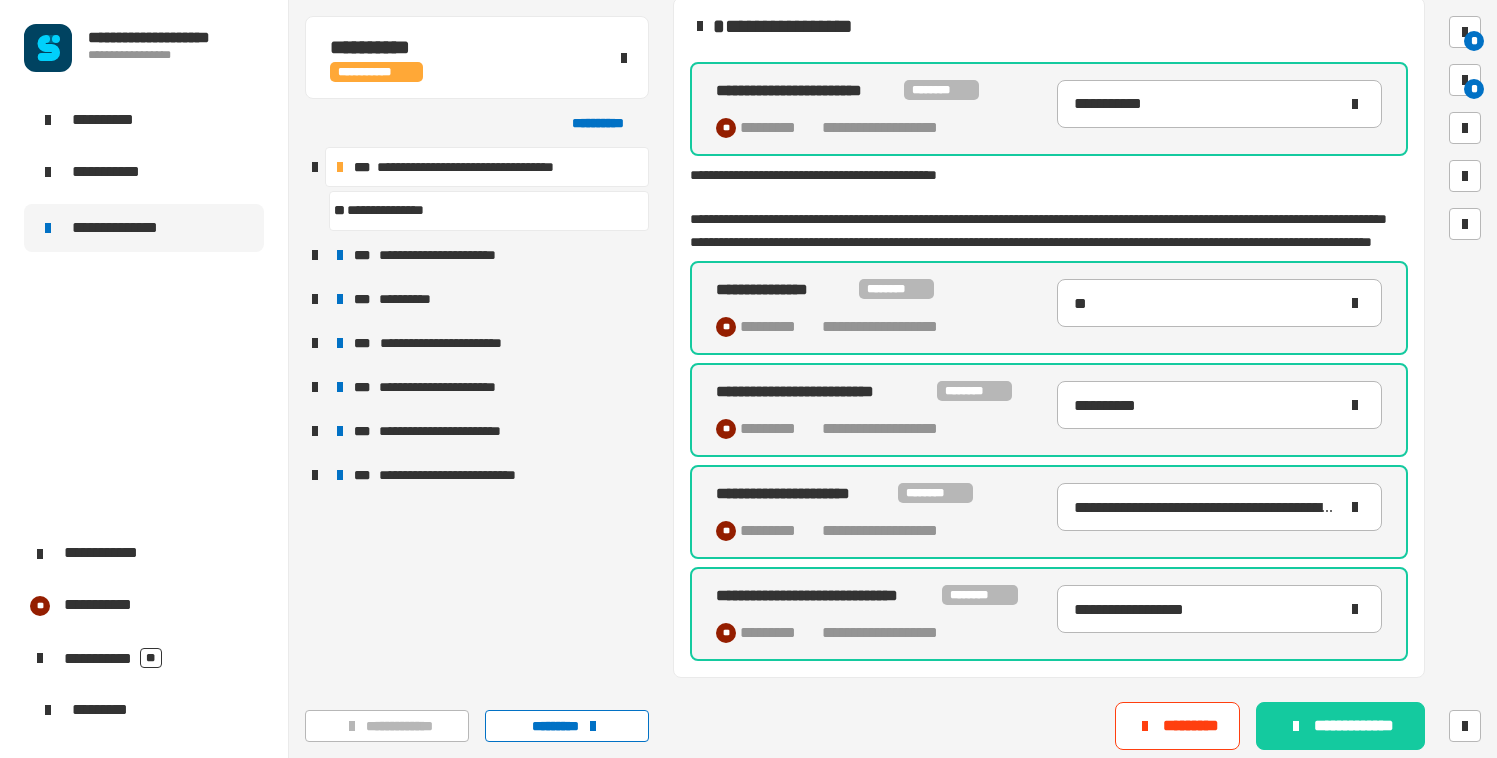 click on "**********" at bounding box center [1060, 26] 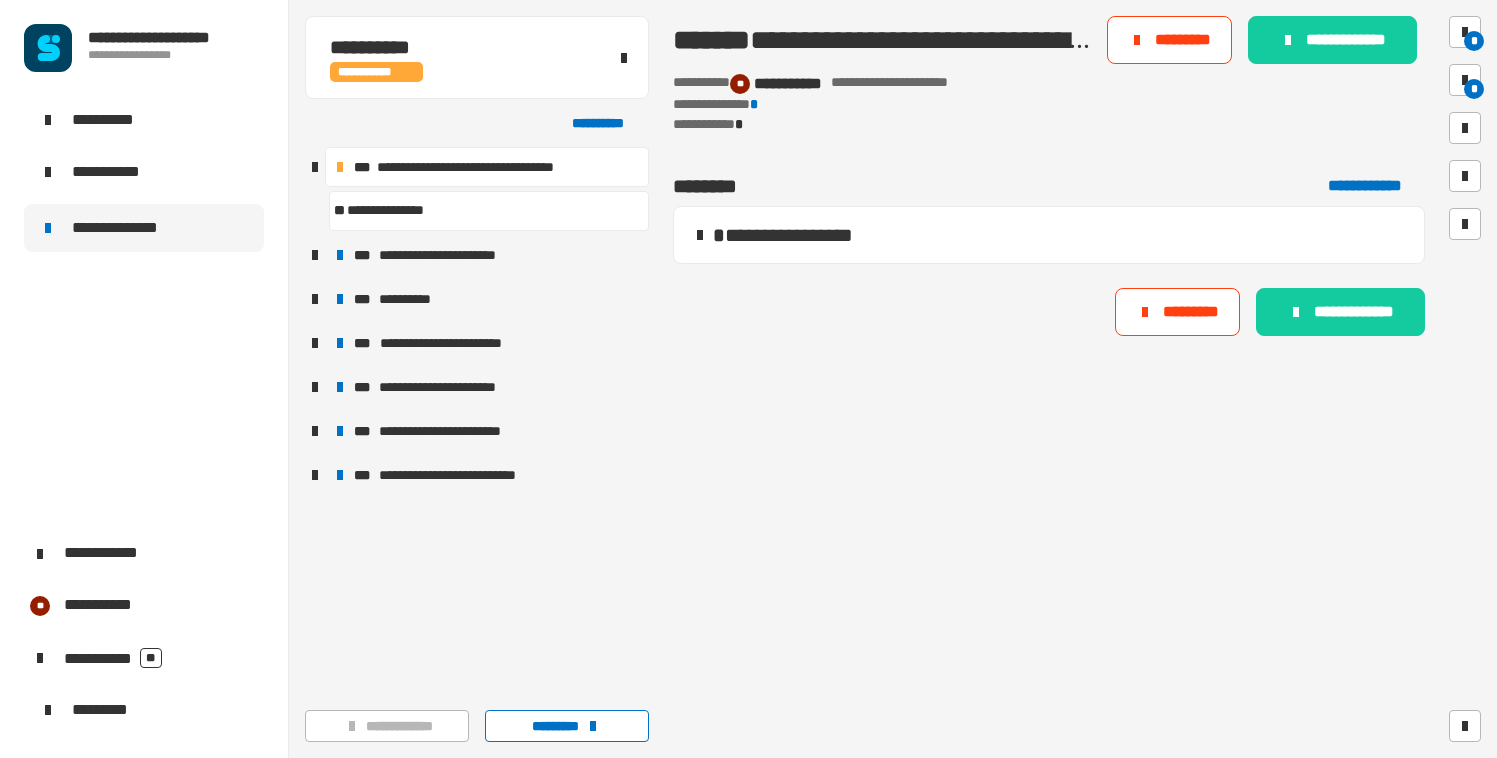 scroll, scrollTop: 0, scrollLeft: 0, axis: both 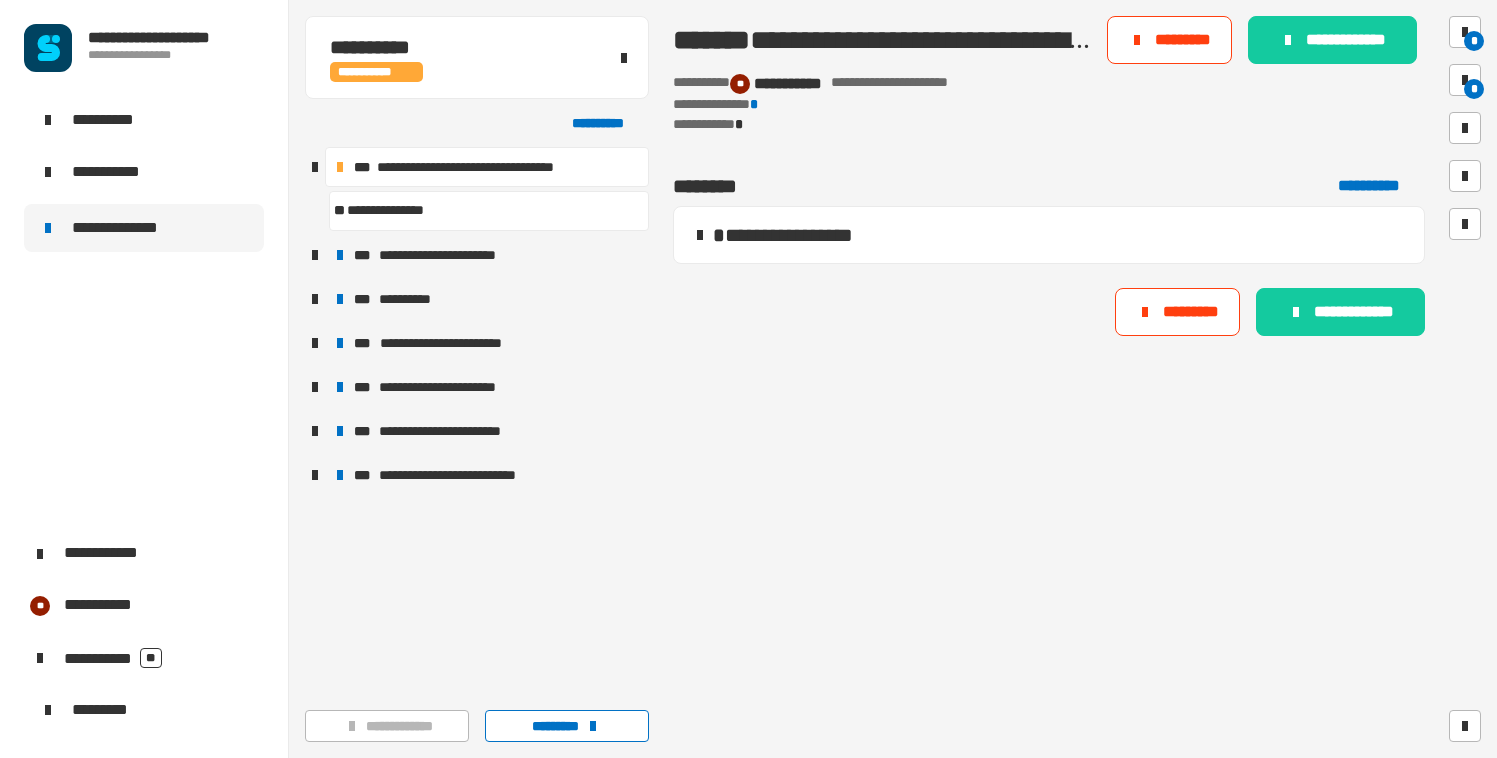 click on "**********" at bounding box center [1060, 235] 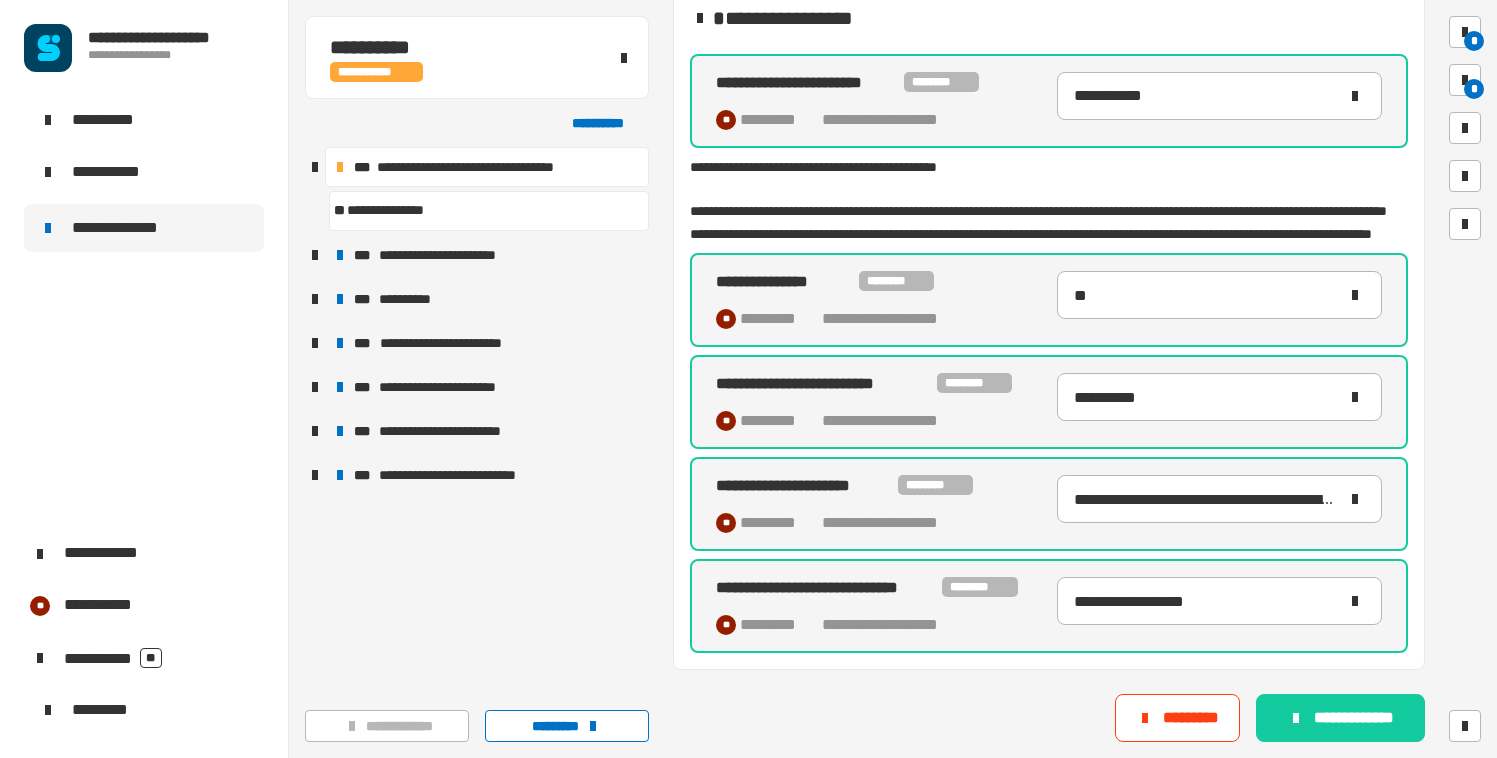 scroll, scrollTop: 239, scrollLeft: 0, axis: vertical 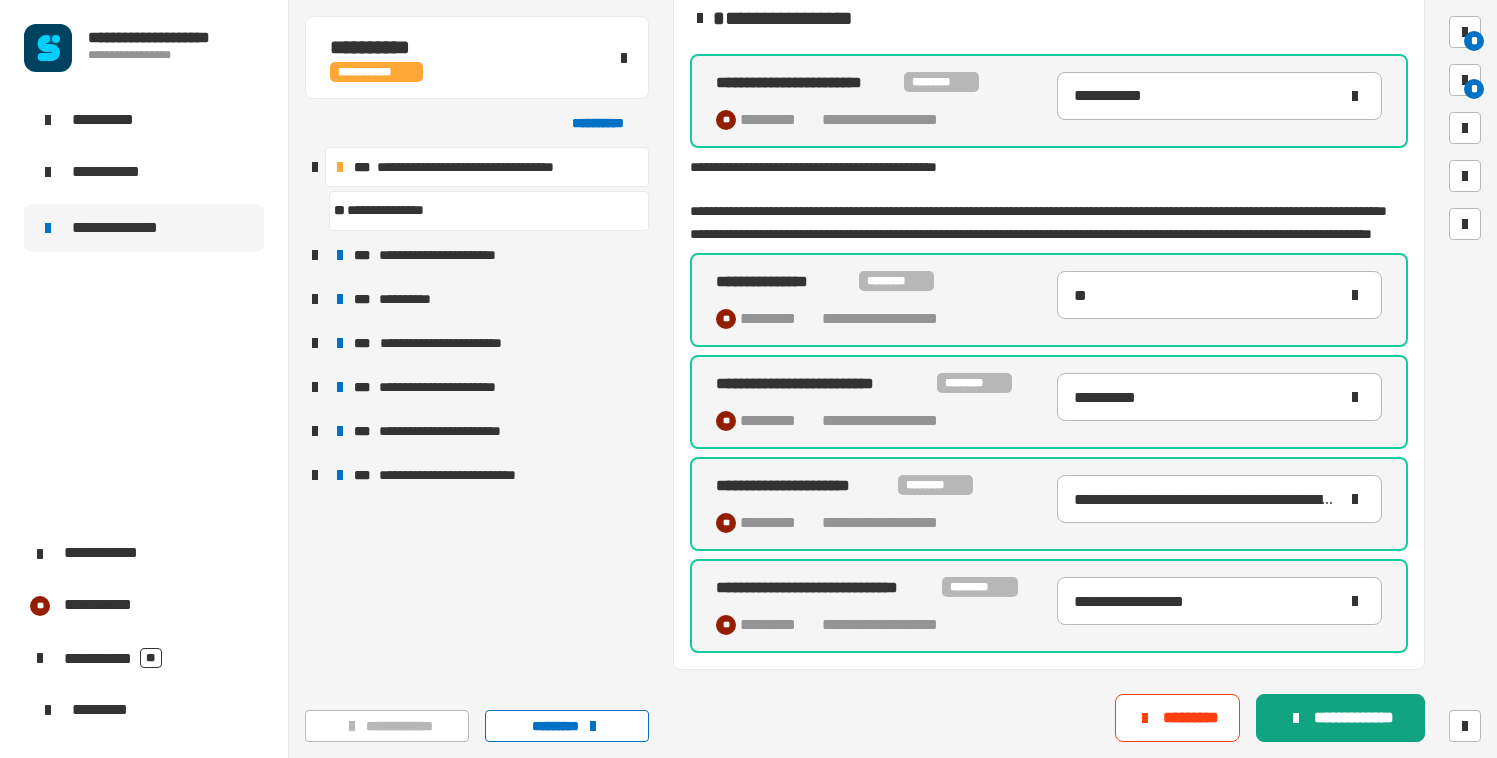 click on "**********" 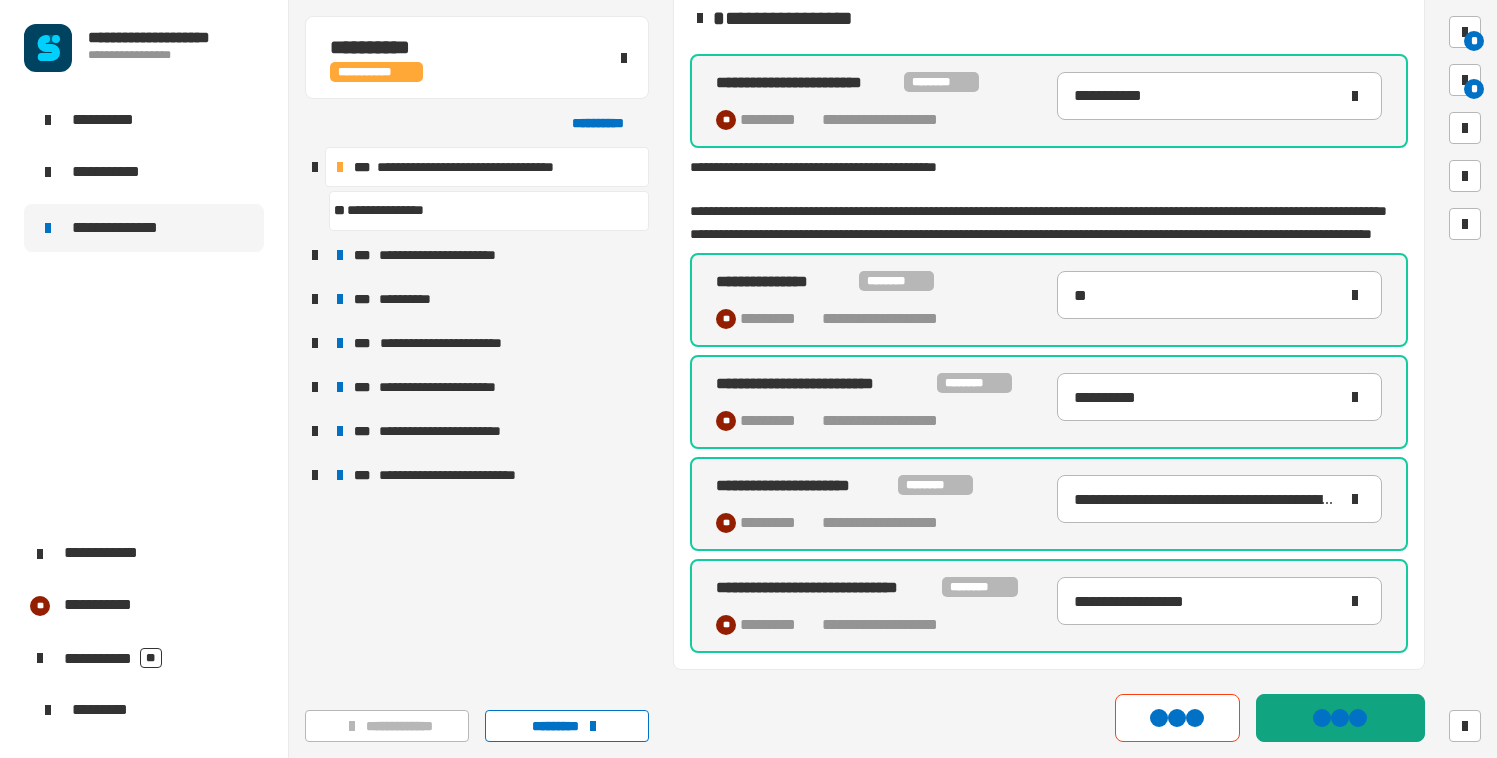 scroll, scrollTop: 0, scrollLeft: 0, axis: both 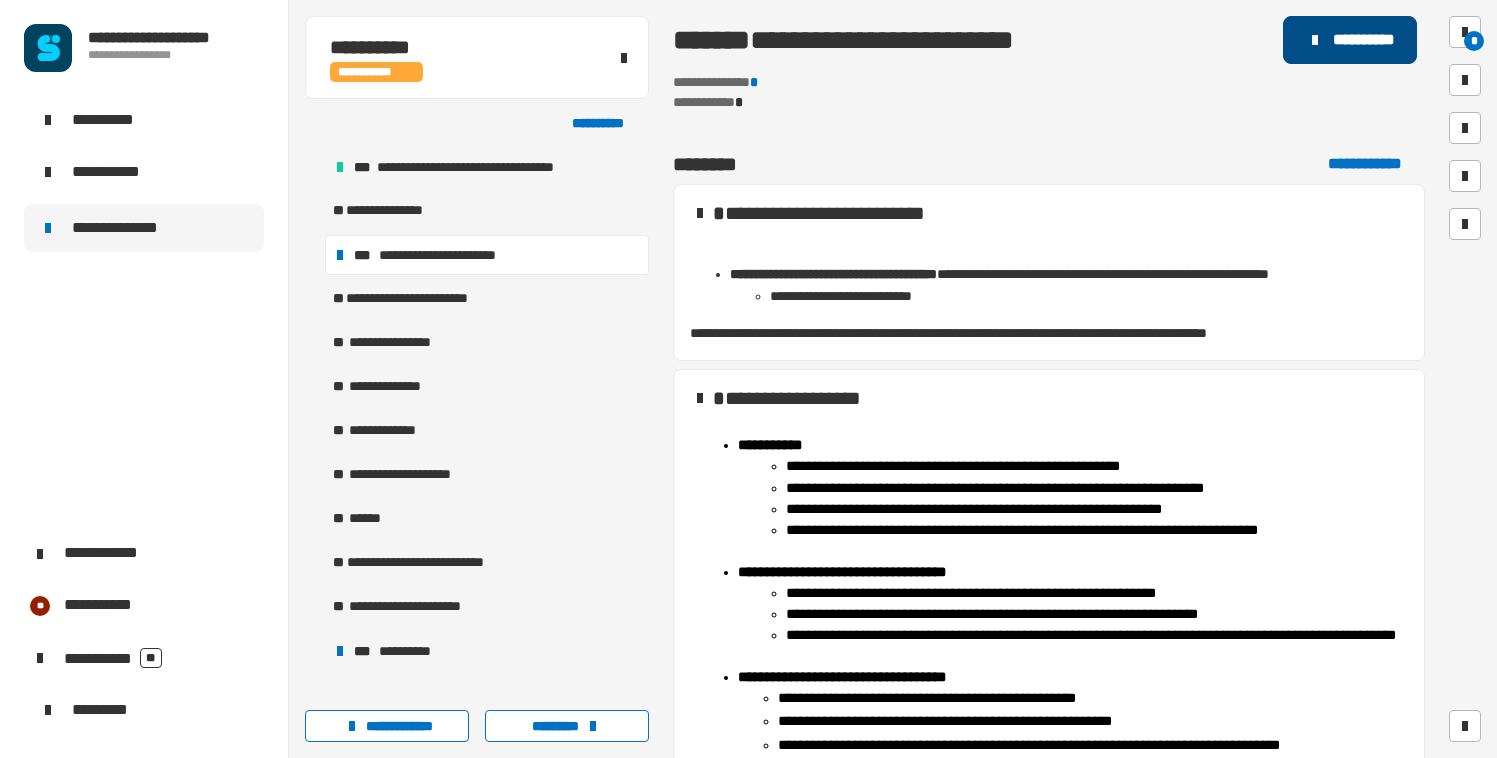 click 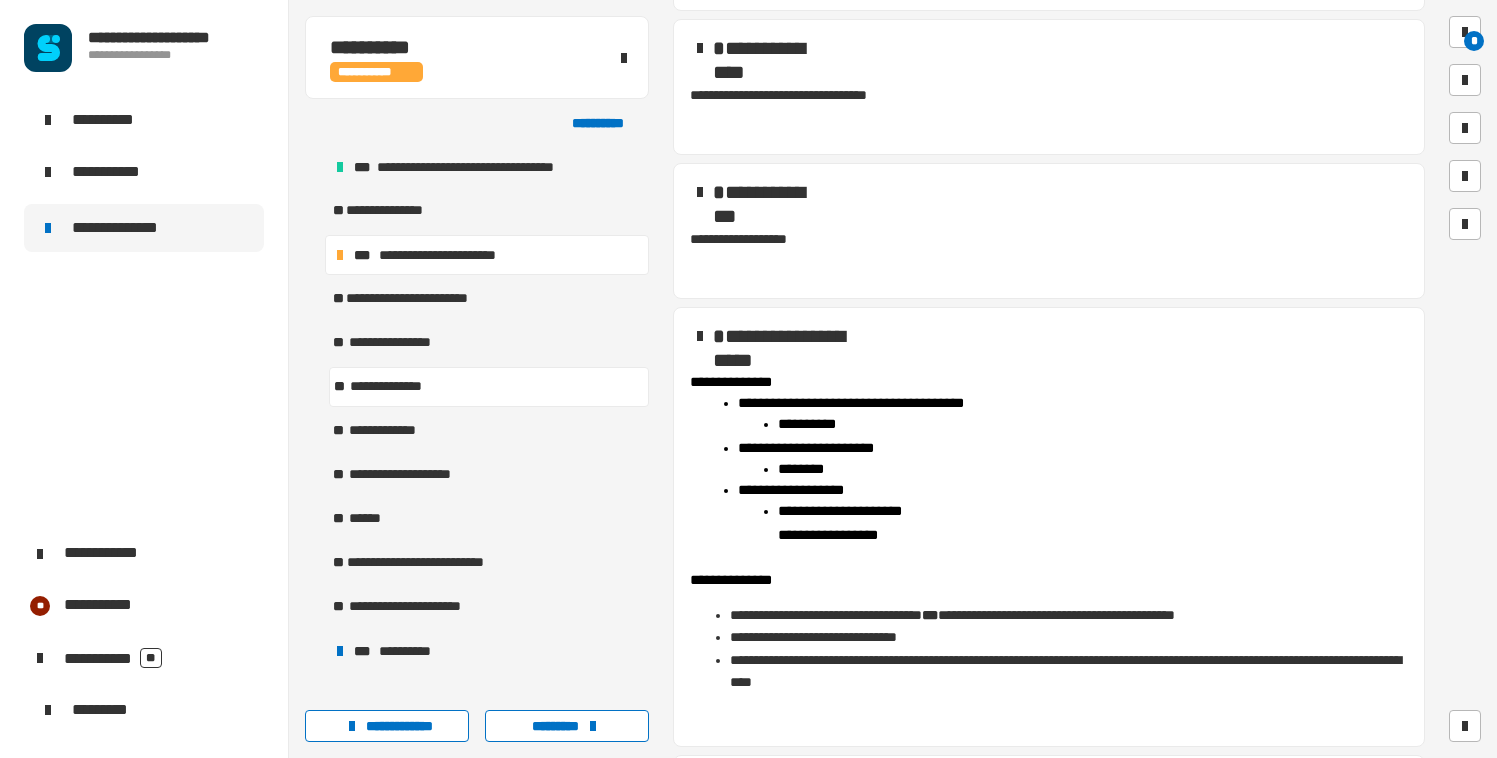 scroll, scrollTop: 1314, scrollLeft: 0, axis: vertical 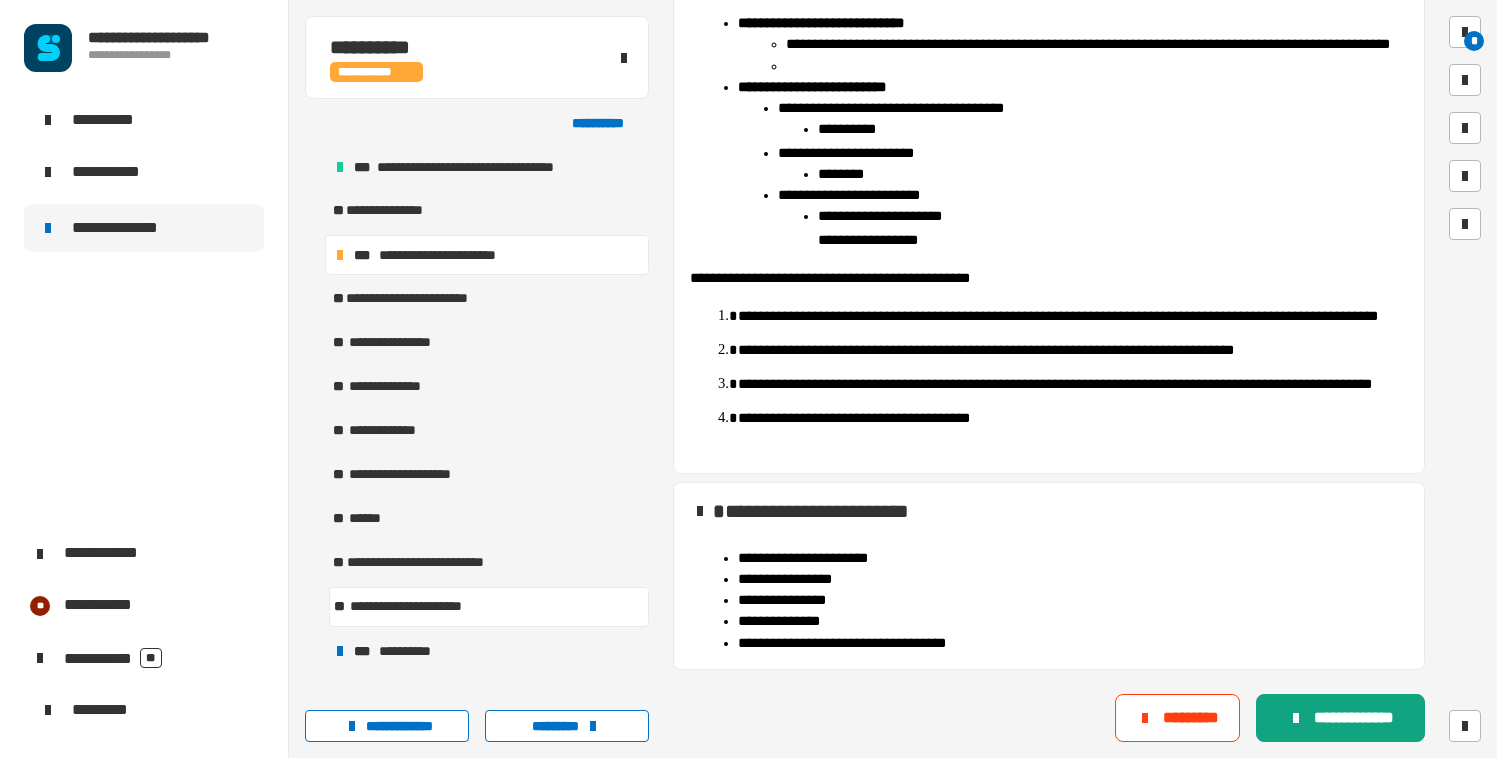 click on "**********" 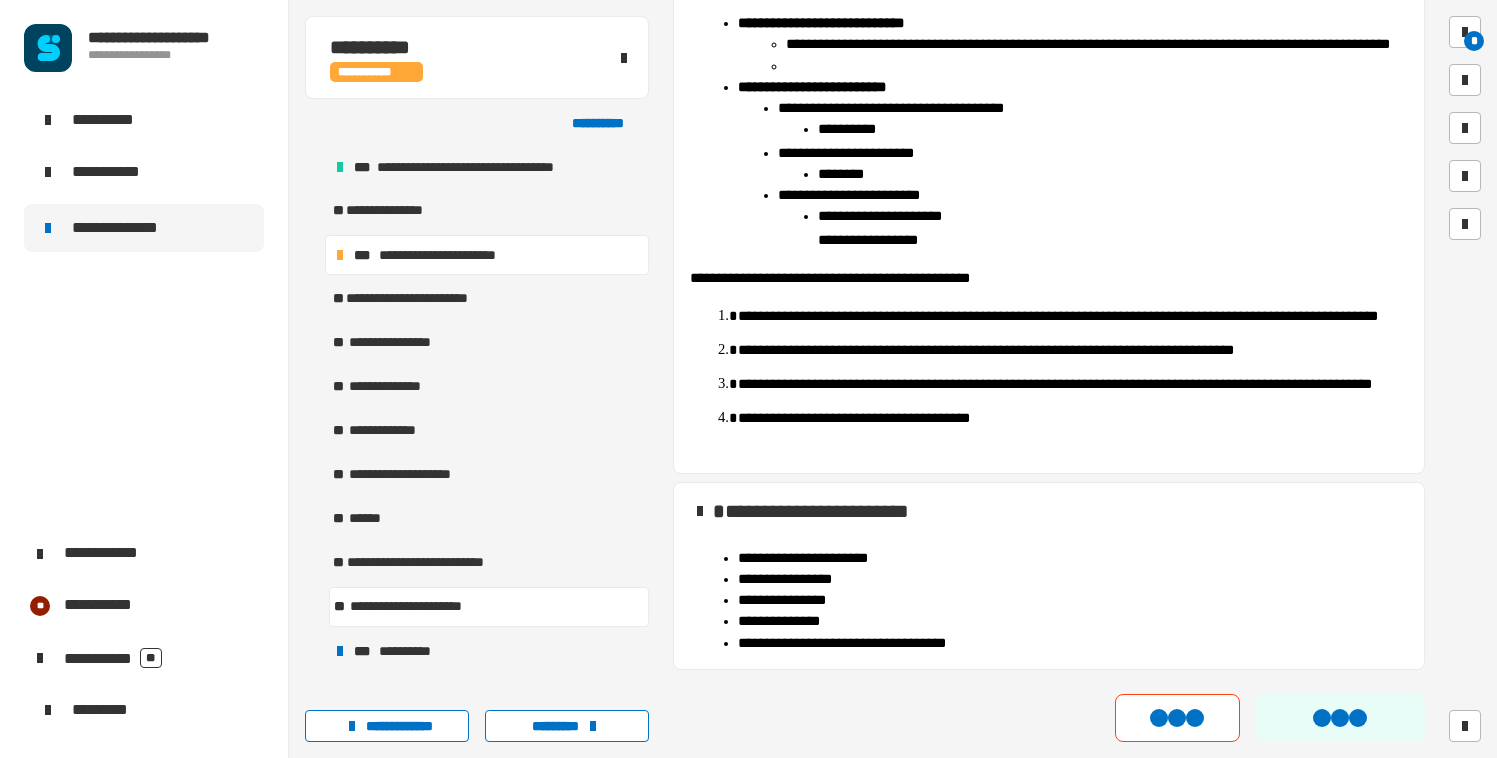 scroll, scrollTop: 0, scrollLeft: 0, axis: both 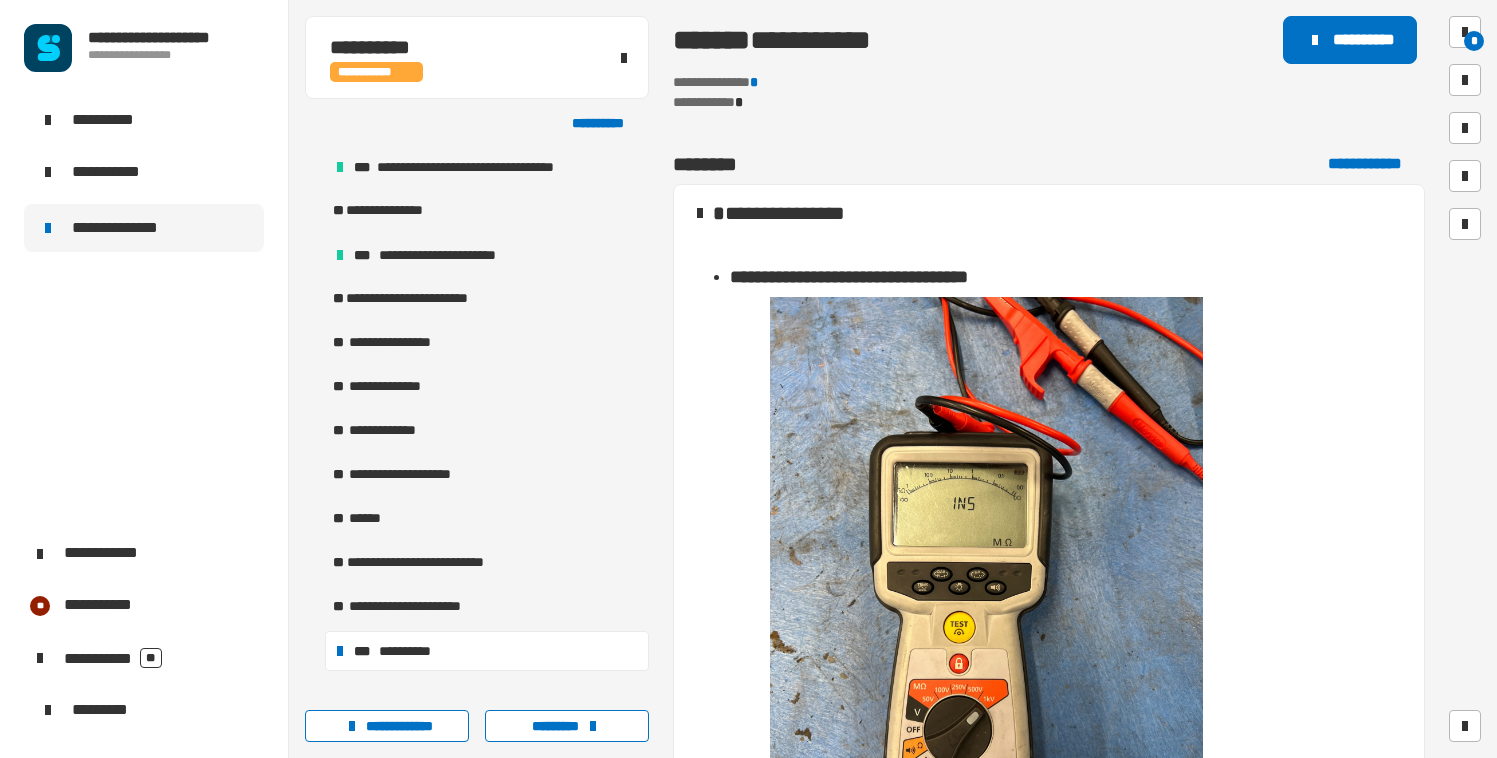 click at bounding box center [315, 167] 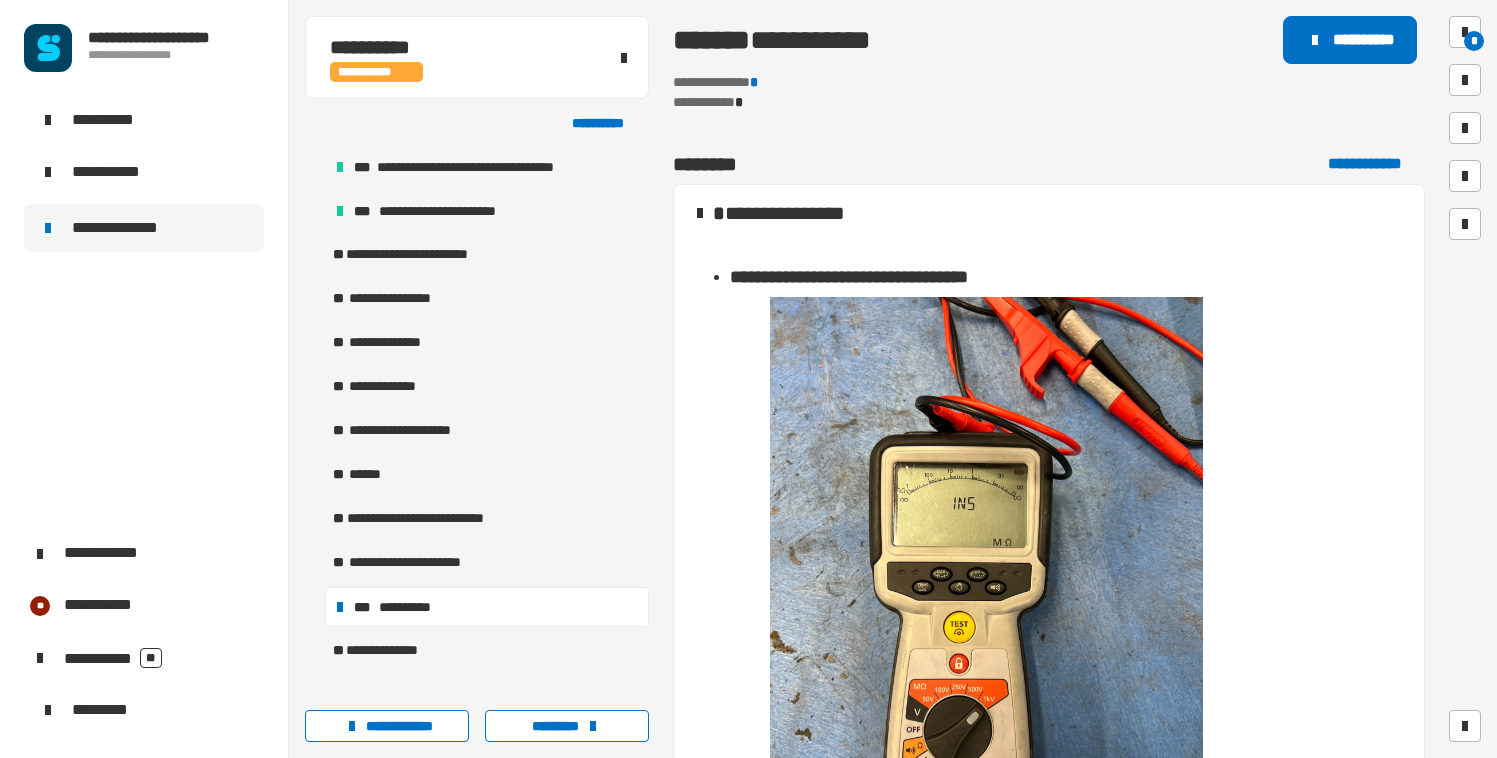 click at bounding box center (315, 211) 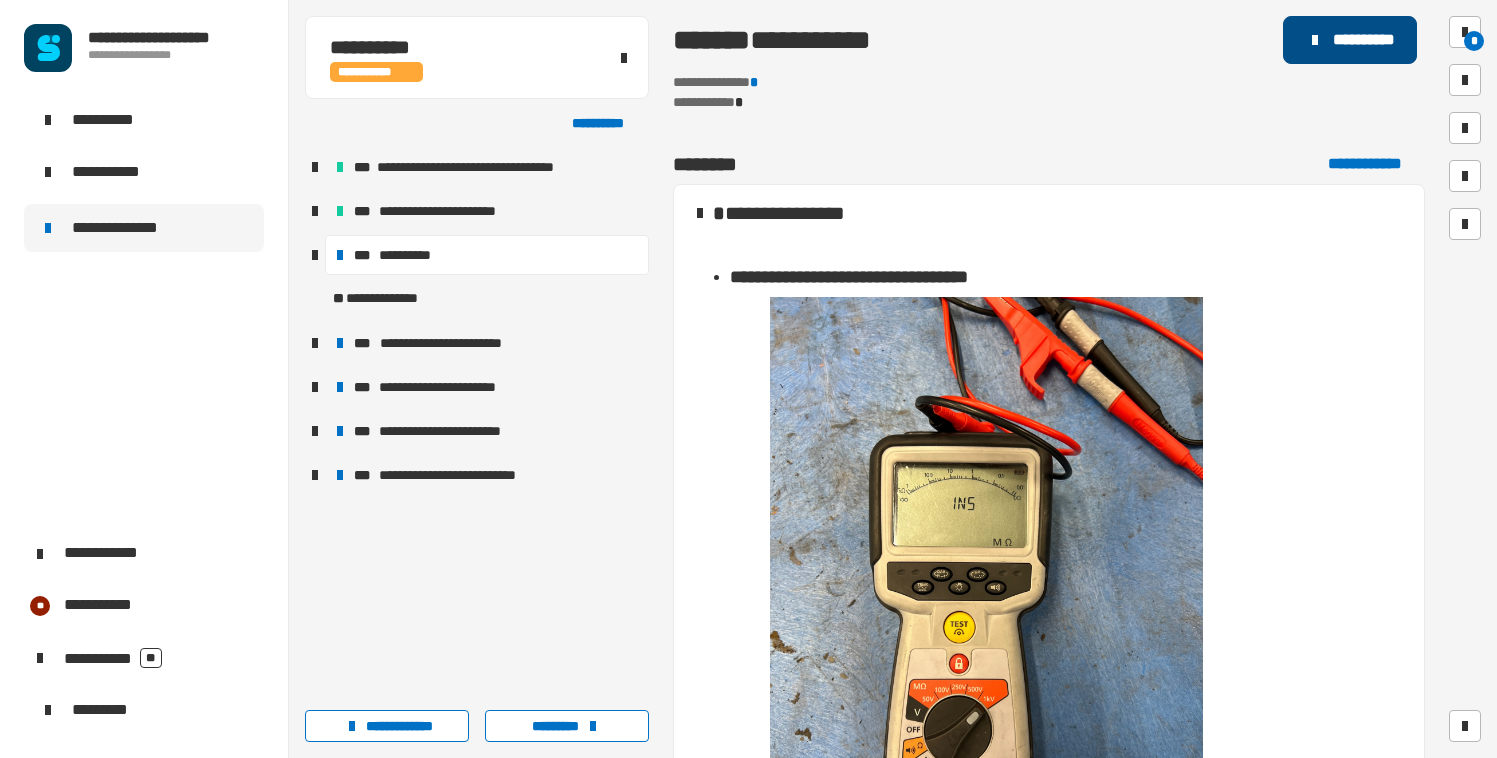 click on "**********" 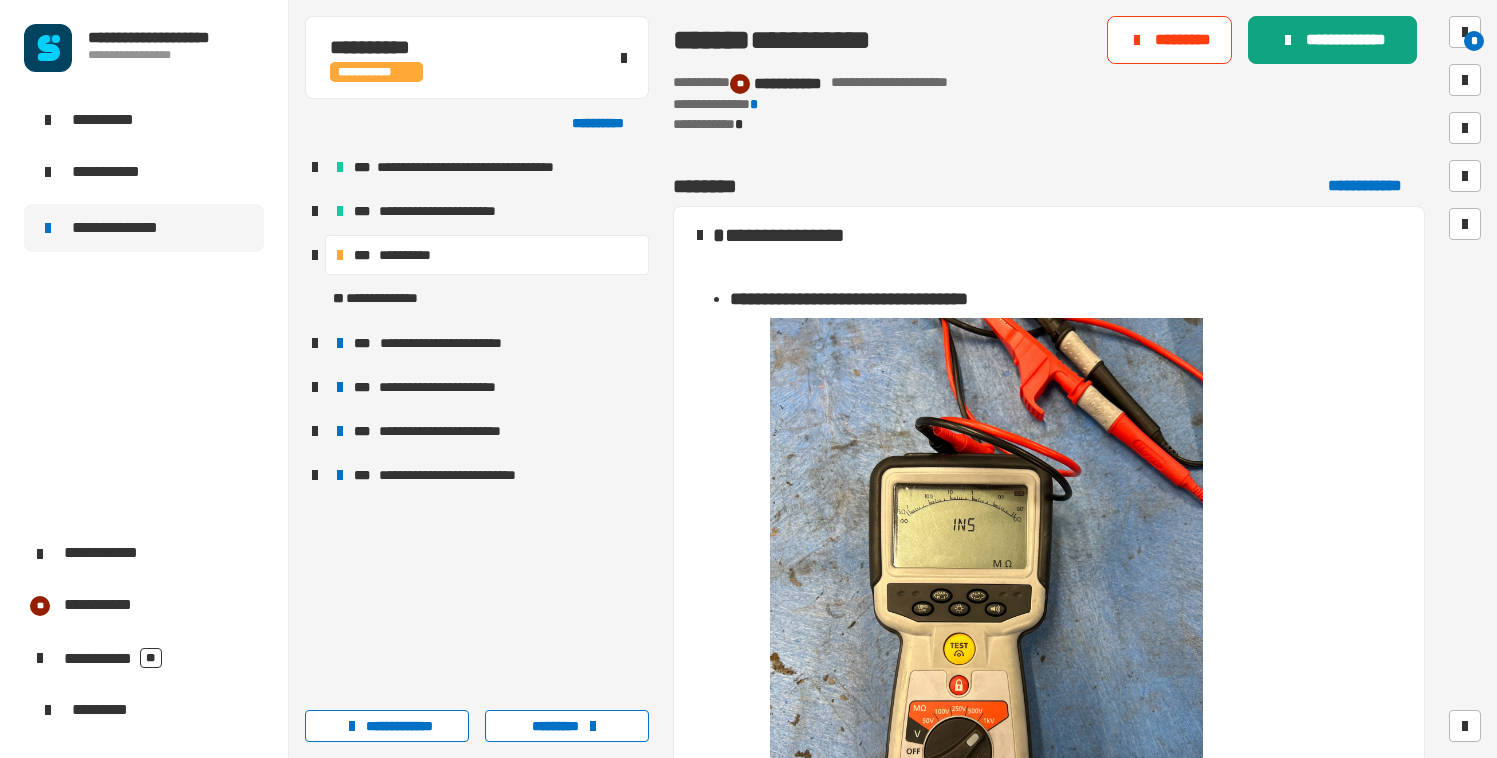 click on "**********" 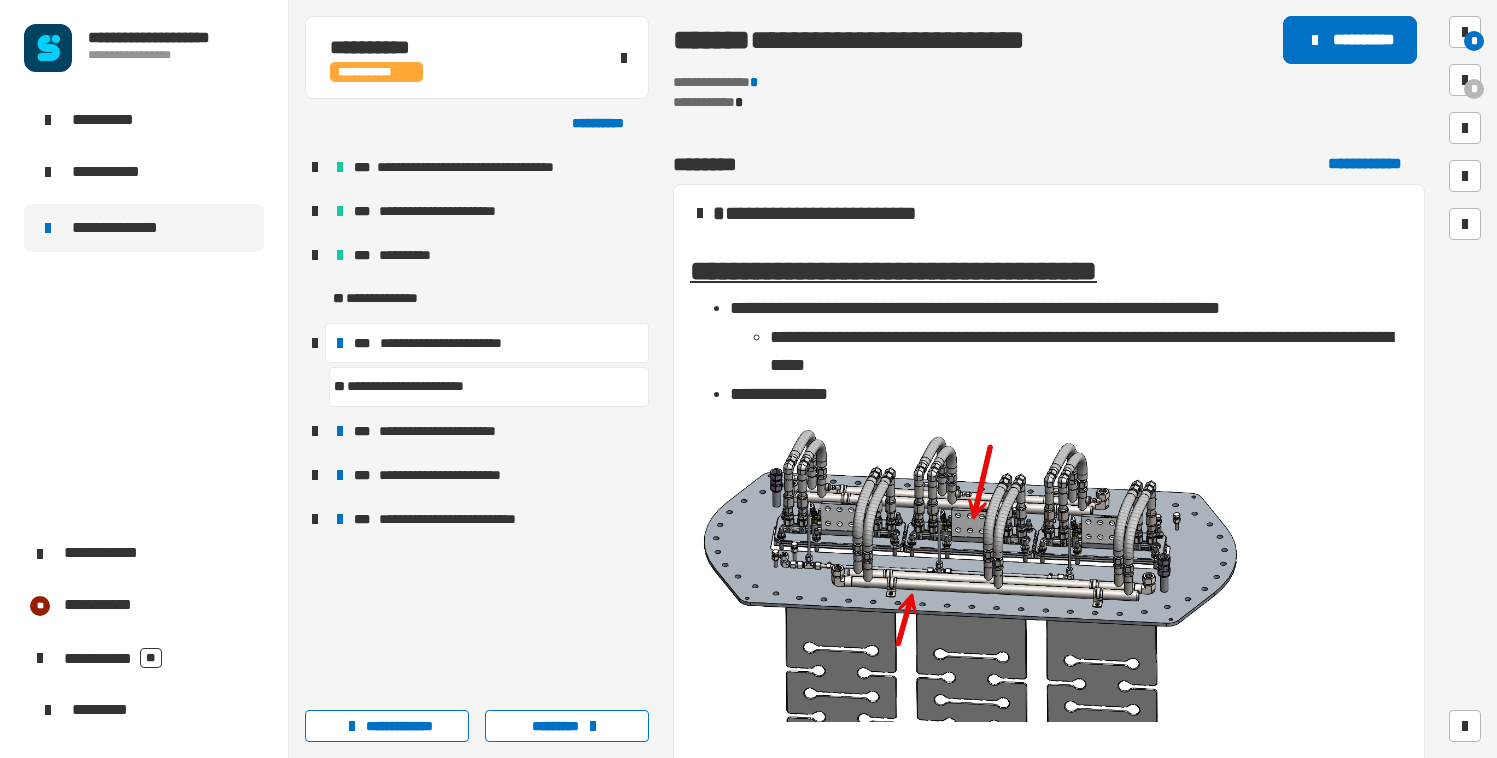 click at bounding box center [315, 255] 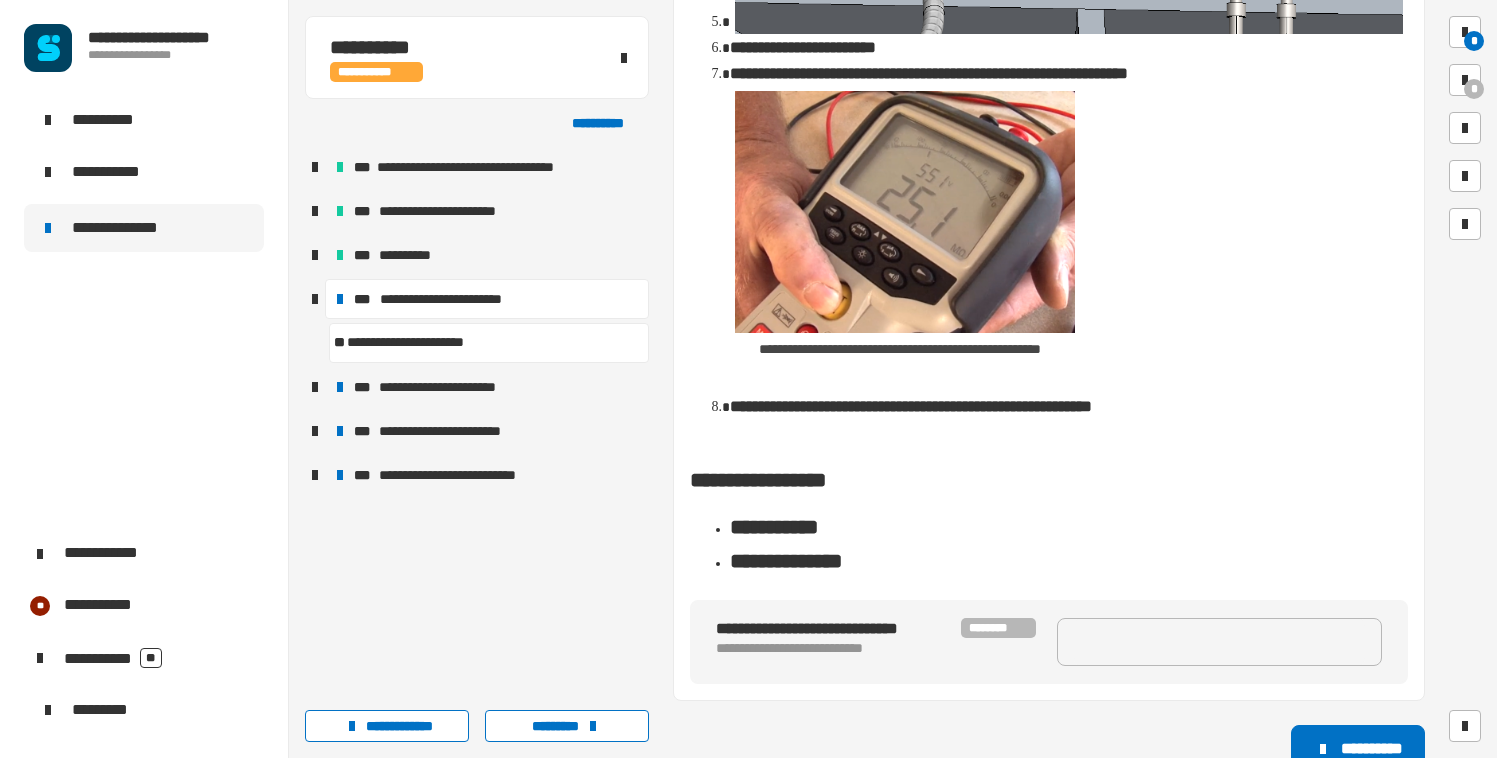 scroll, scrollTop: 2688, scrollLeft: 0, axis: vertical 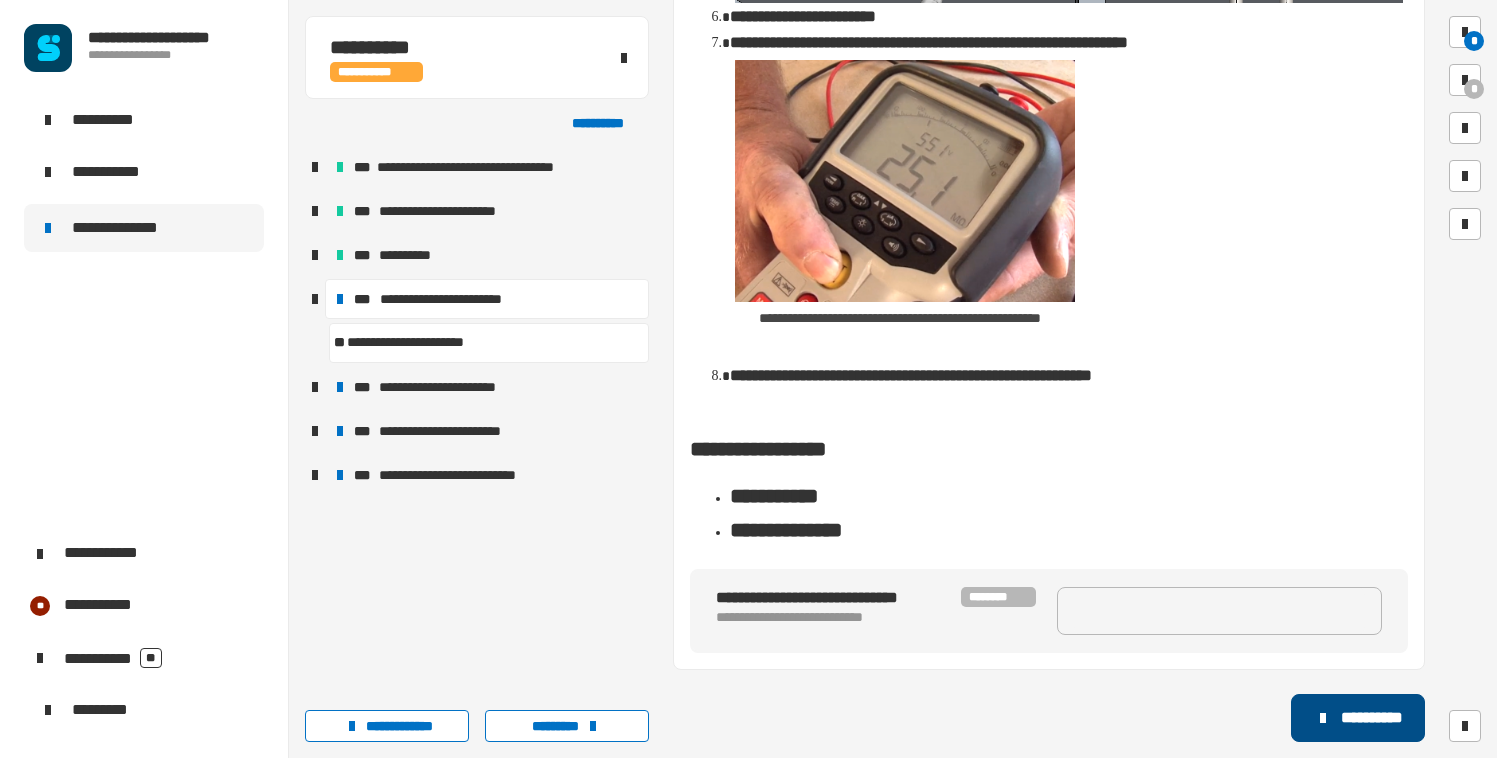 click on "**********" 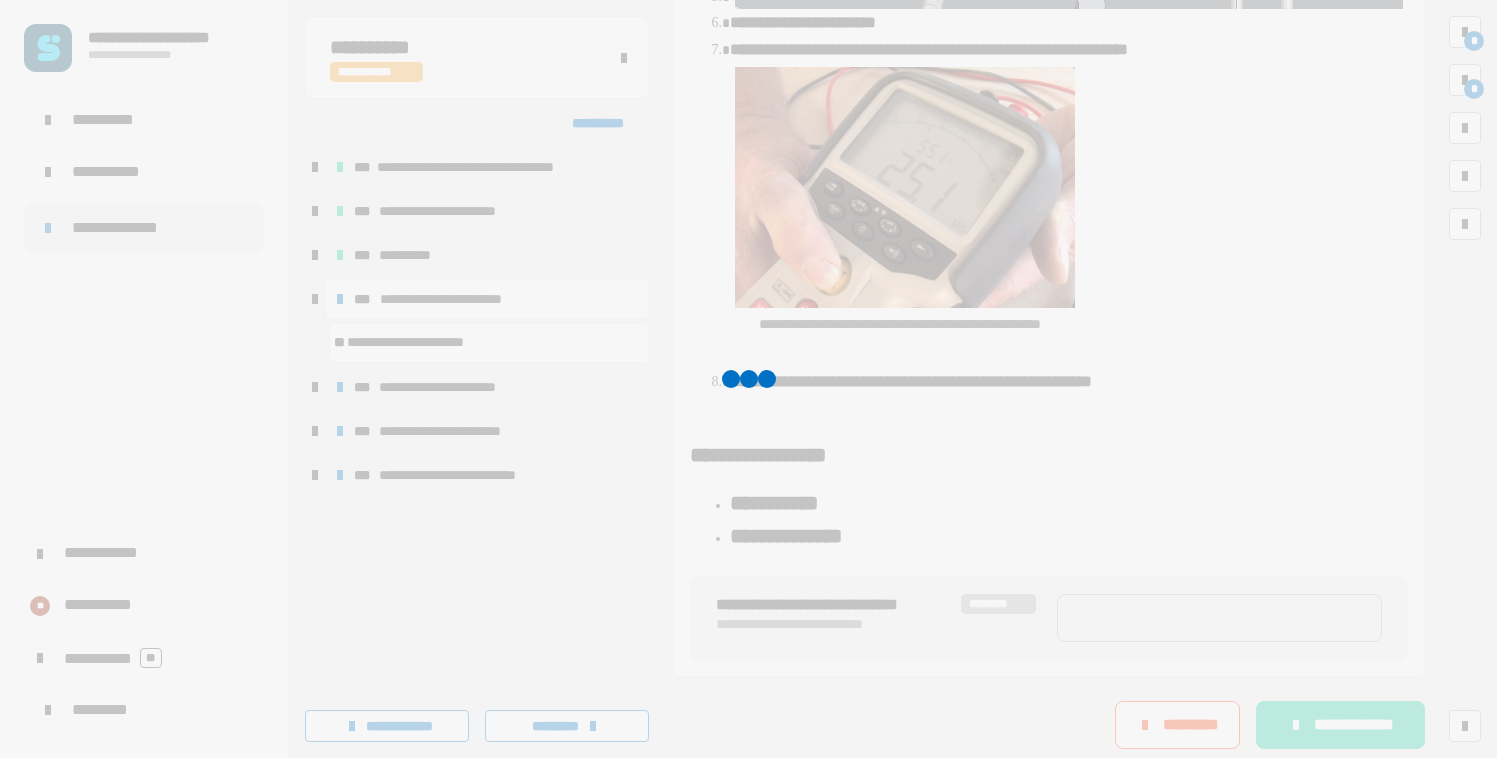 scroll, scrollTop: 2710, scrollLeft: 0, axis: vertical 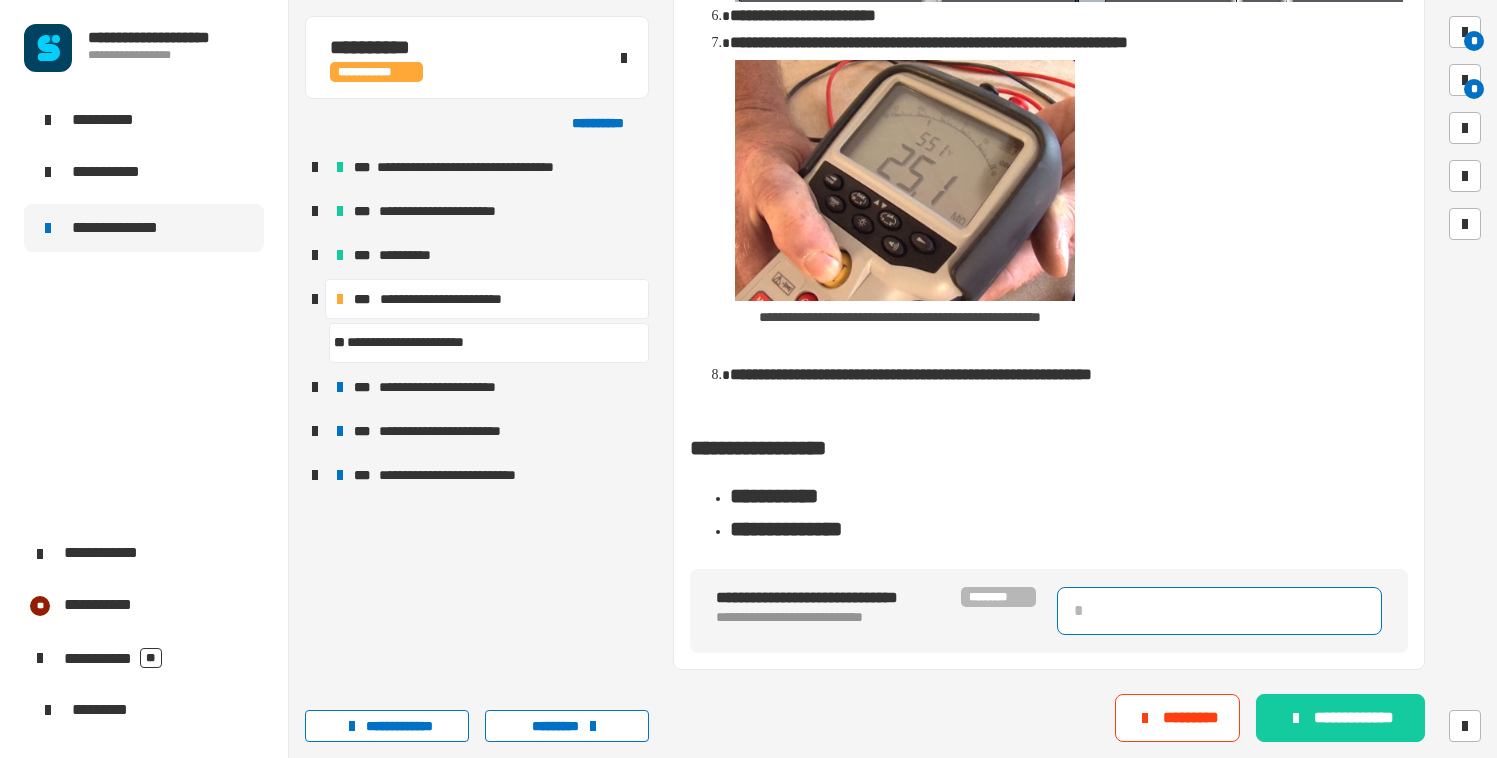 click at bounding box center [1219, 611] 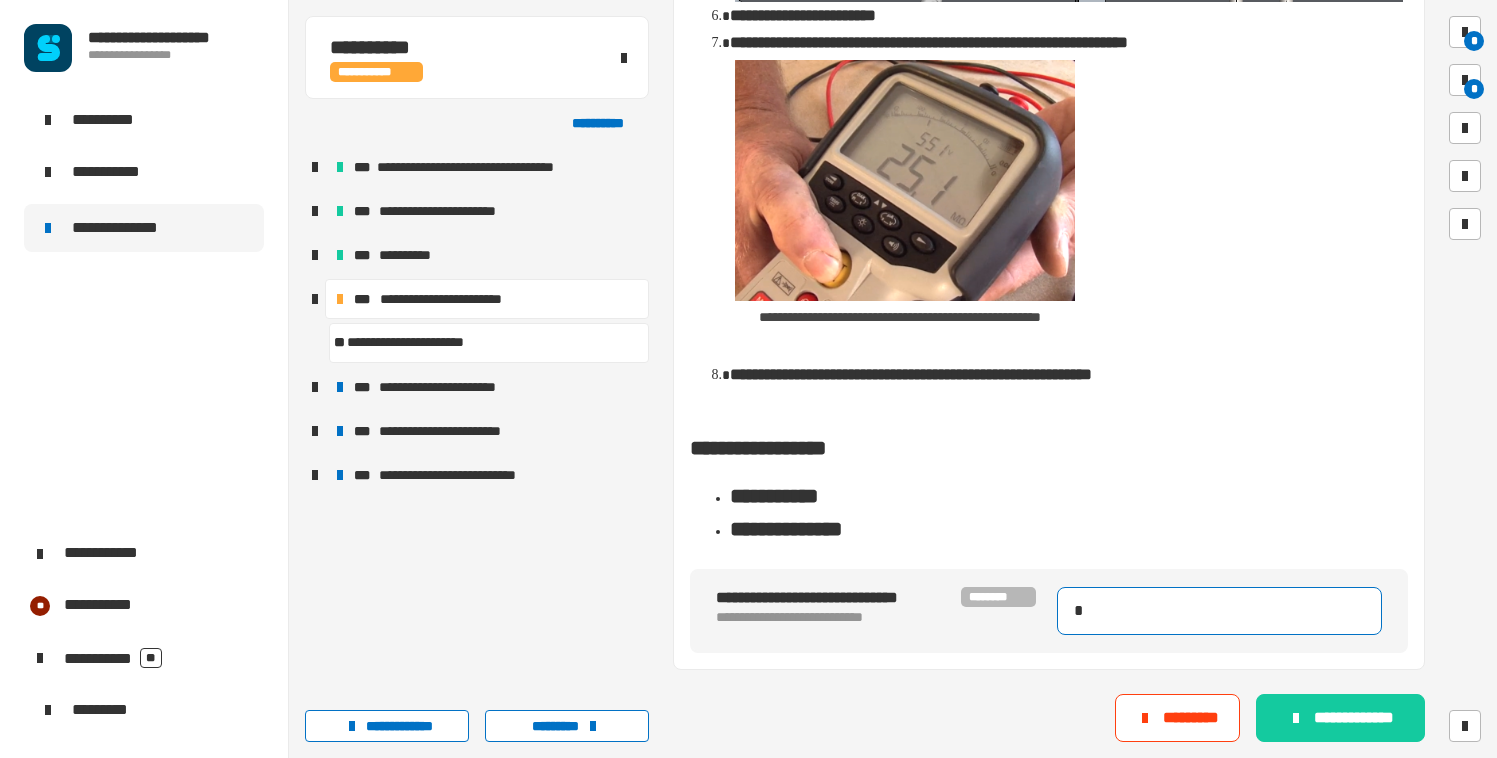 type on "**" 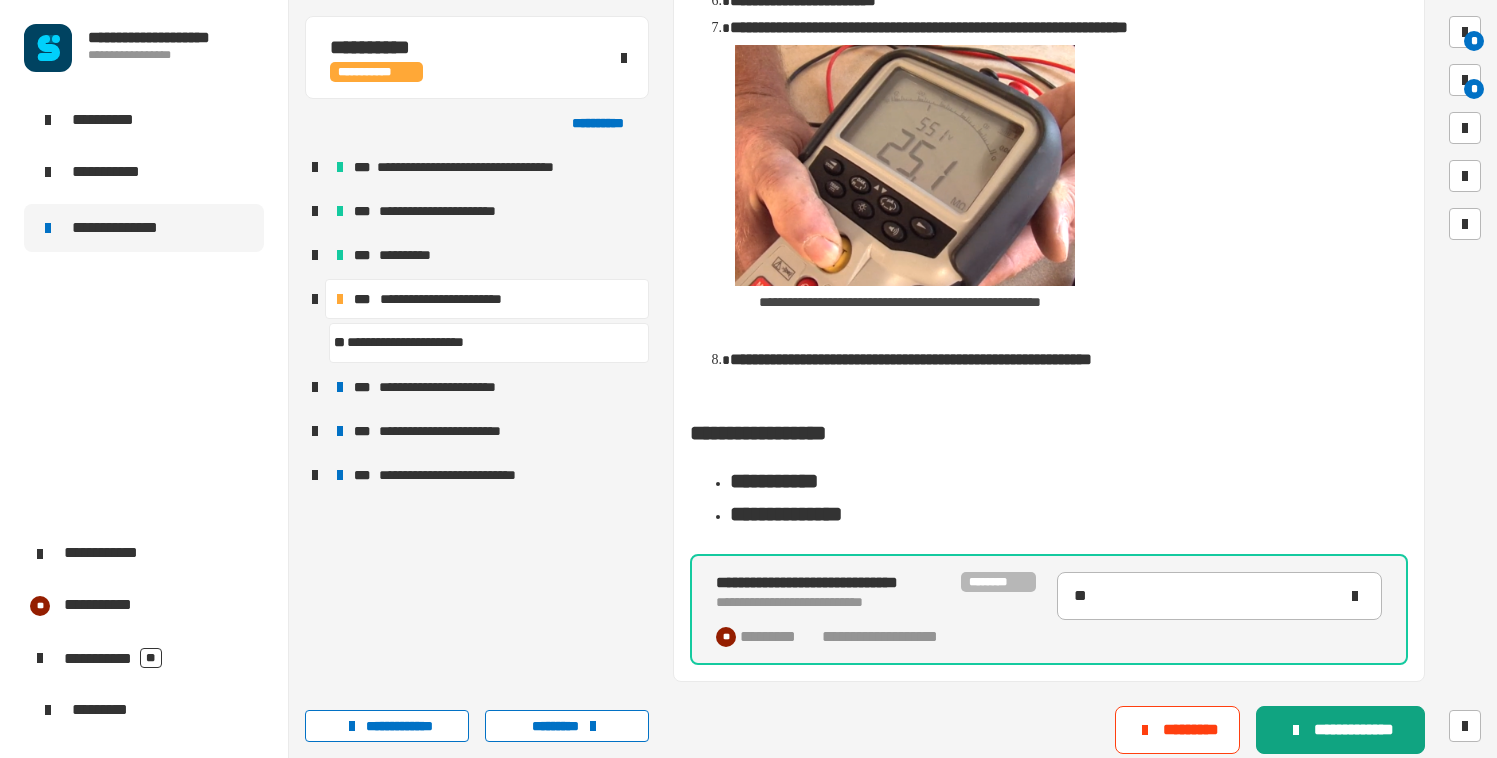 click on "**********" 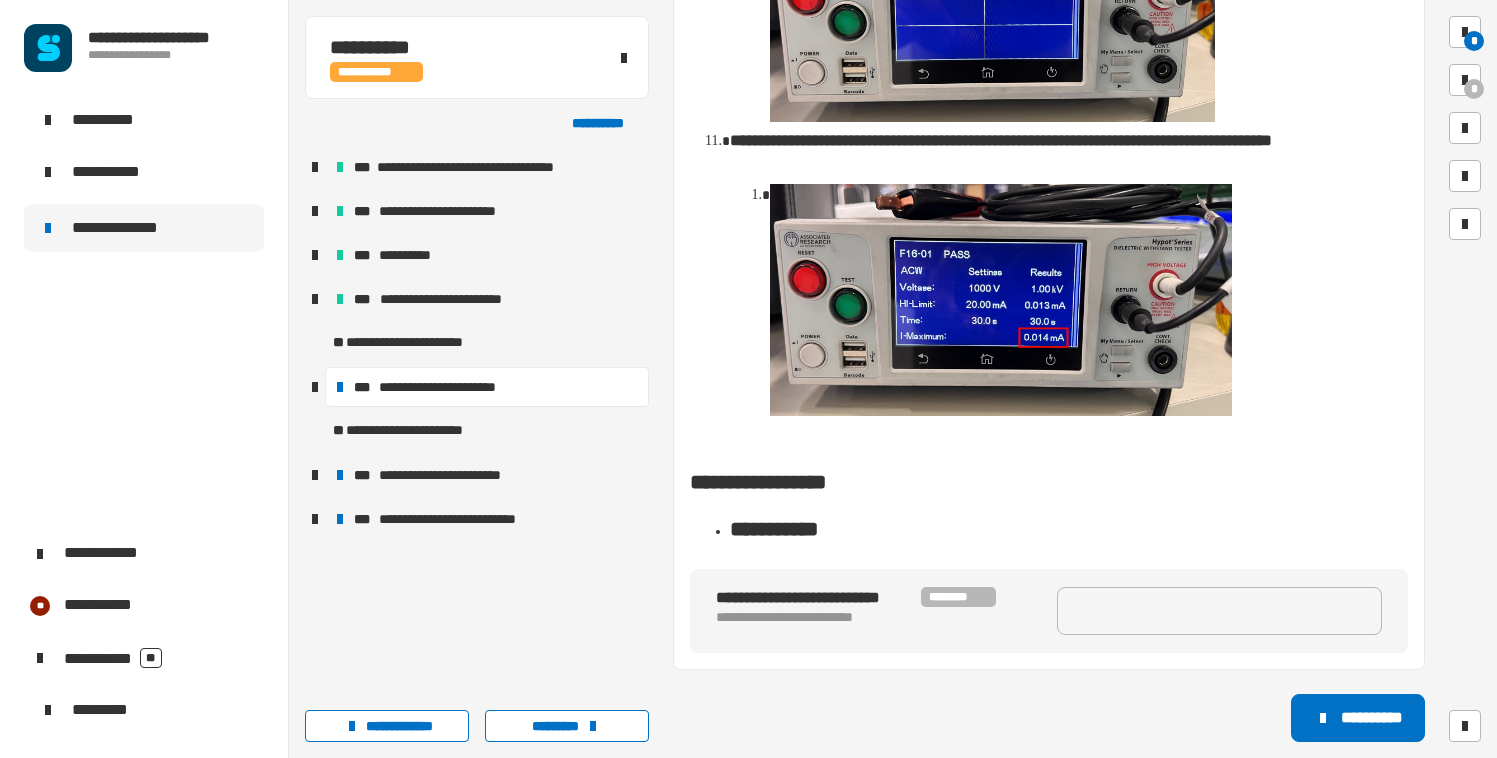 scroll, scrollTop: 2499, scrollLeft: 0, axis: vertical 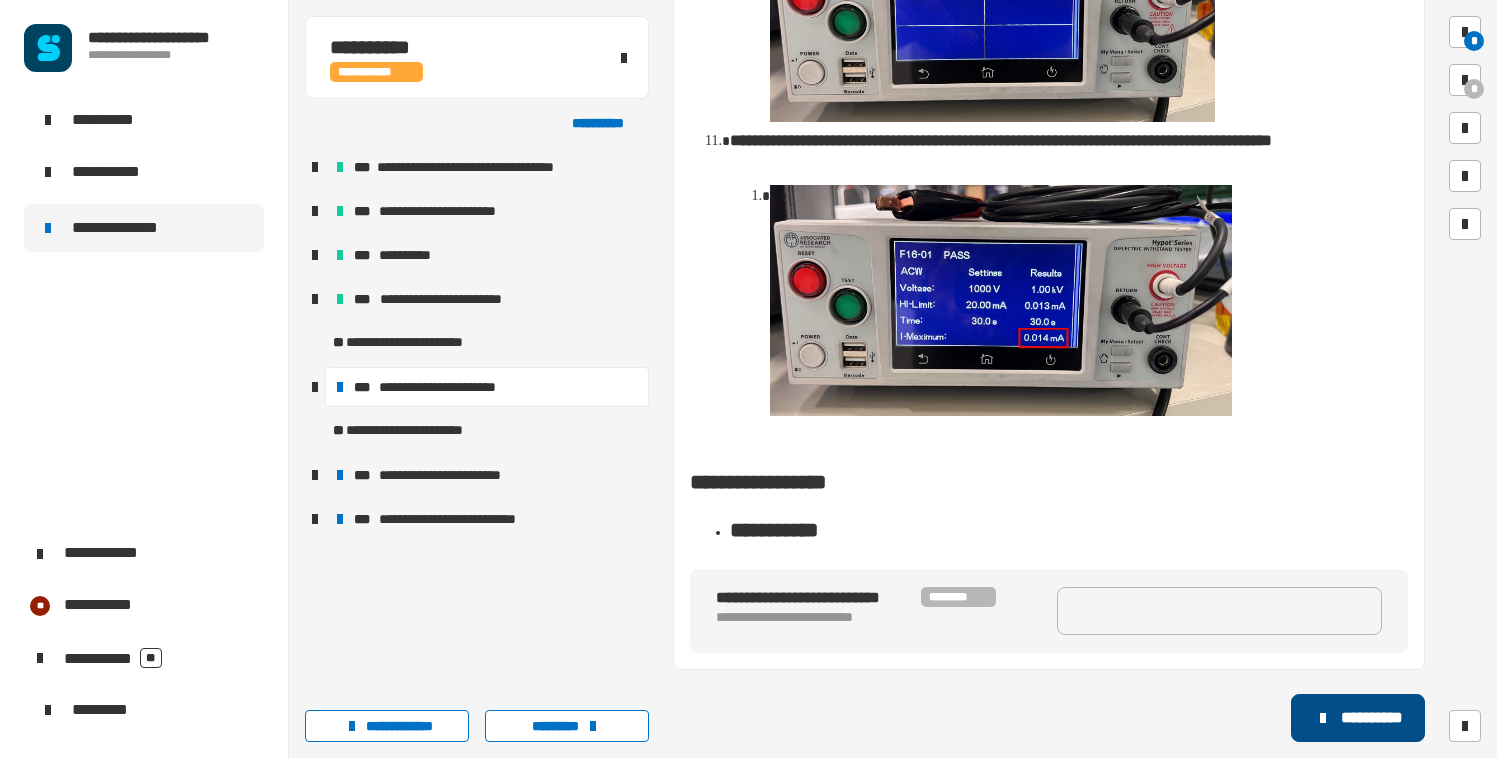 click on "**********" 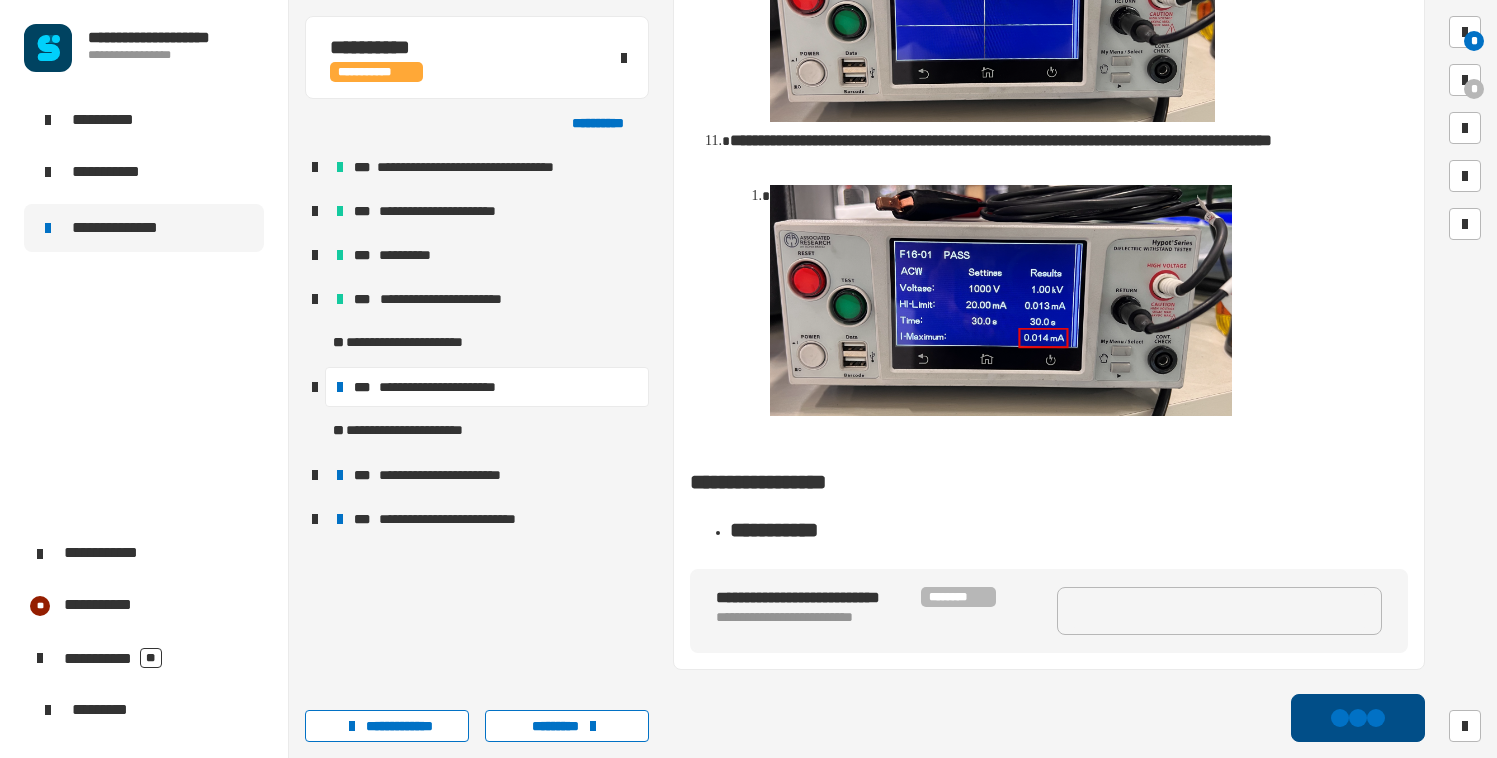 scroll, scrollTop: 2521, scrollLeft: 0, axis: vertical 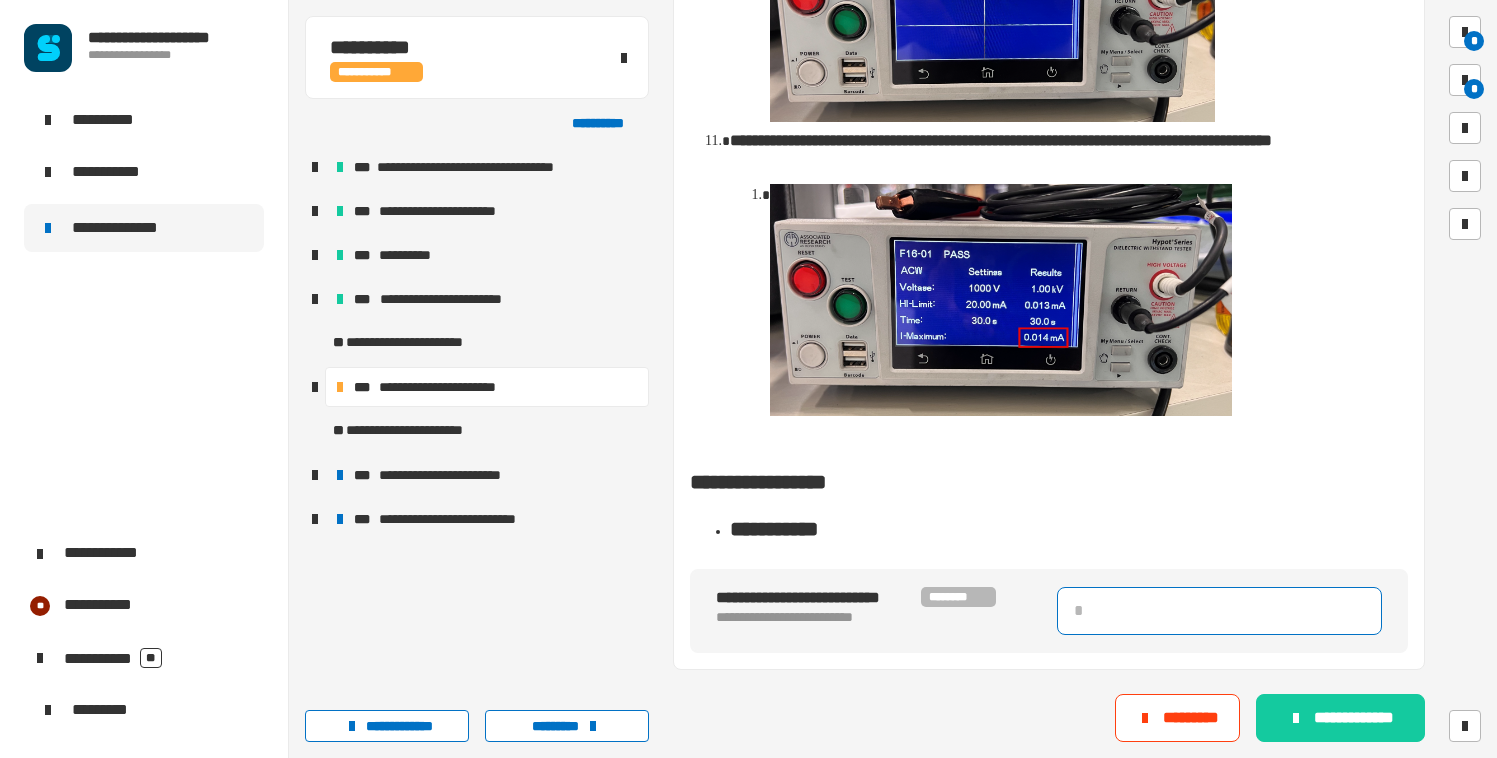 click at bounding box center (1219, 611) 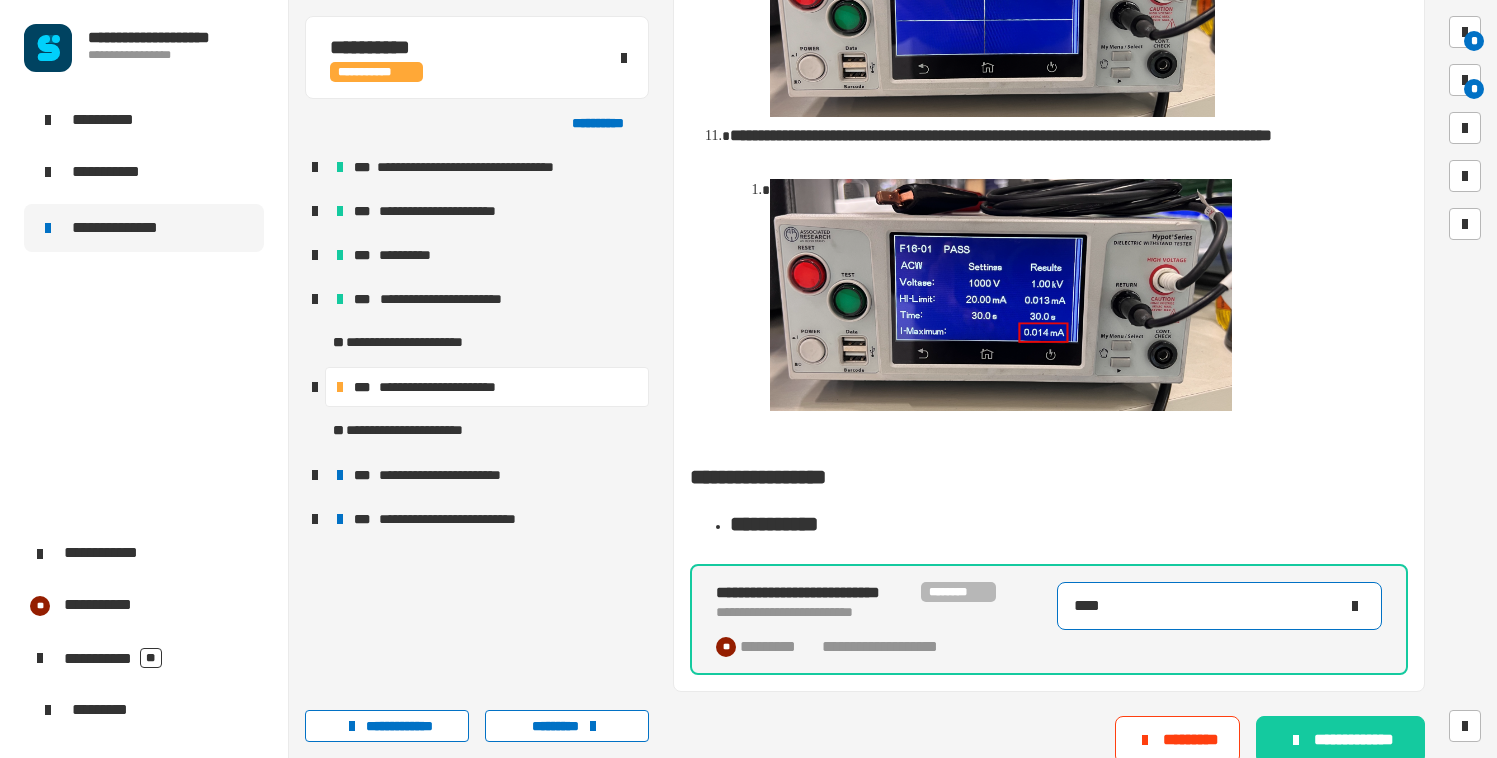 type on "*****" 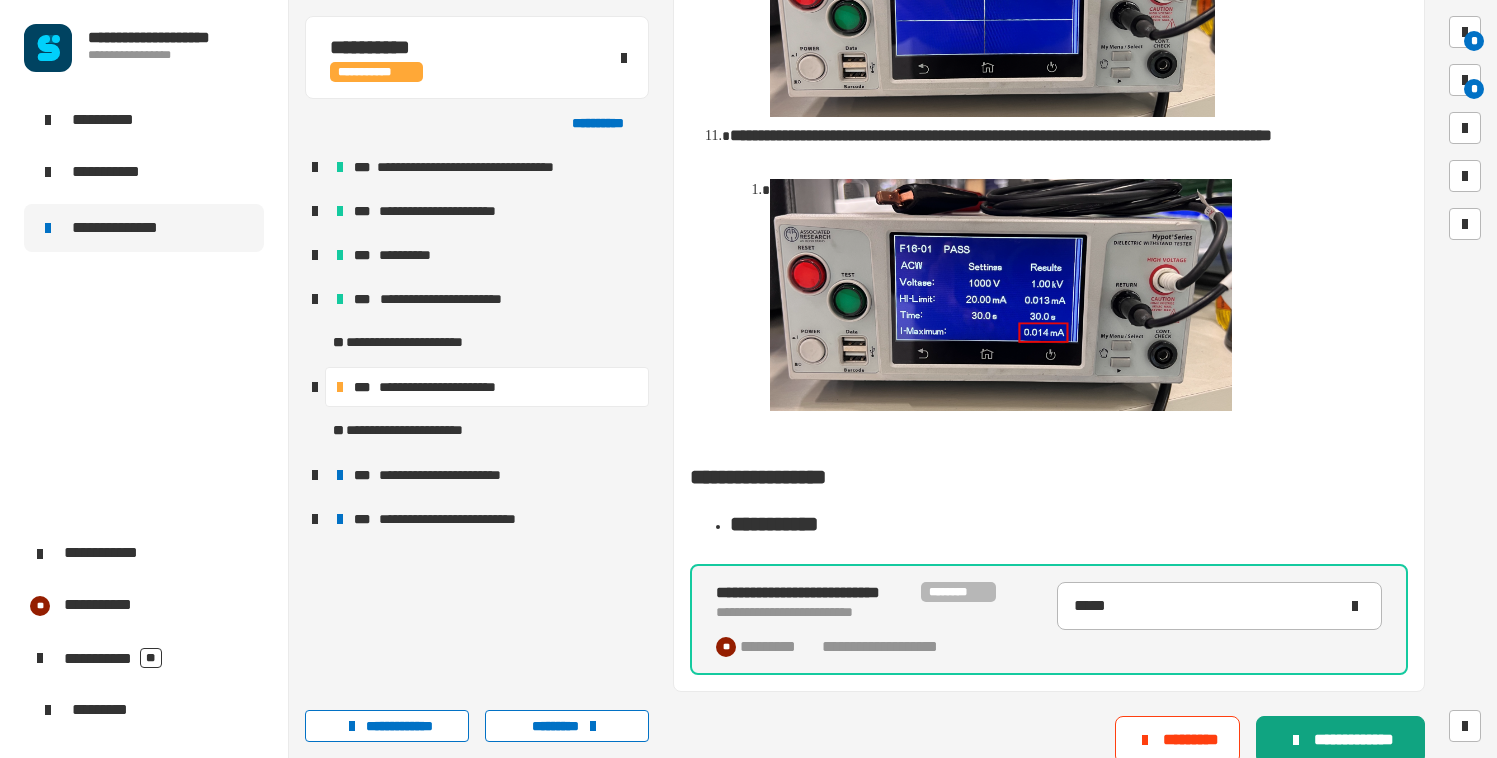 click on "**********" 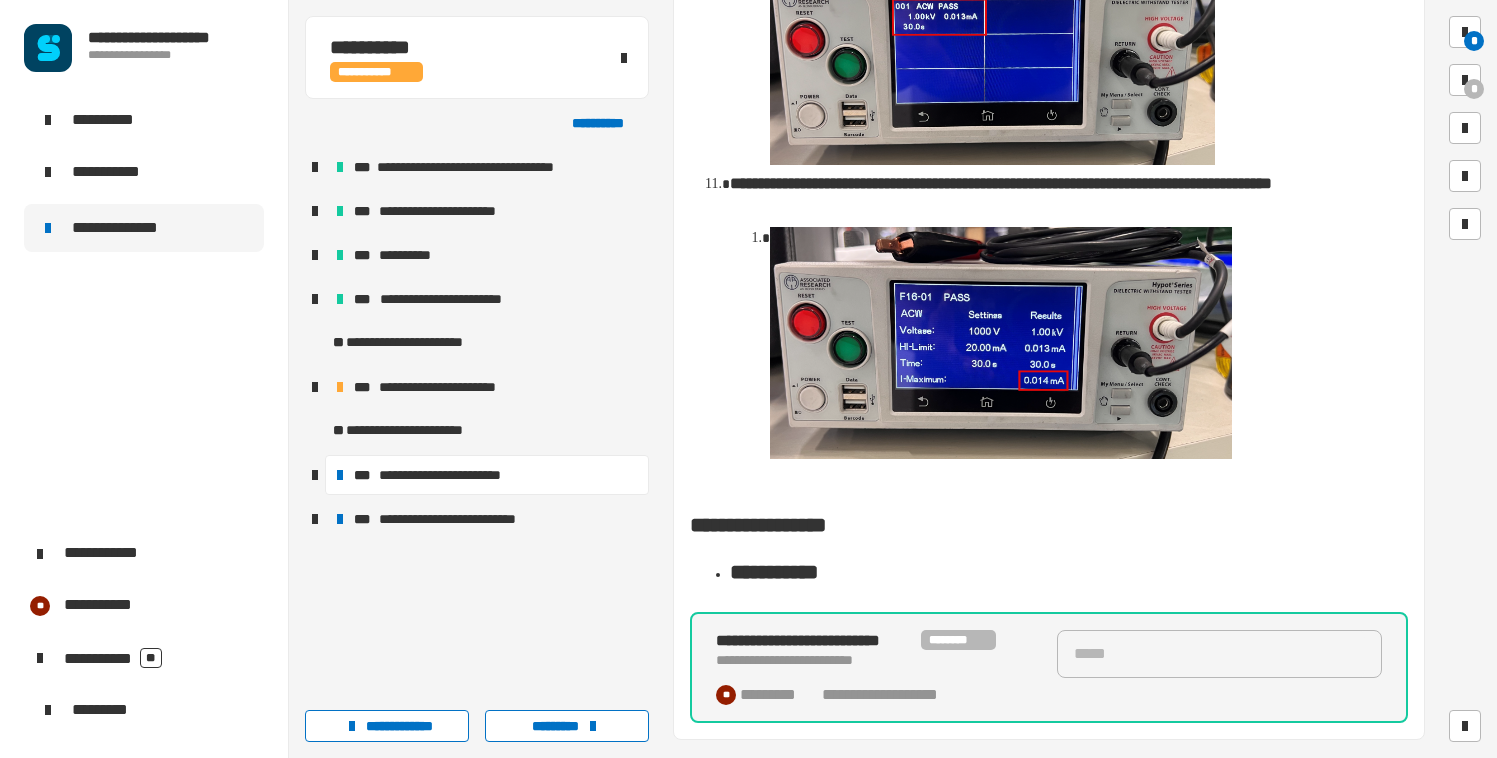 scroll, scrollTop: 2569, scrollLeft: 0, axis: vertical 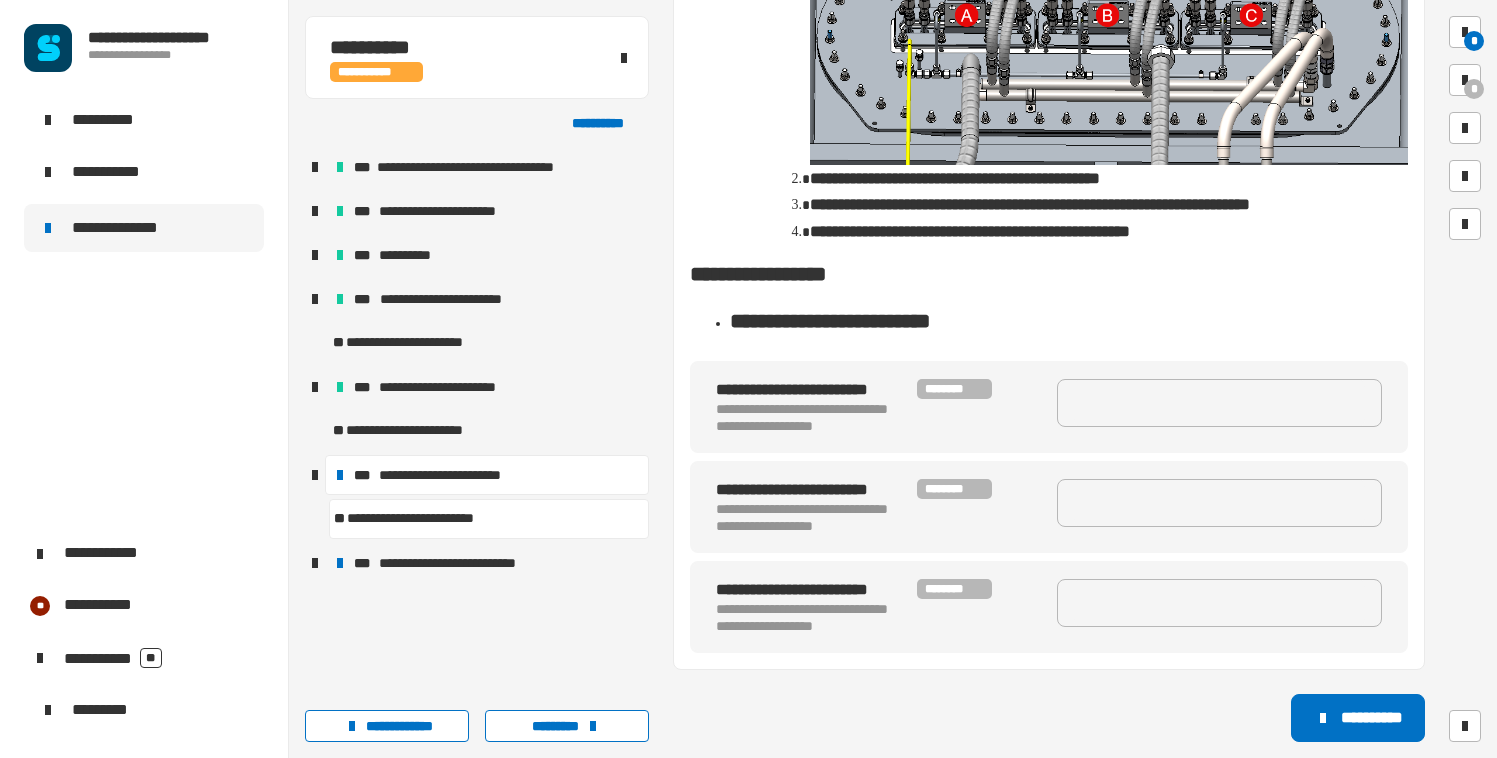 click at bounding box center (1219, 503) 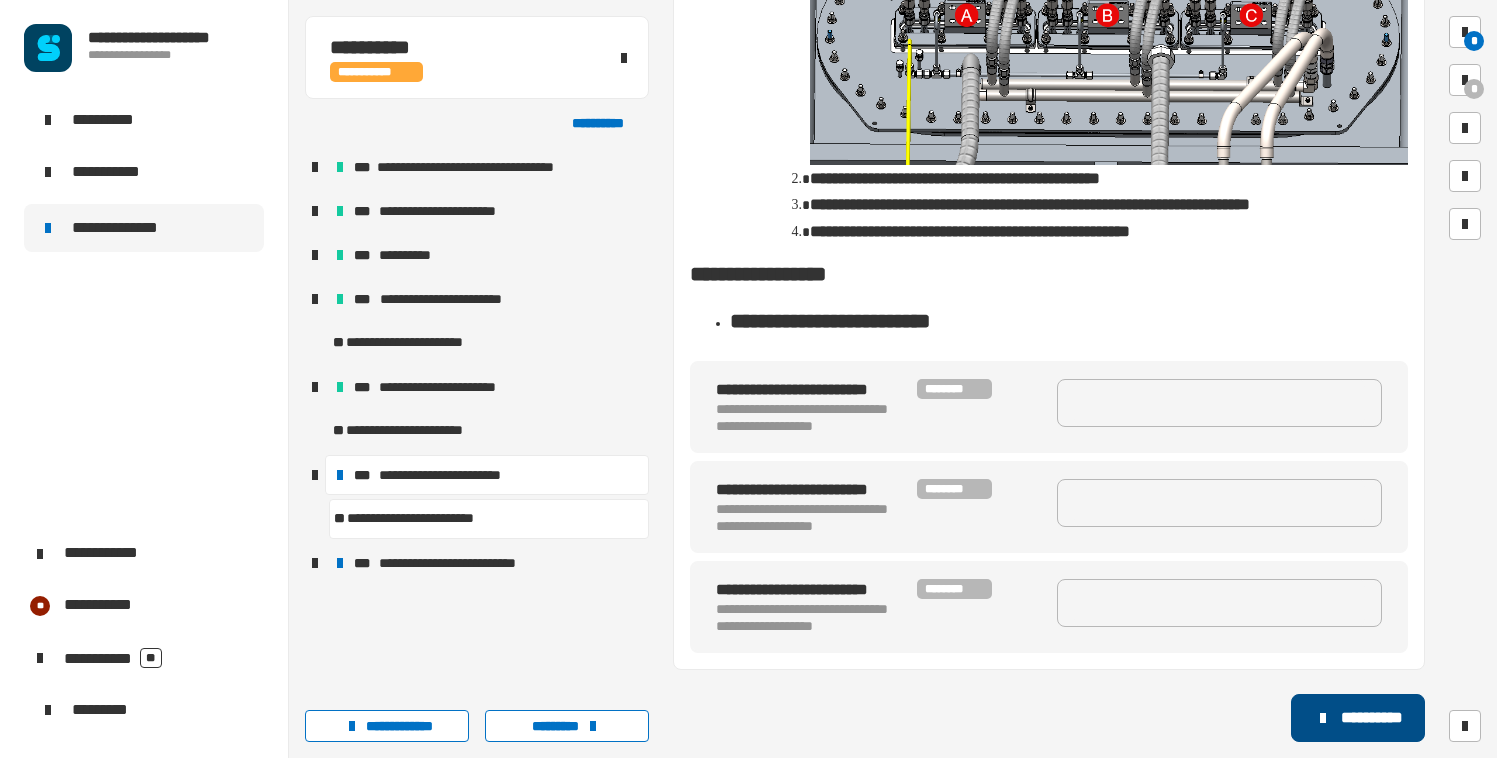 click 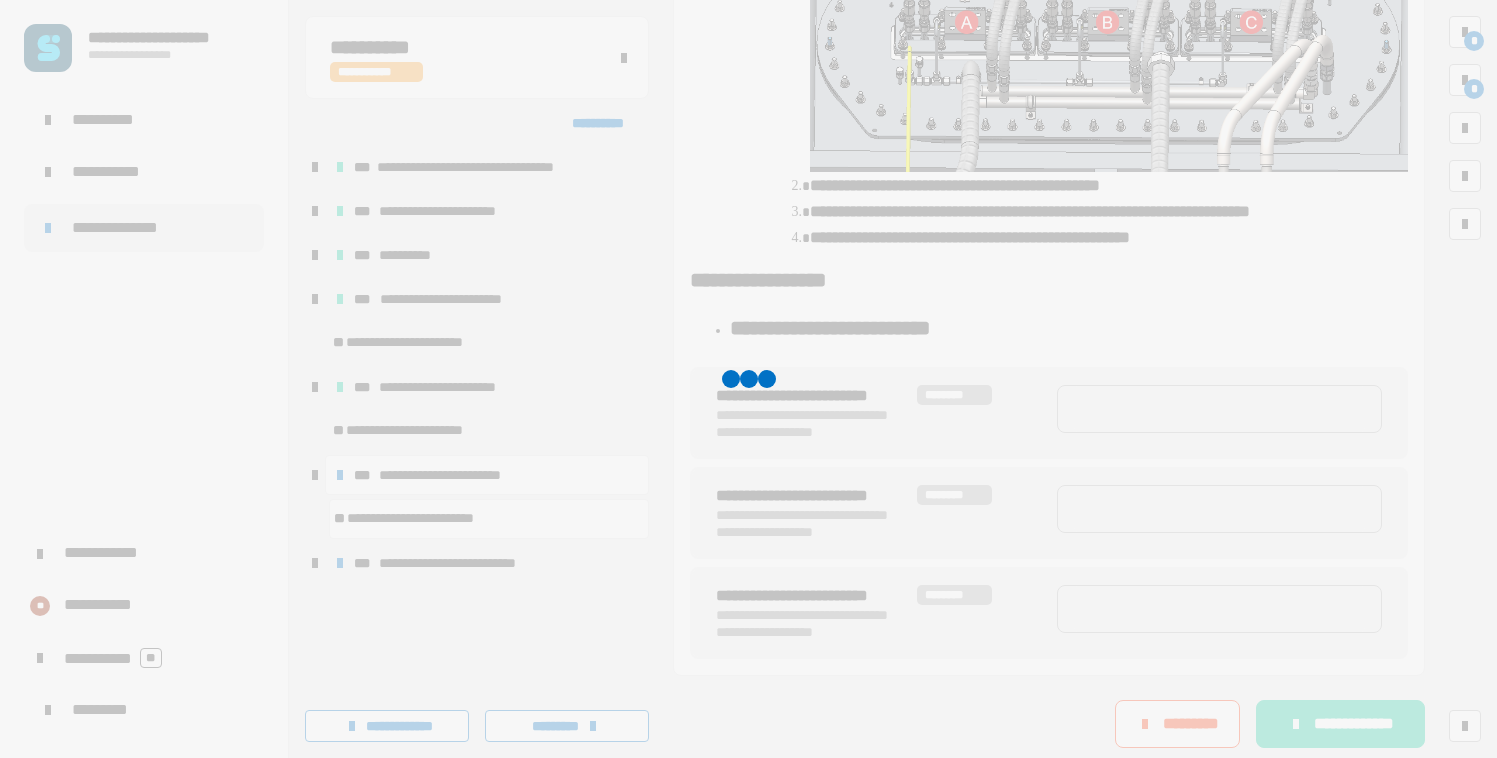 scroll, scrollTop: 2640, scrollLeft: 0, axis: vertical 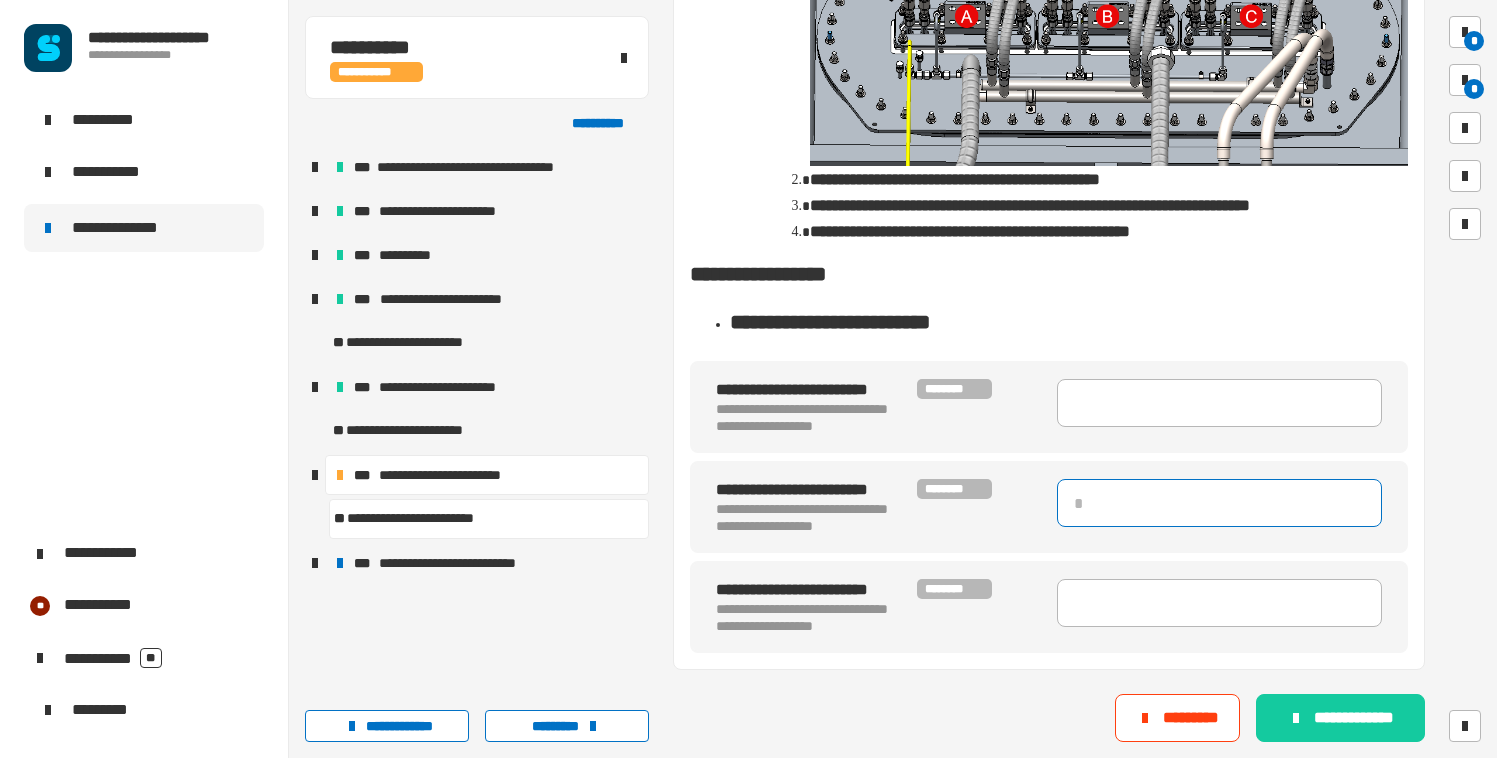 click at bounding box center (1219, 503) 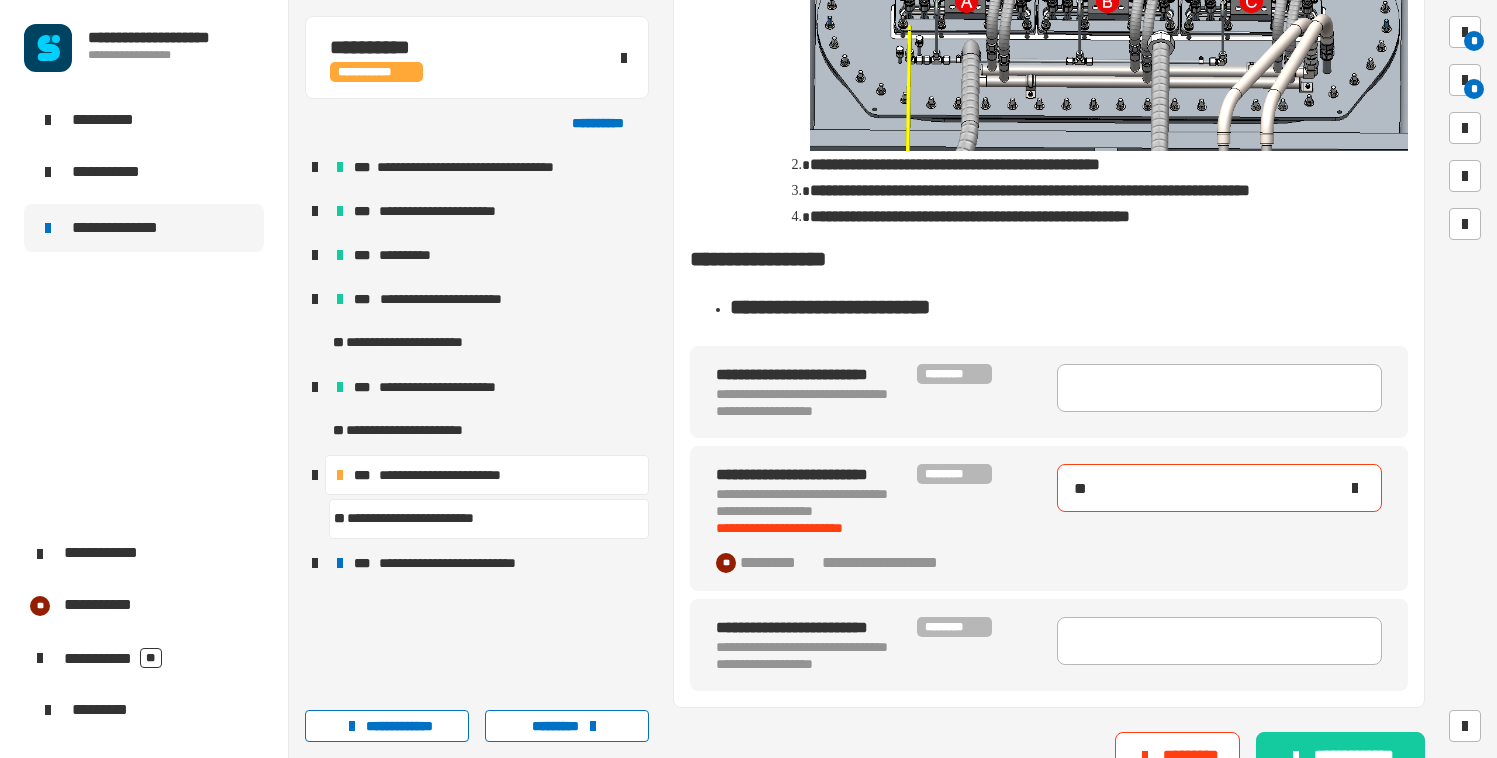type on "*" 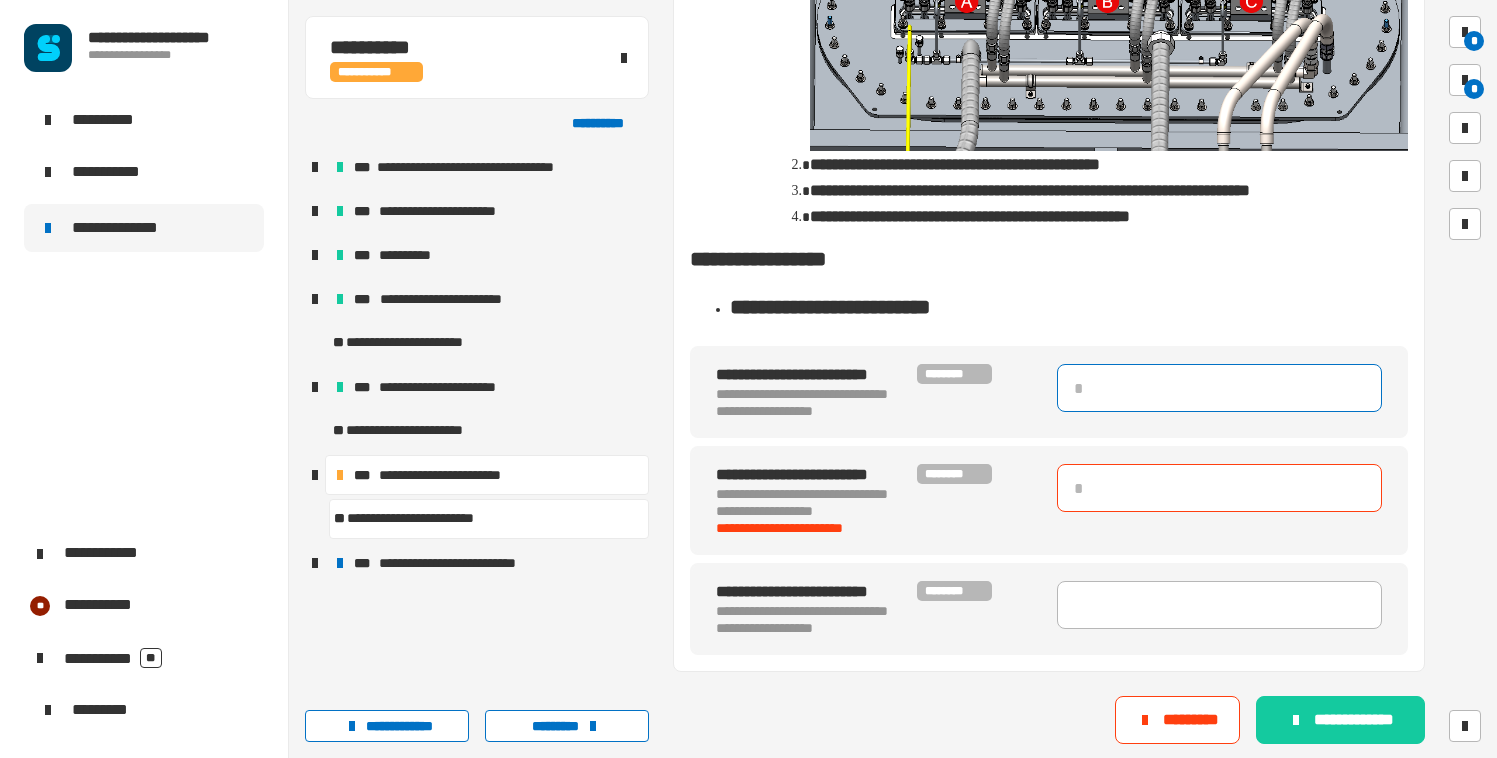 type 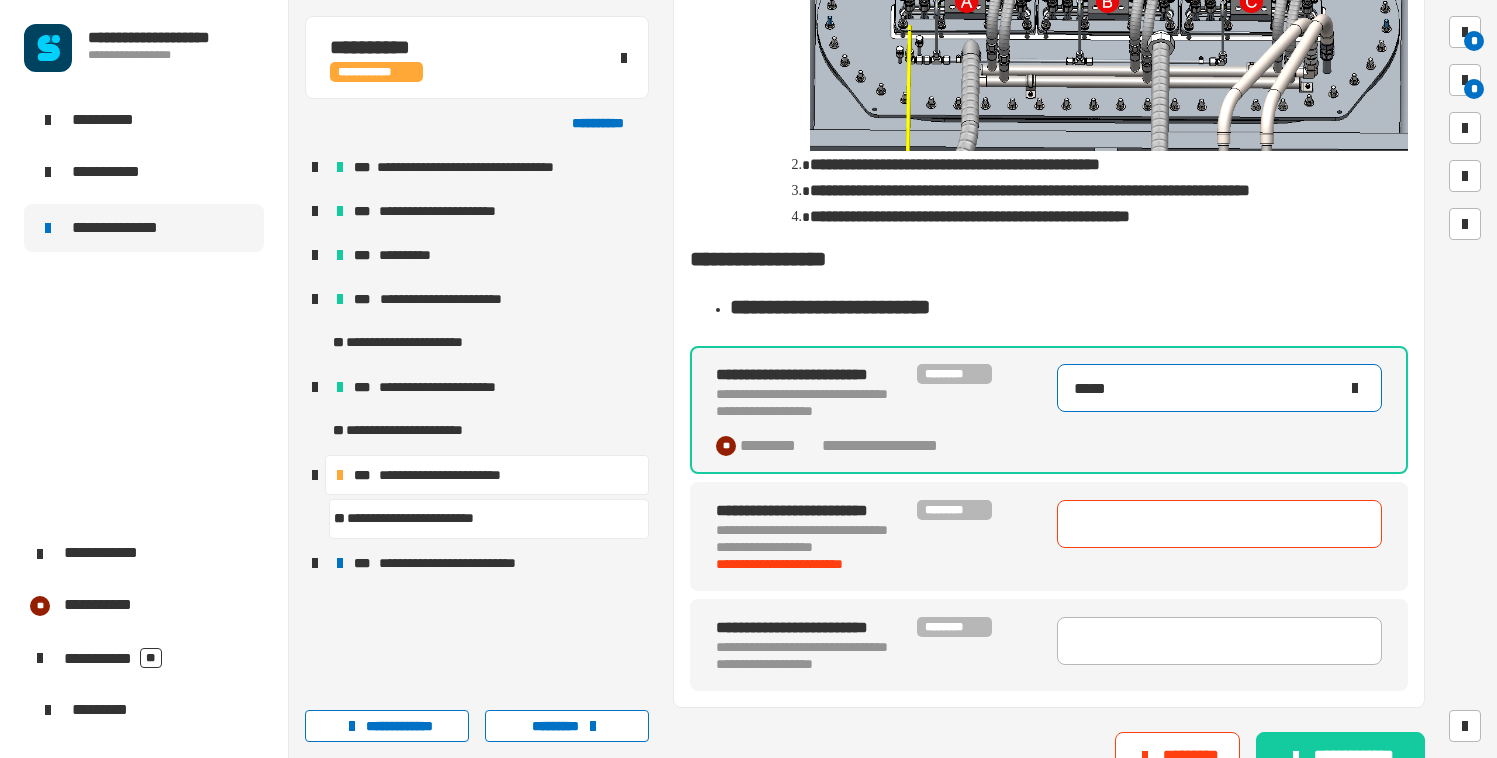 type on "******" 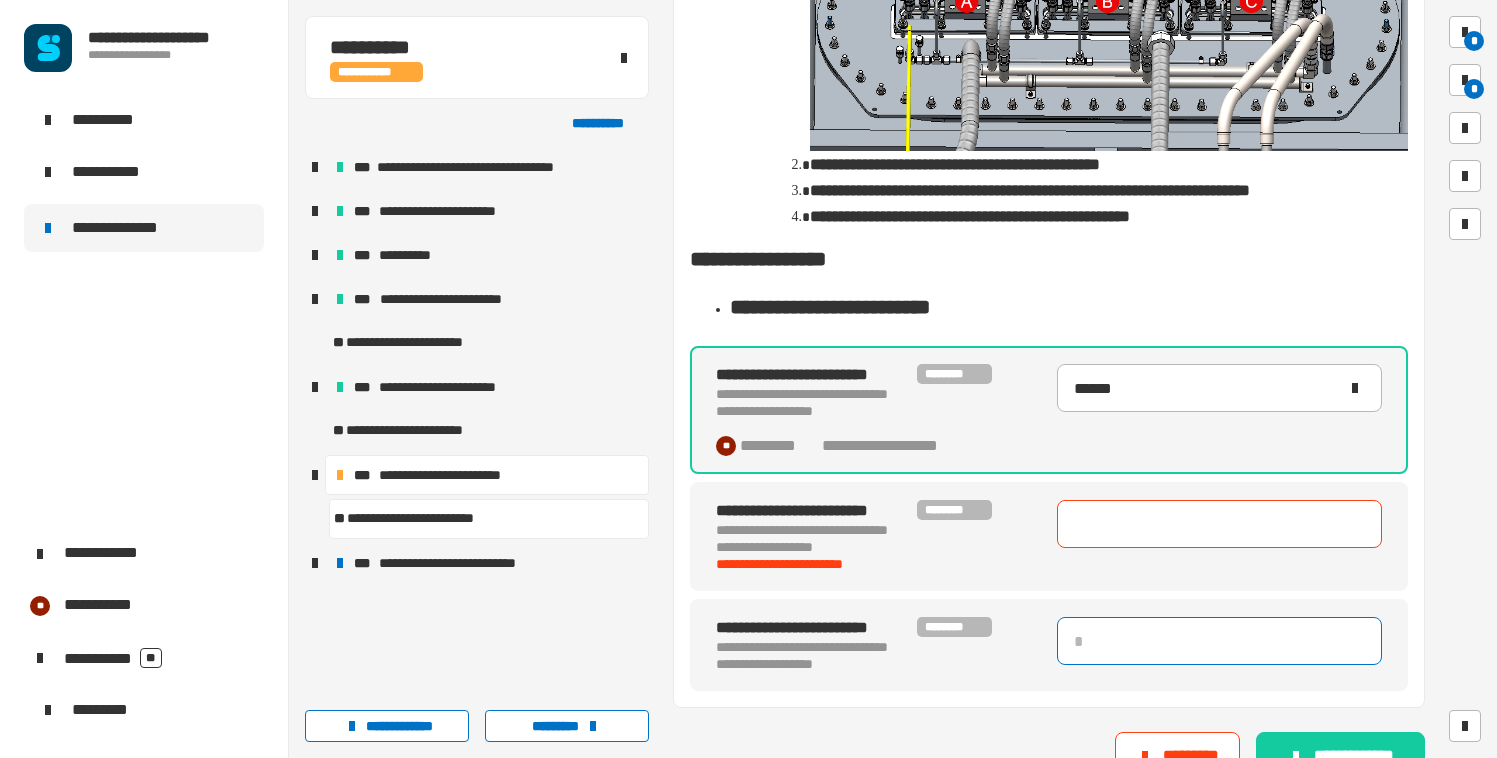 click at bounding box center [1219, 641] 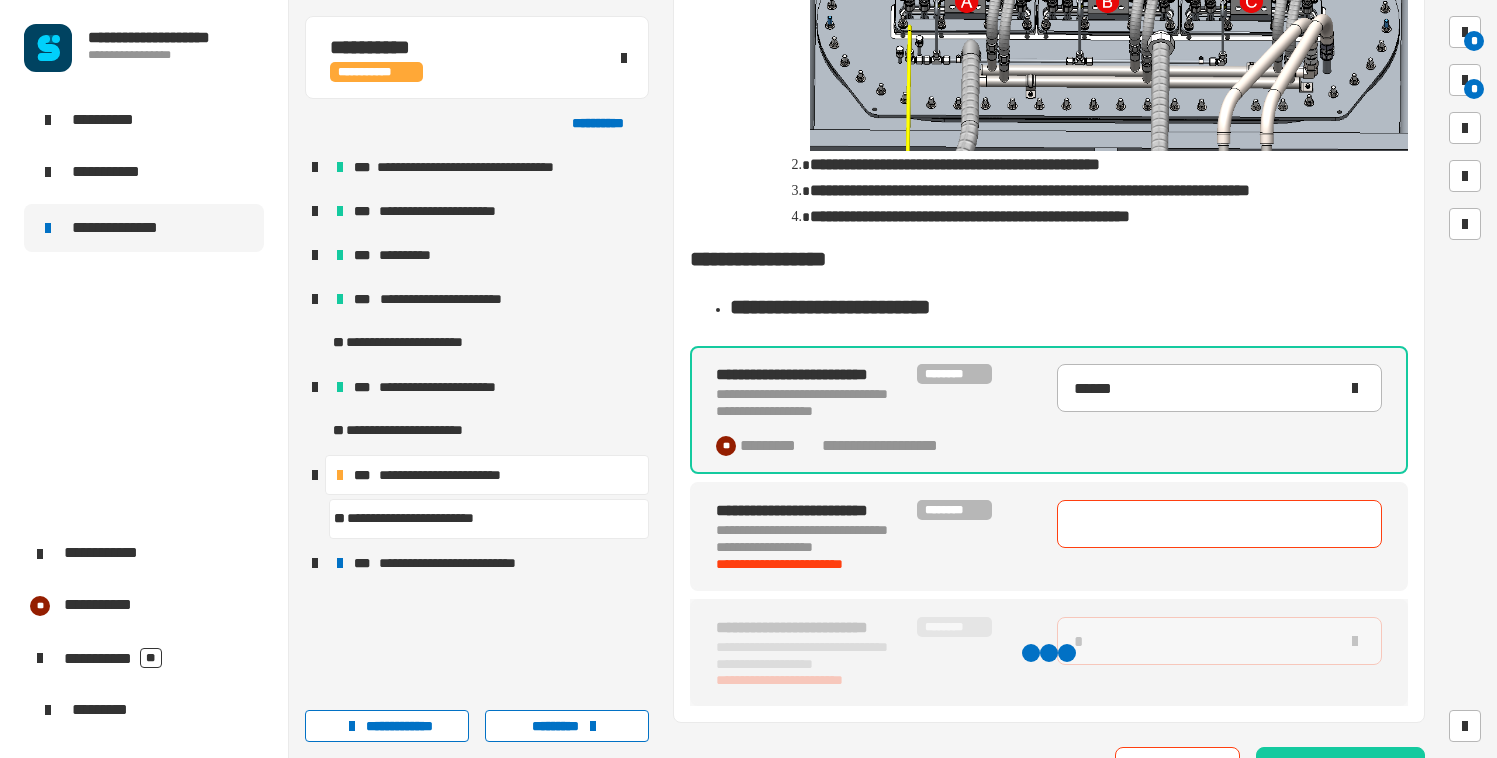 type on "**" 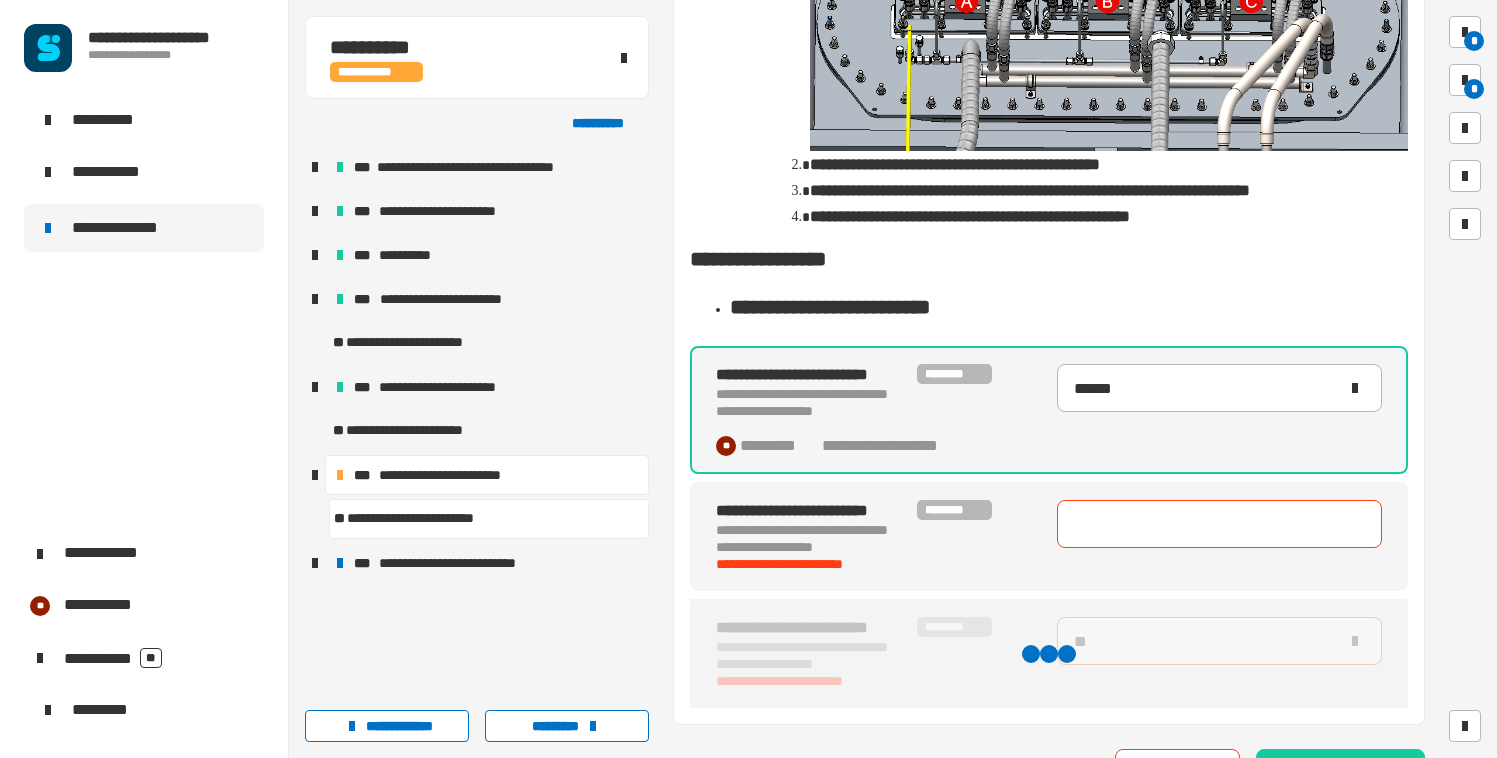 type on "******" 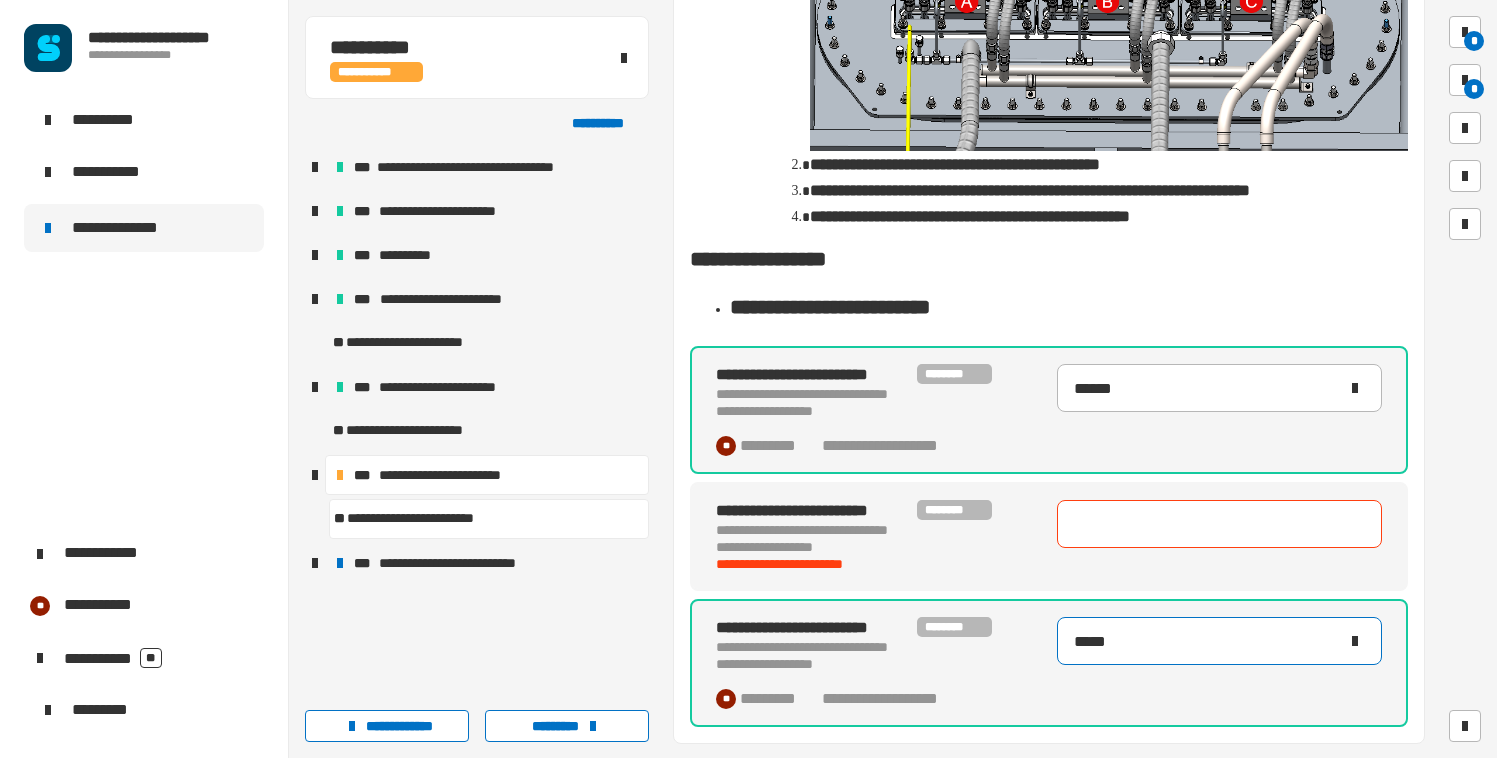 type on "******" 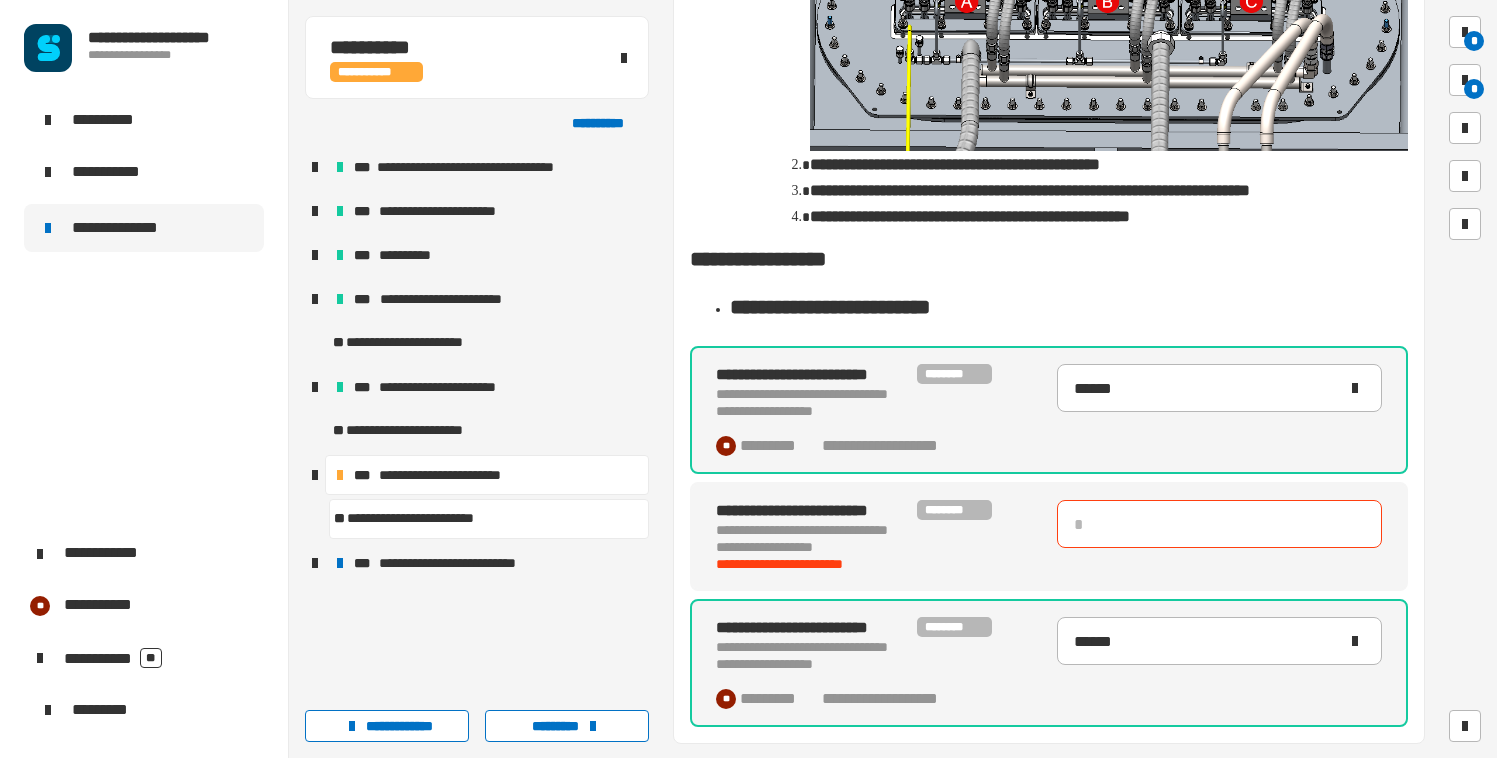 click at bounding box center [1219, 524] 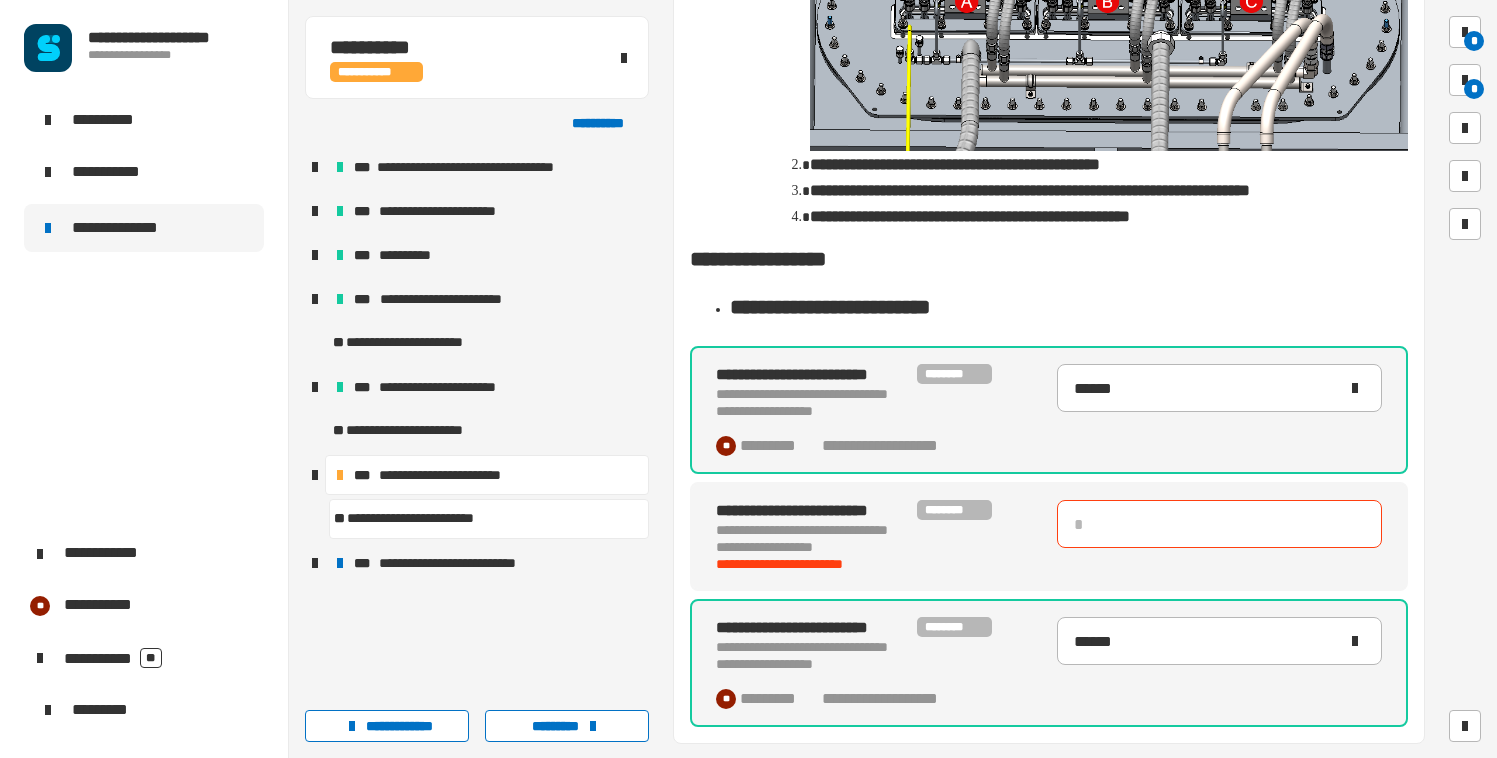 type on "*" 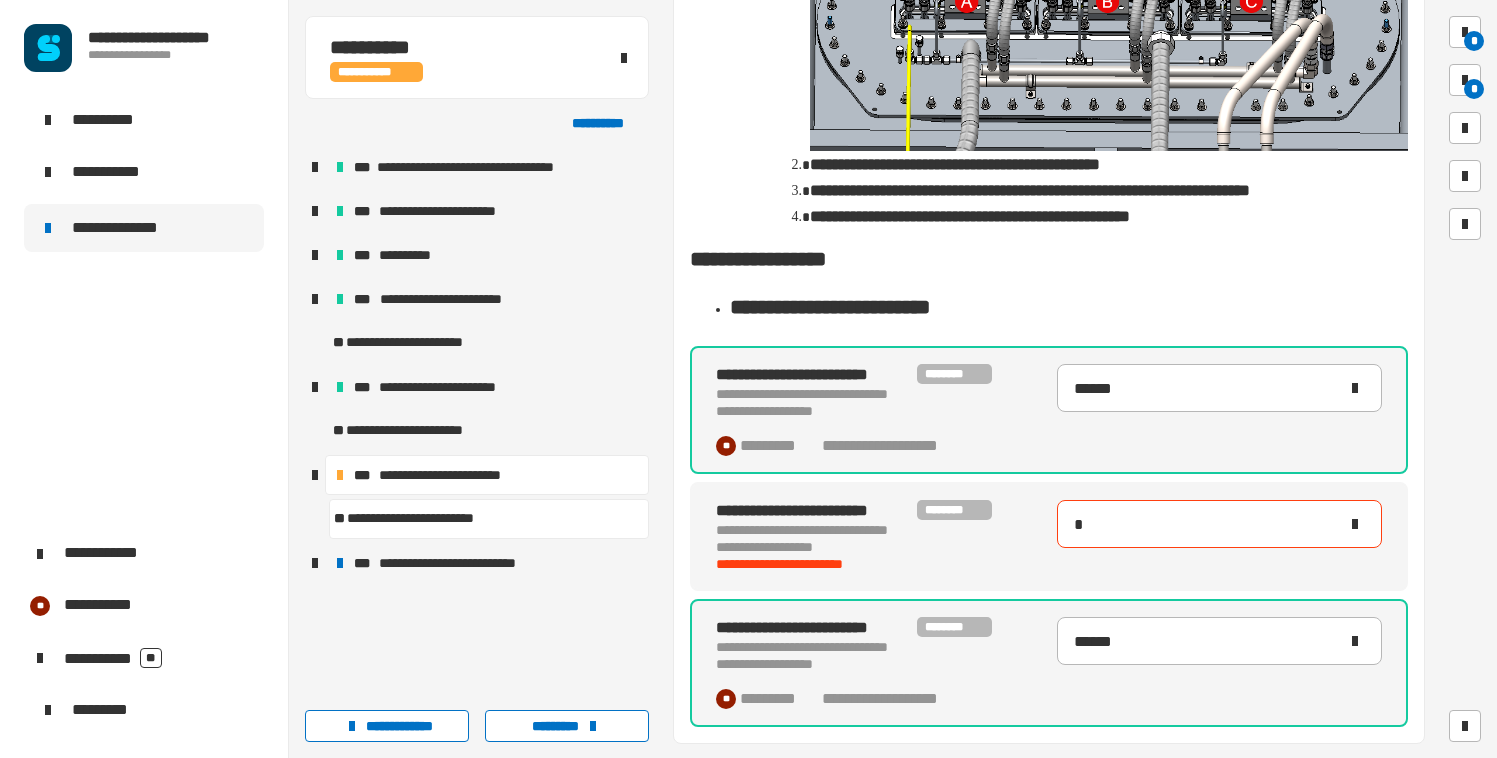 type on "******" 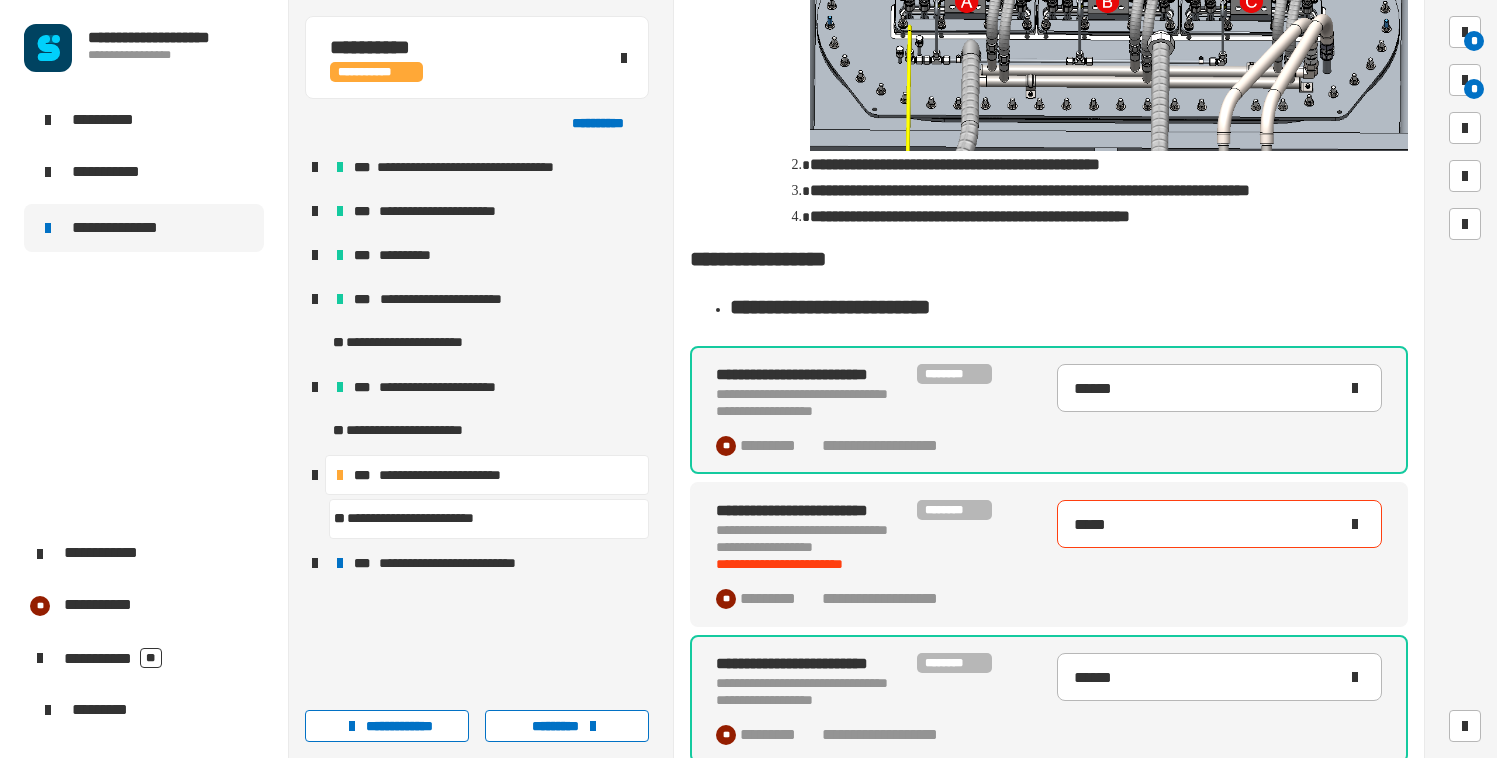 type on "******" 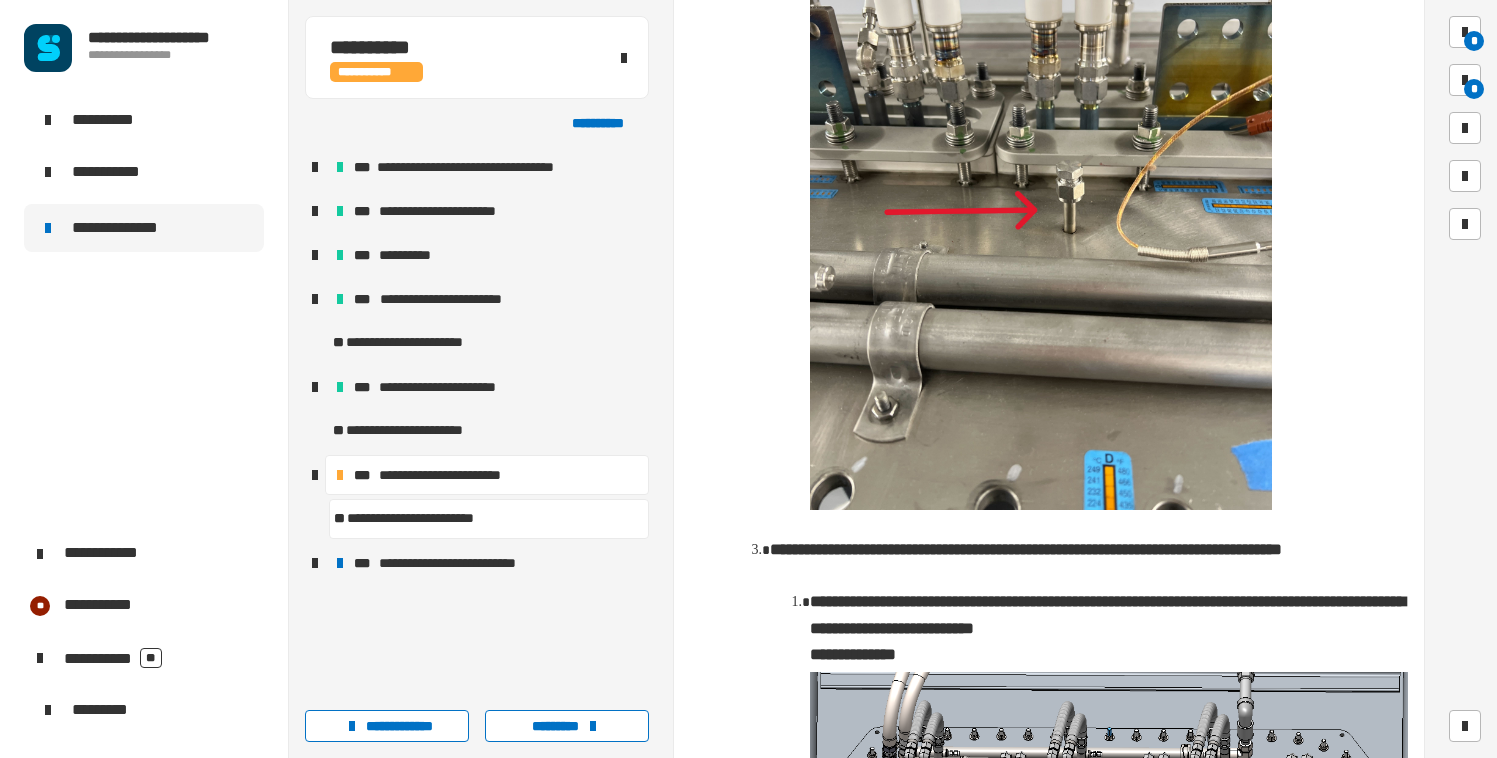 scroll, scrollTop: 2748, scrollLeft: 0, axis: vertical 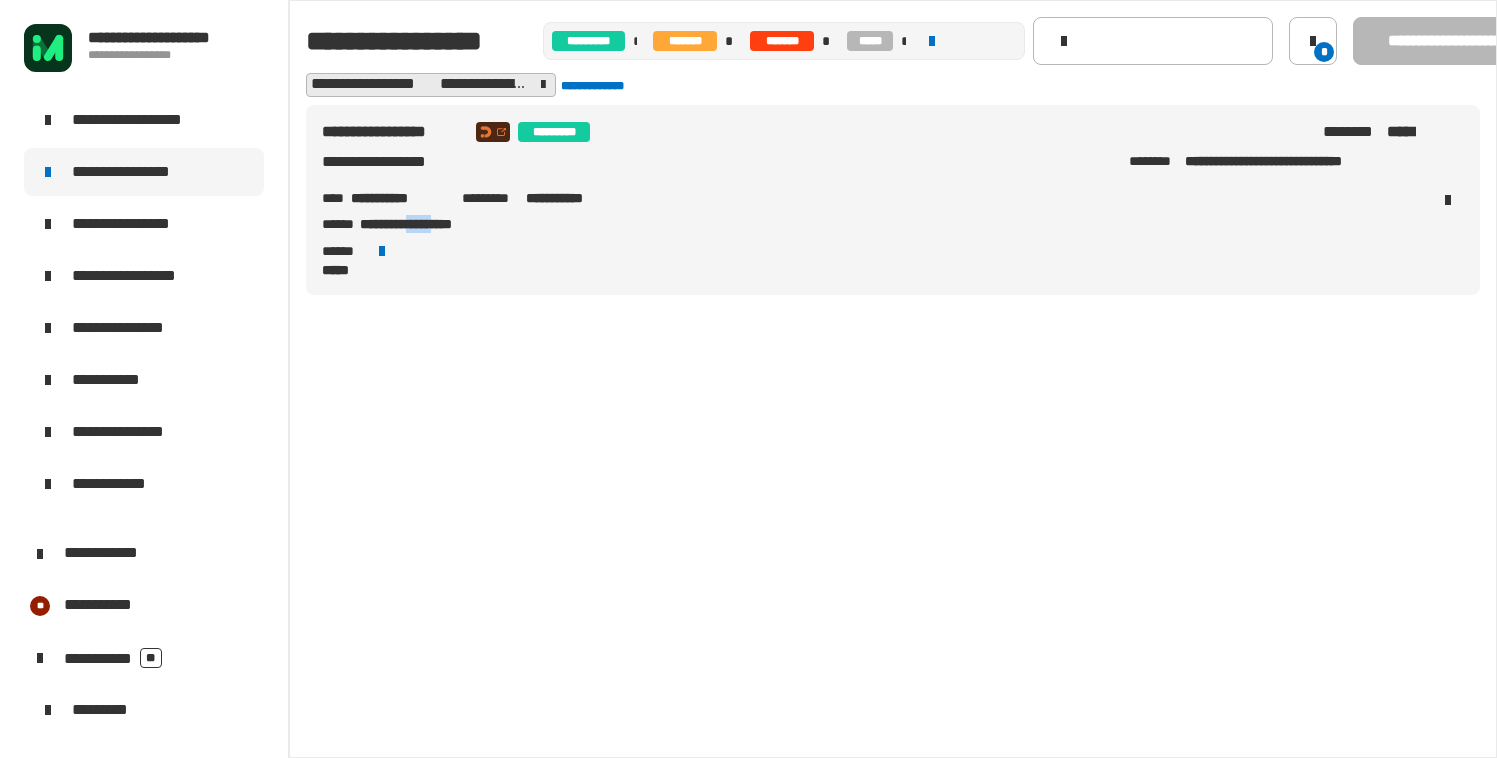 drag, startPoint x: 426, startPoint y: 223, endPoint x: 460, endPoint y: 221, distance: 34.058773 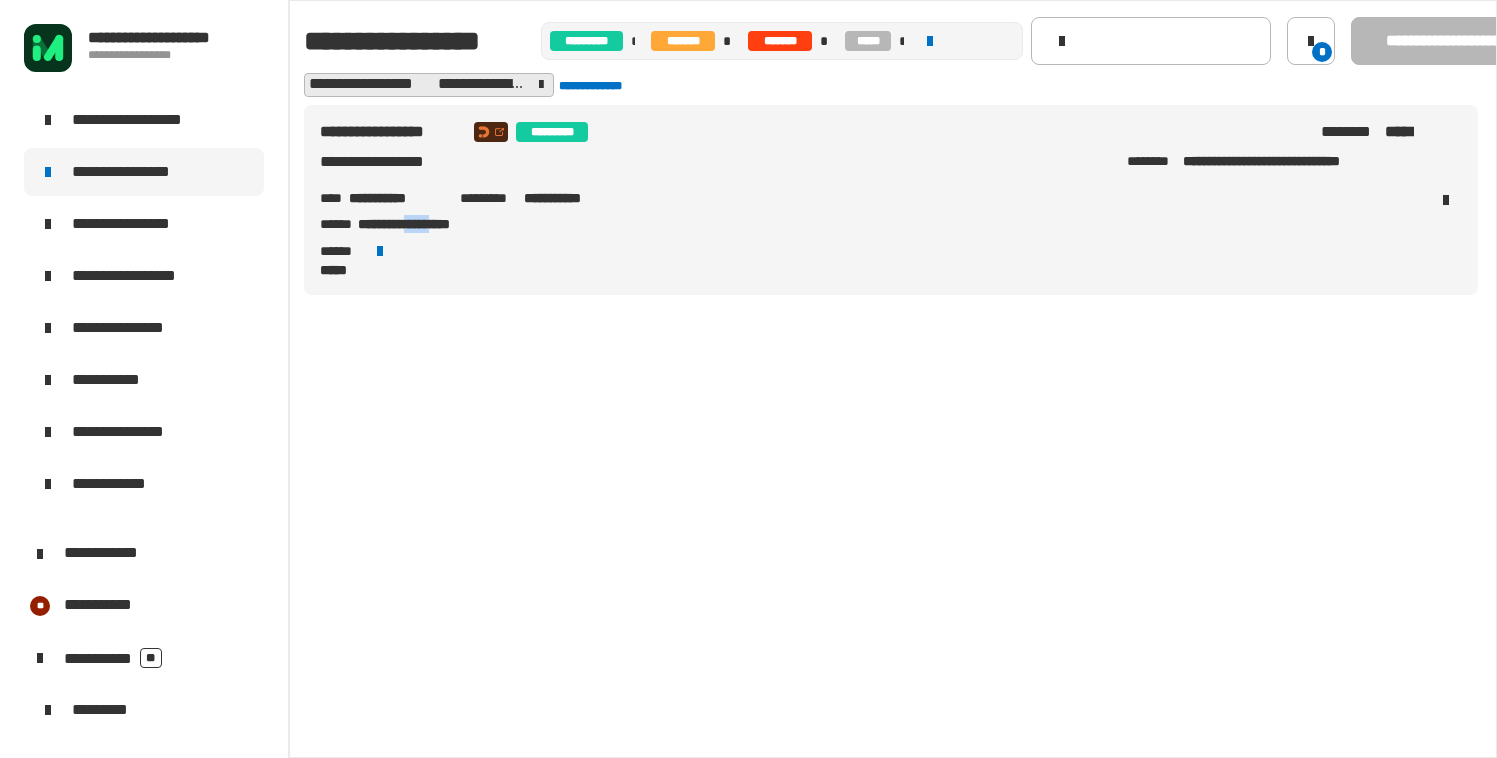 scroll, scrollTop: 0, scrollLeft: 0, axis: both 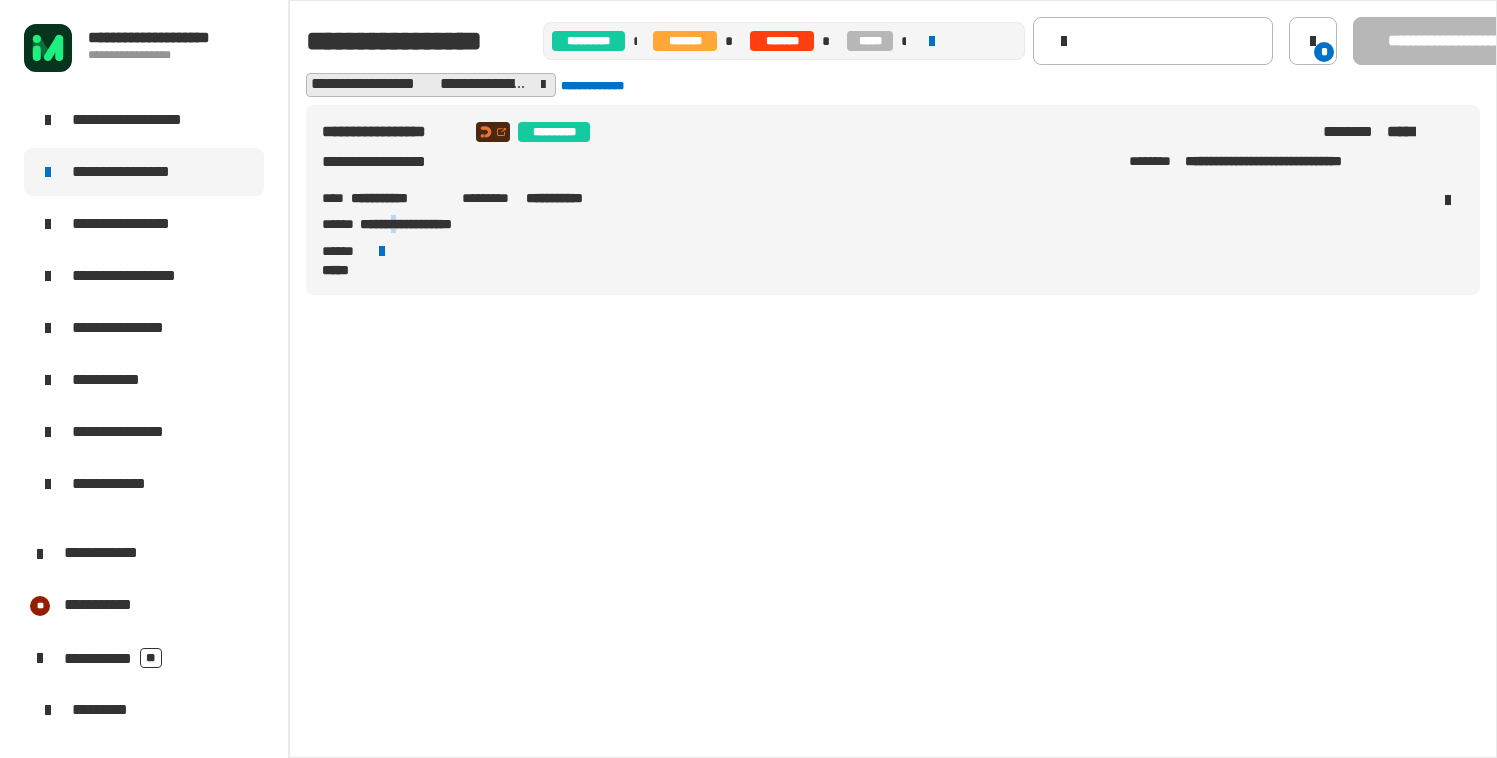 click on "**********" at bounding box center [432, 224] 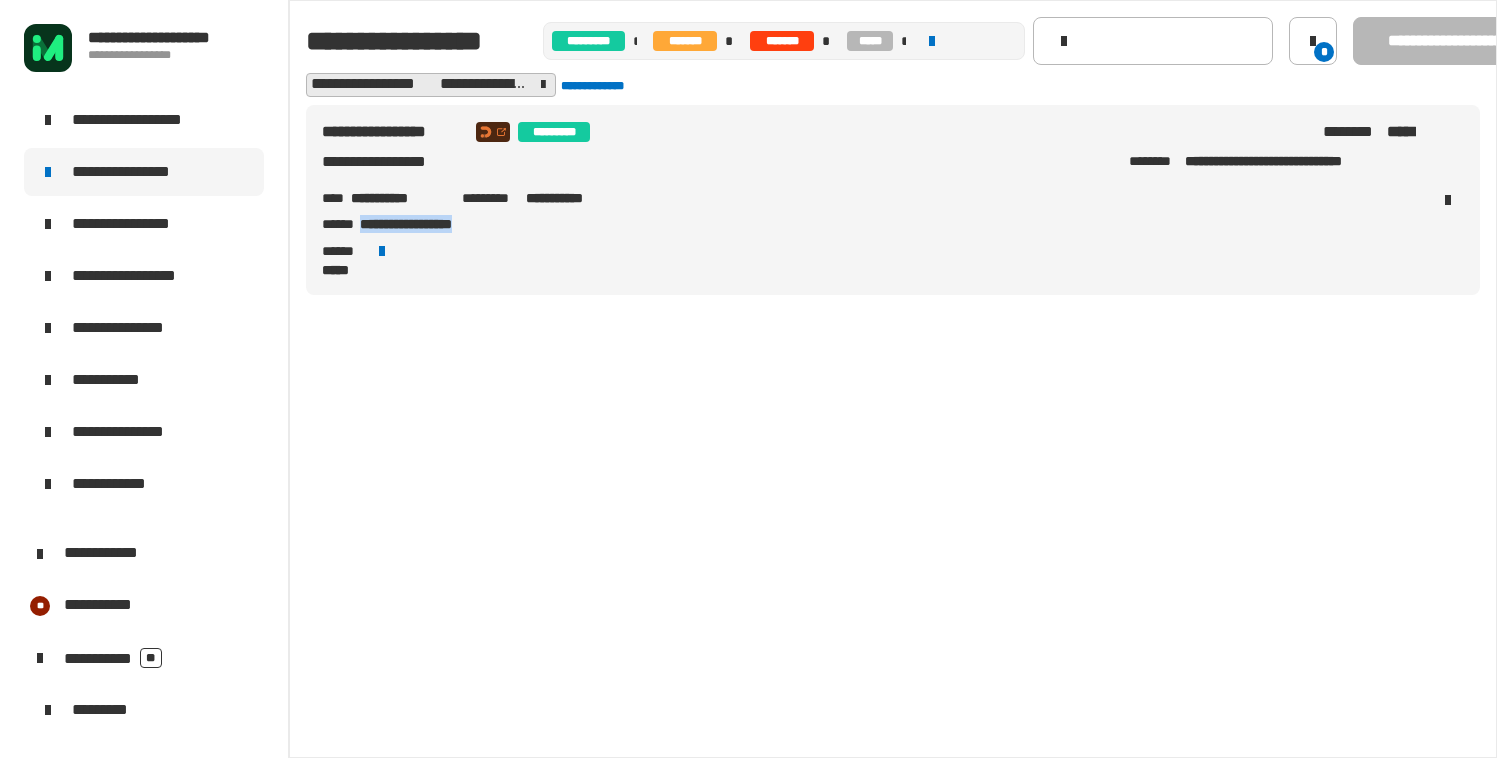 drag, startPoint x: 361, startPoint y: 222, endPoint x: 506, endPoint y: 231, distance: 145.27904 